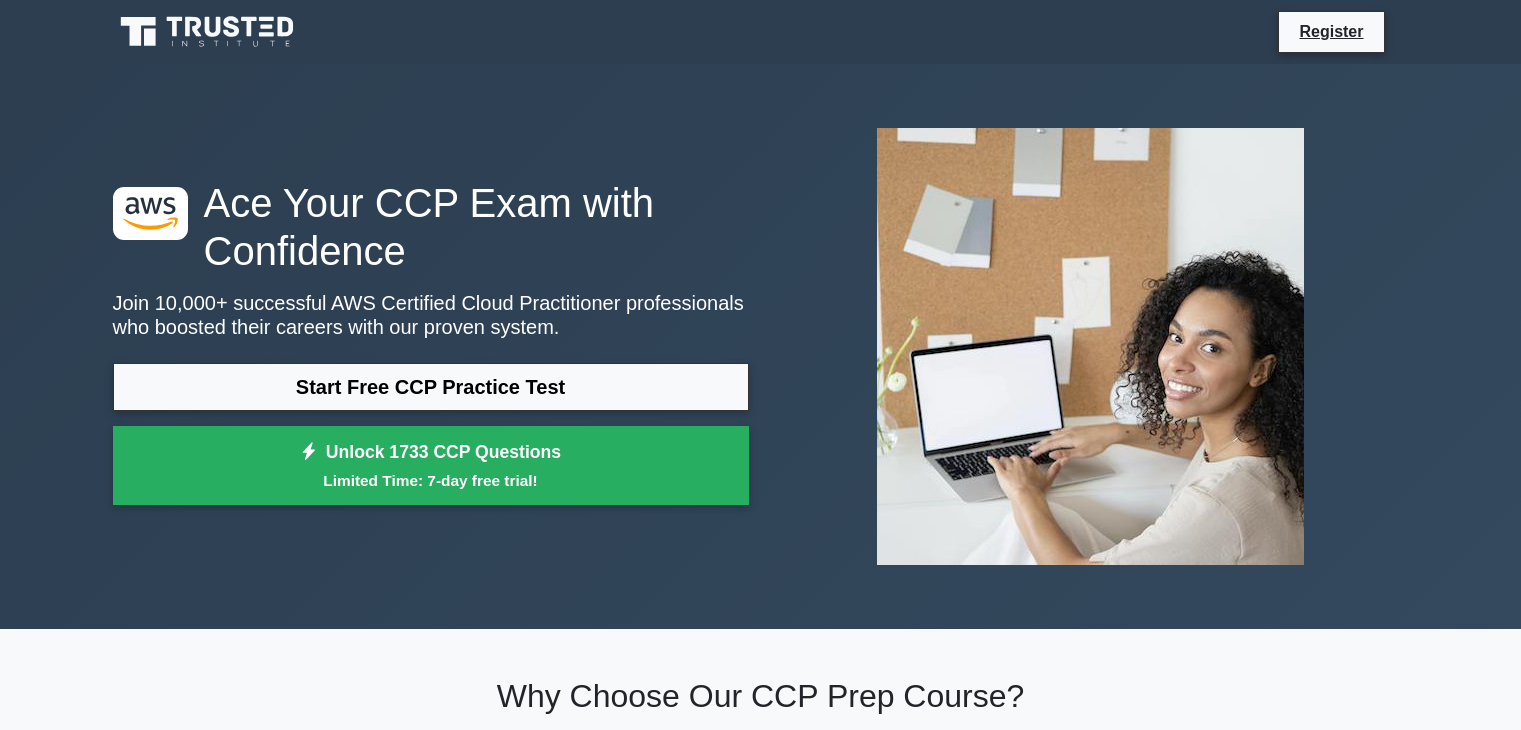 scroll, scrollTop: 0, scrollLeft: 0, axis: both 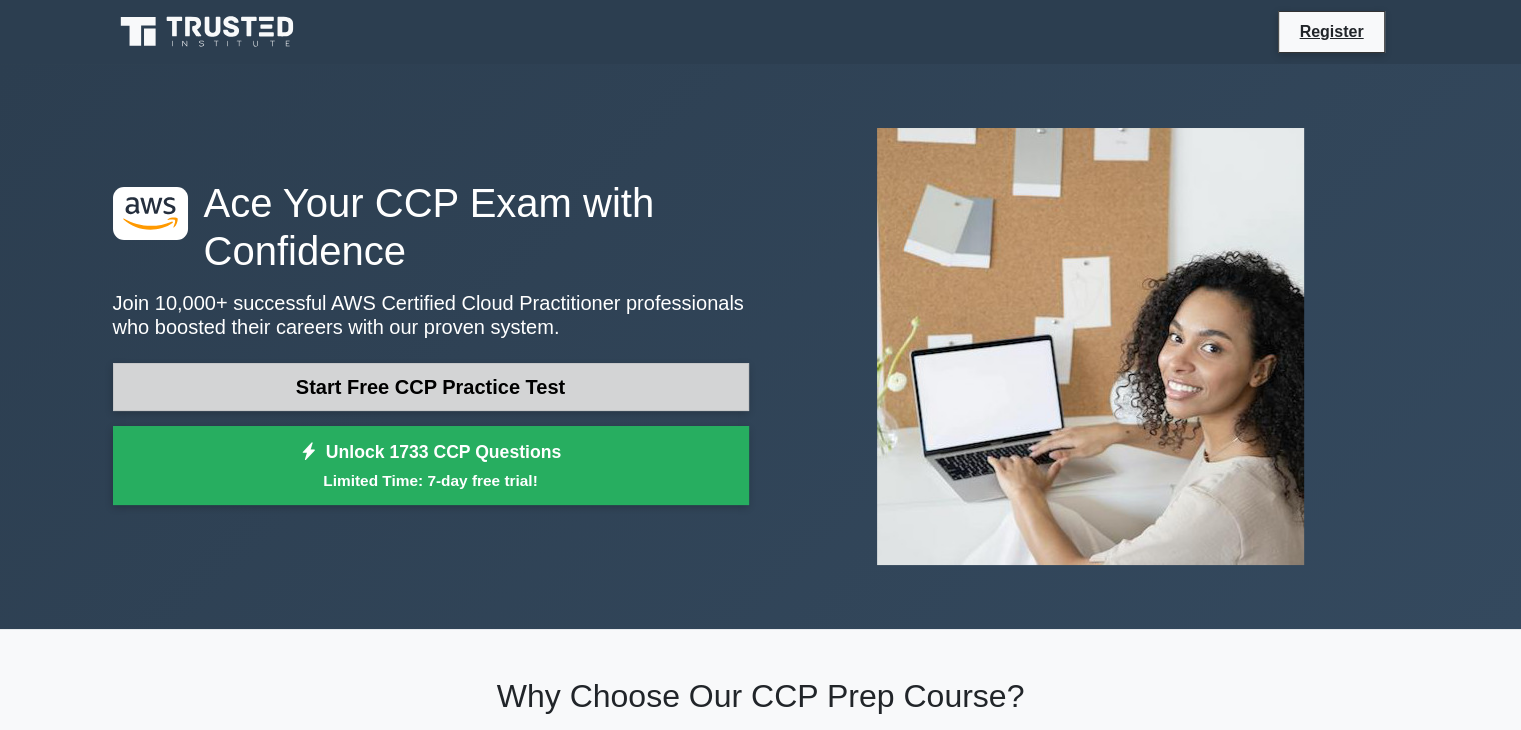 click on "Start Free CCP Practice Test" at bounding box center [431, 387] 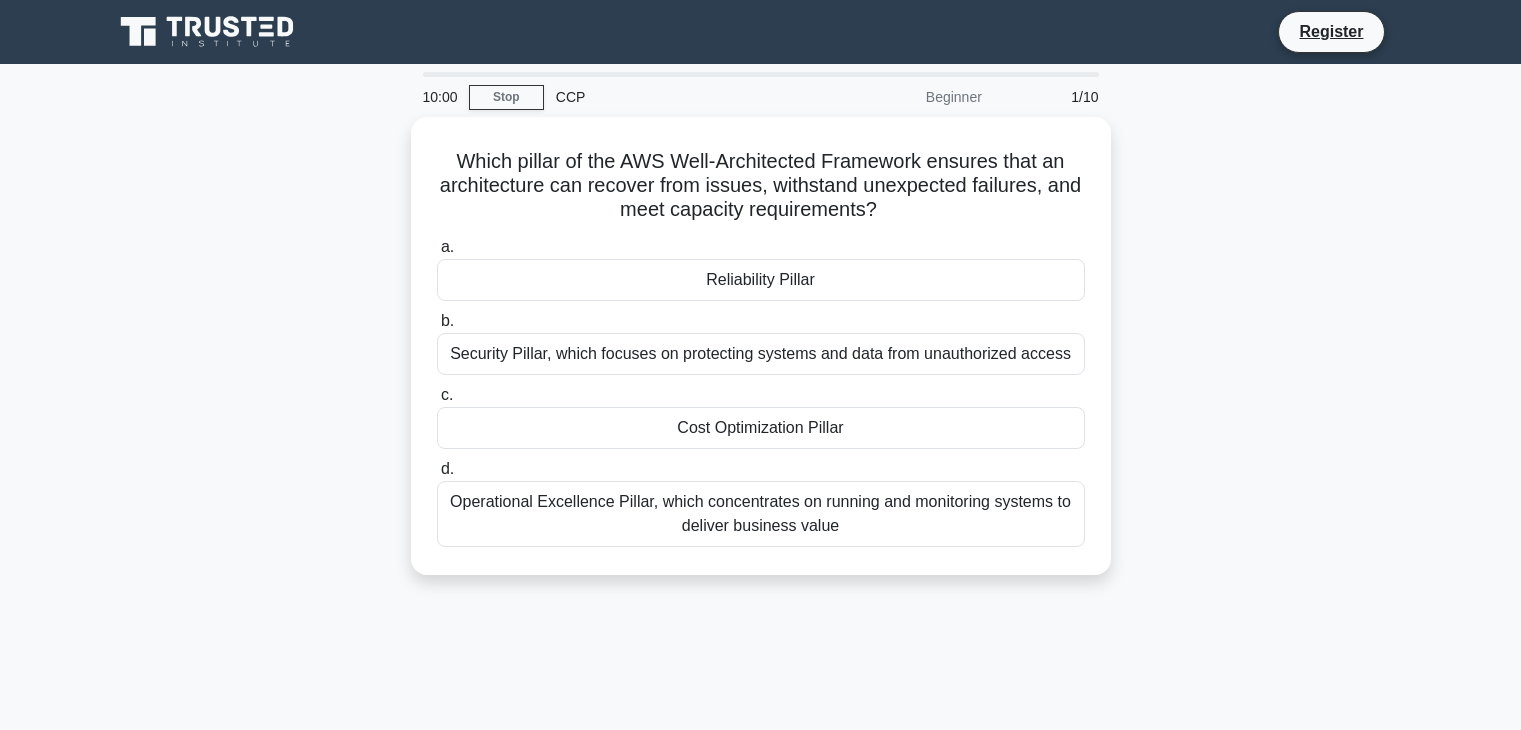 scroll, scrollTop: 0, scrollLeft: 0, axis: both 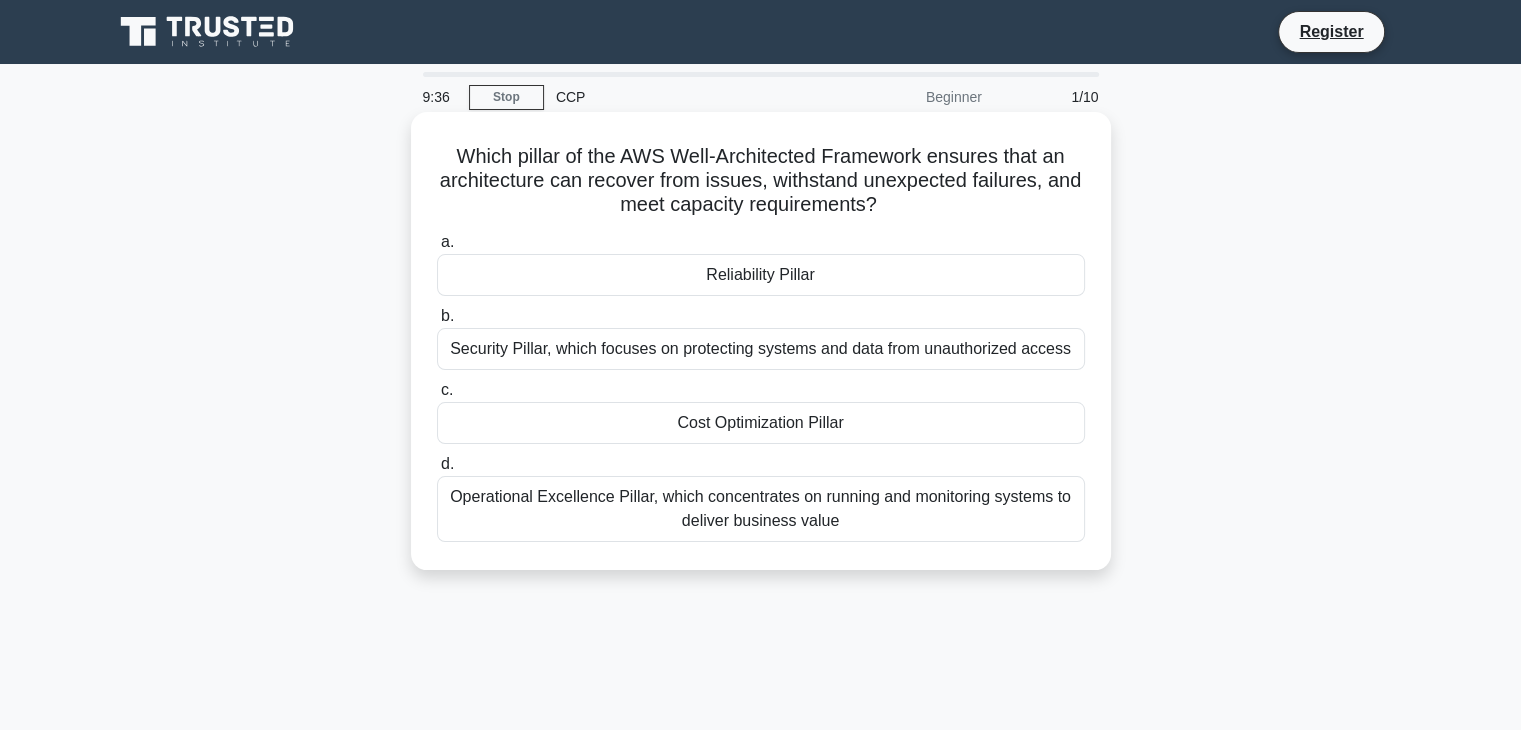 click on "Reliability Pillar" at bounding box center [761, 275] 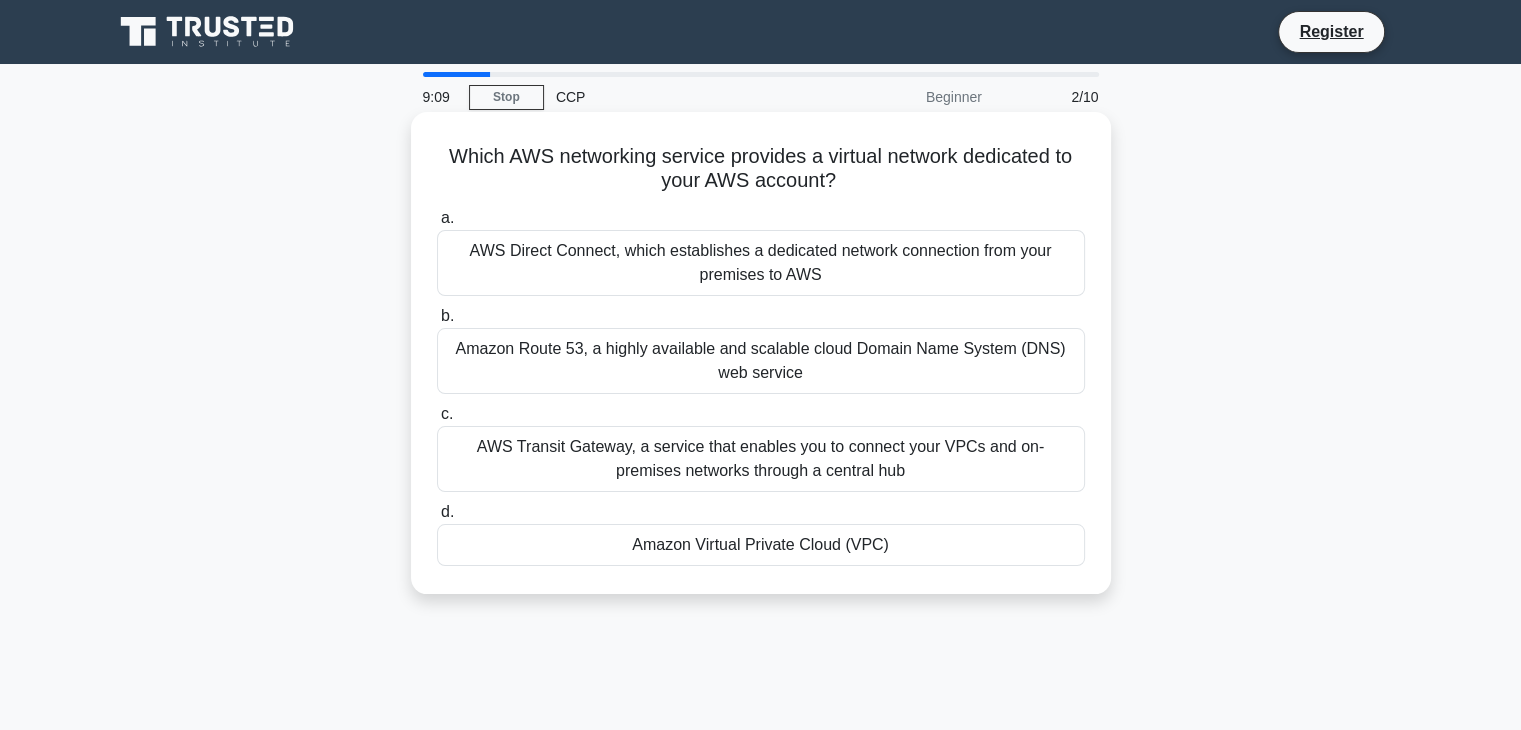 click on "Amazon Virtual Private Cloud (VPC)" at bounding box center [761, 545] 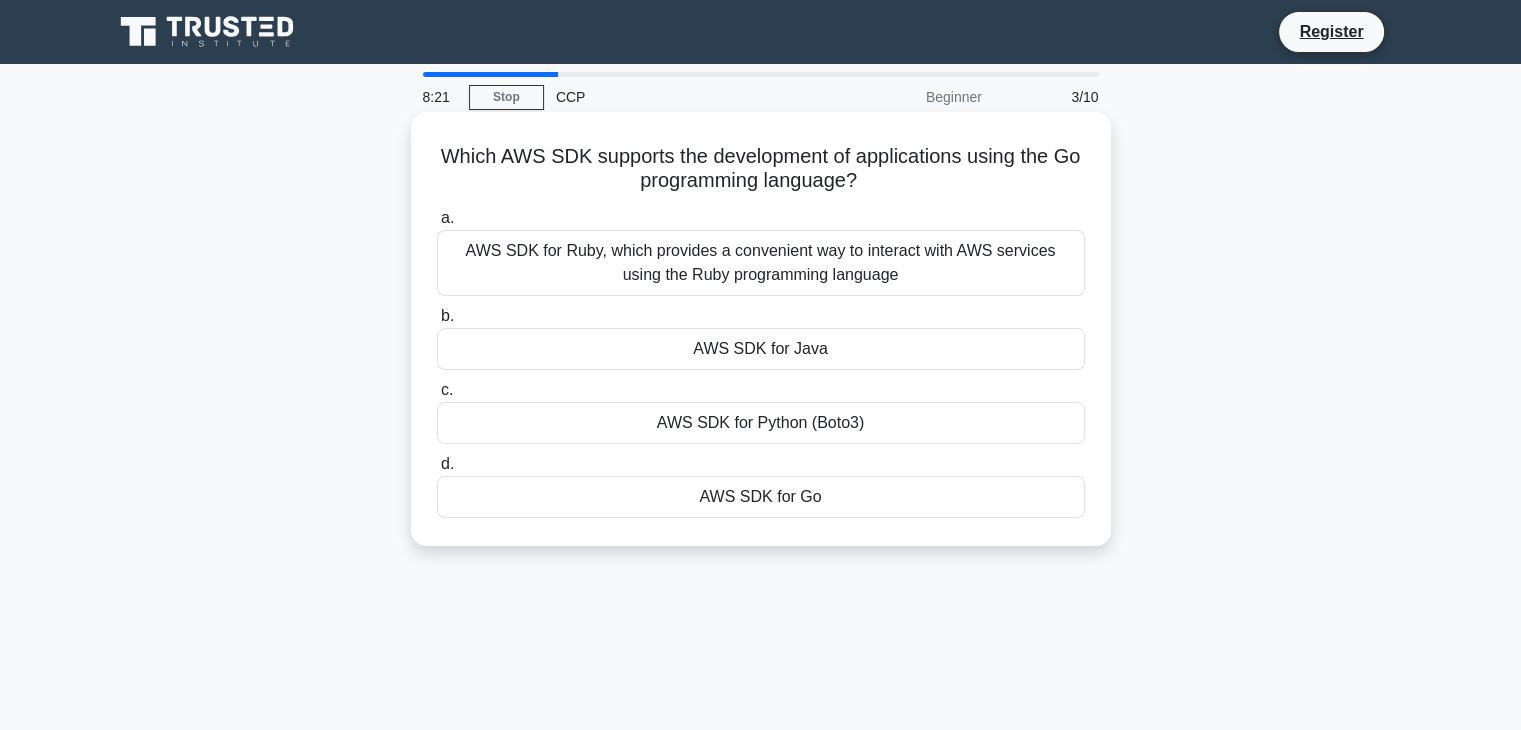 click on "AWS SDK for Go" at bounding box center [761, 497] 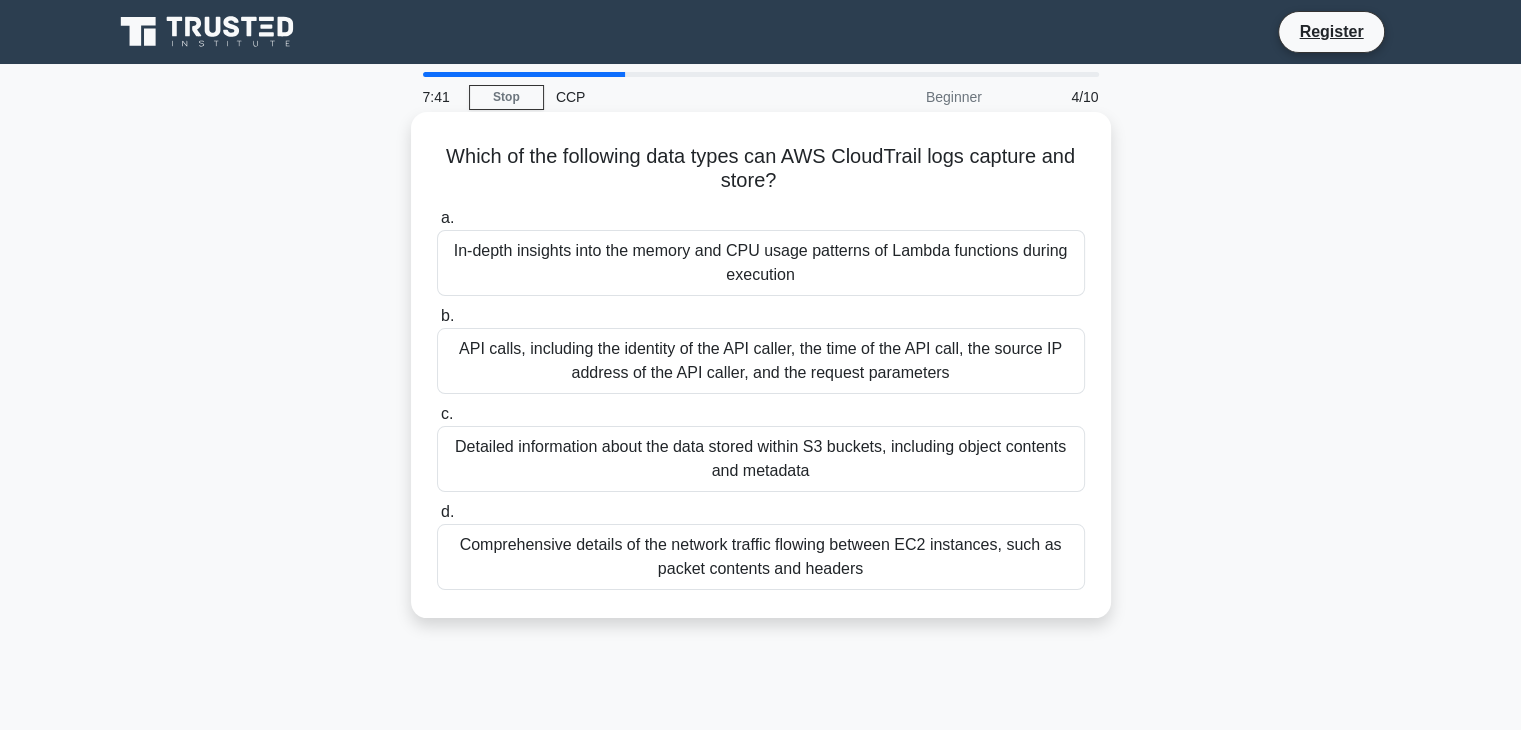 click on "API calls, including the identity of the API caller, the time of the API call, the source IP address of the API caller, and the request parameters" at bounding box center (761, 361) 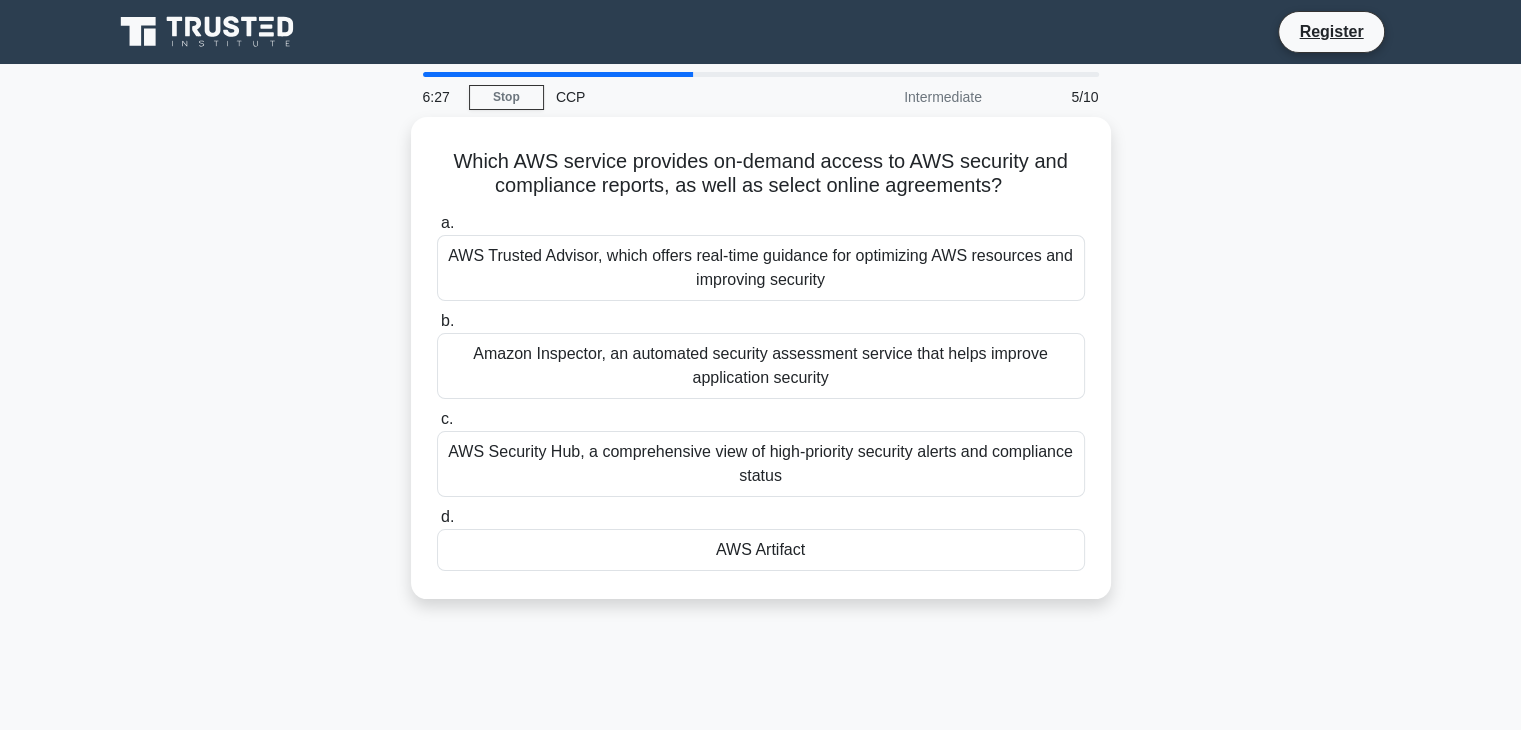 click on "Amazon Inspector, an automated security assessment service that helps improve application security" at bounding box center (761, 366) 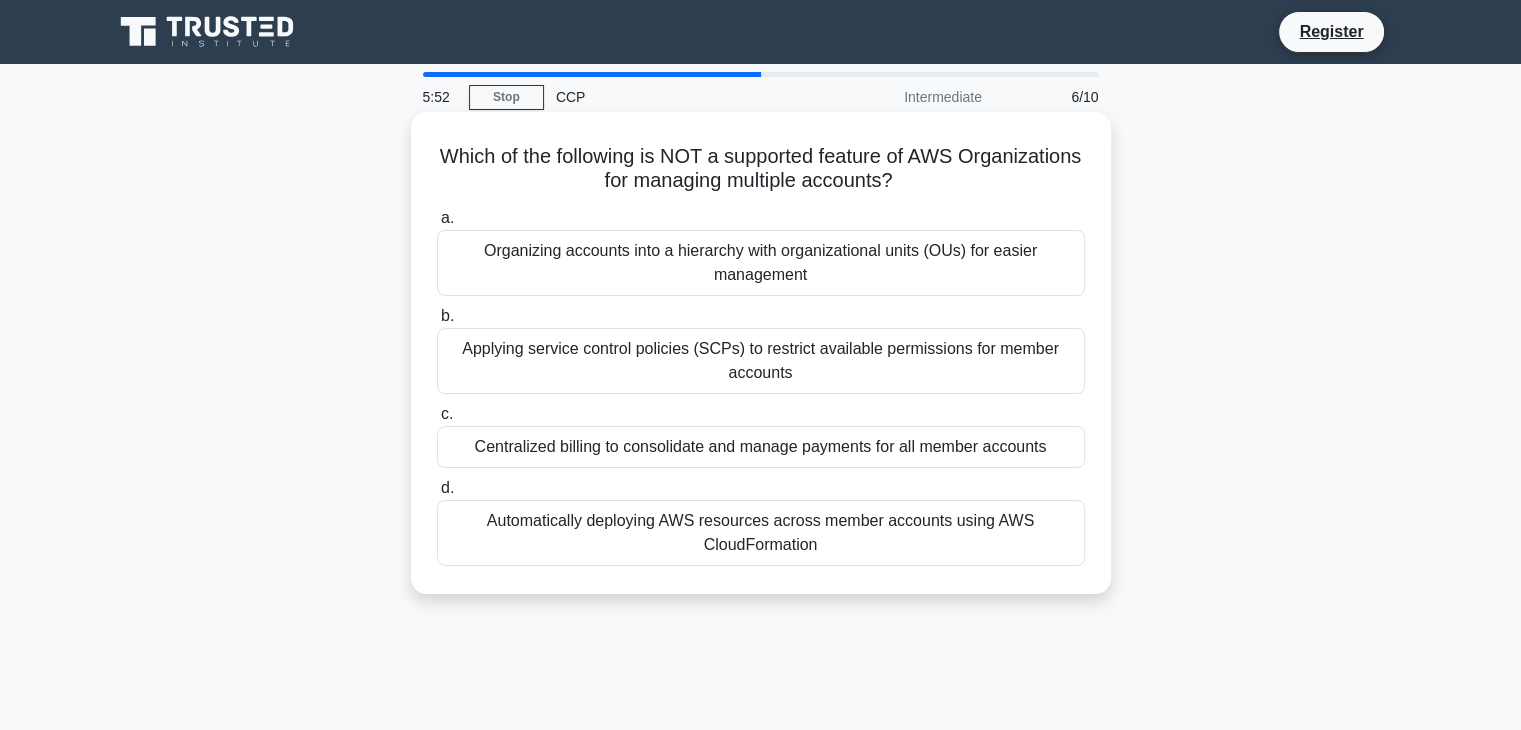 click on "Automatically deploying AWS resources across member accounts using AWS CloudFormation" at bounding box center [761, 533] 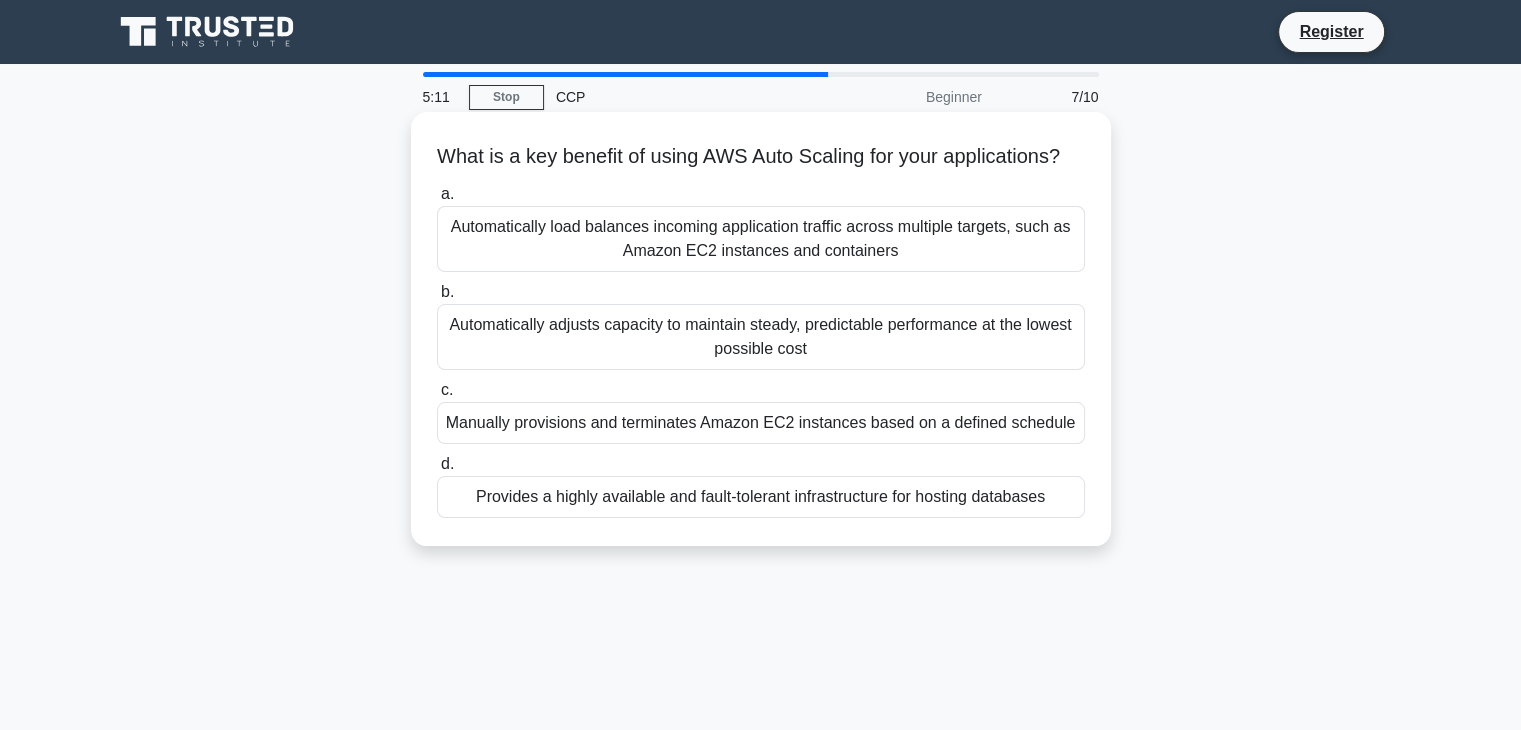 click on "Automatically adjusts capacity to maintain steady, predictable performance at the lowest possible cost" at bounding box center (761, 337) 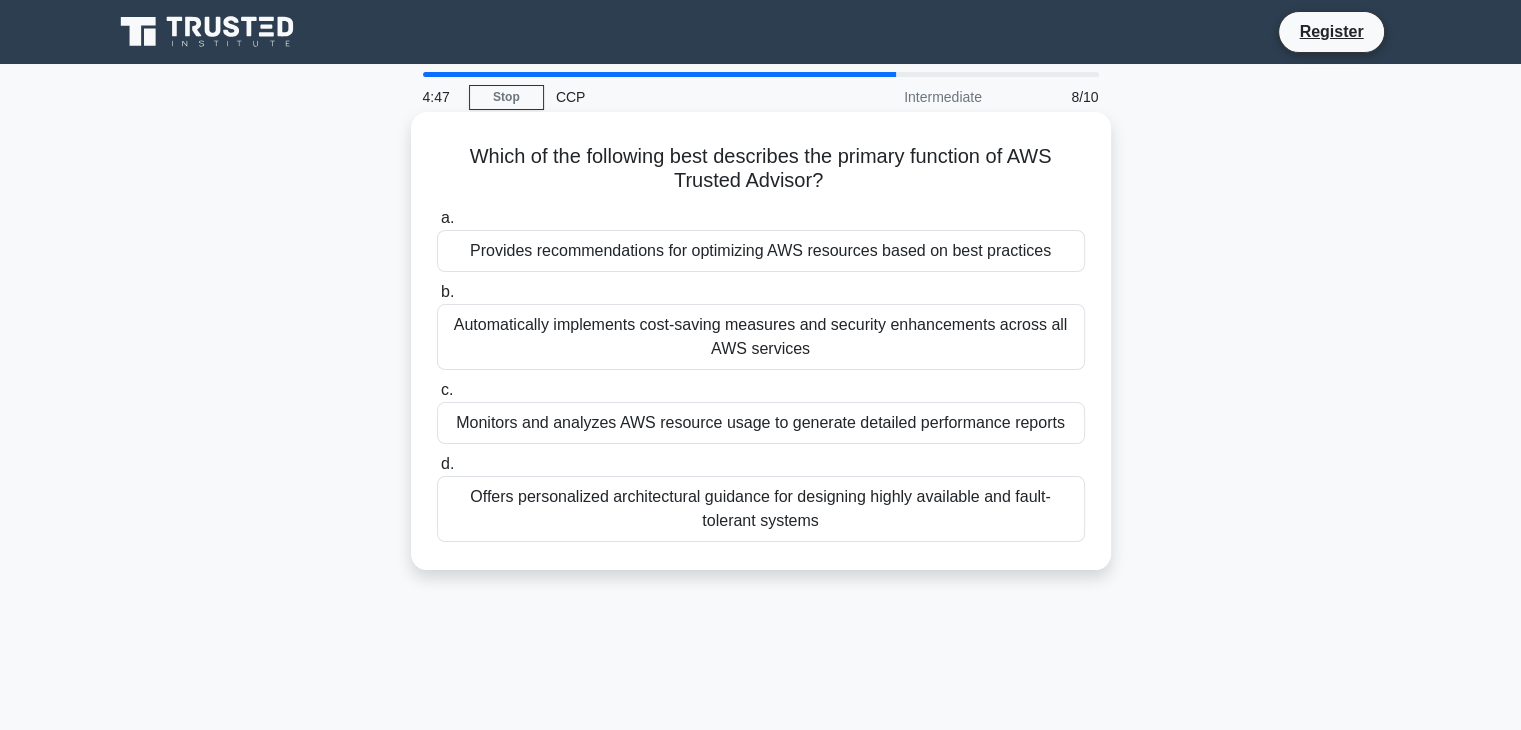 click on "Offers personalized architectural guidance for designing highly available and fault-tolerant systems" at bounding box center (761, 509) 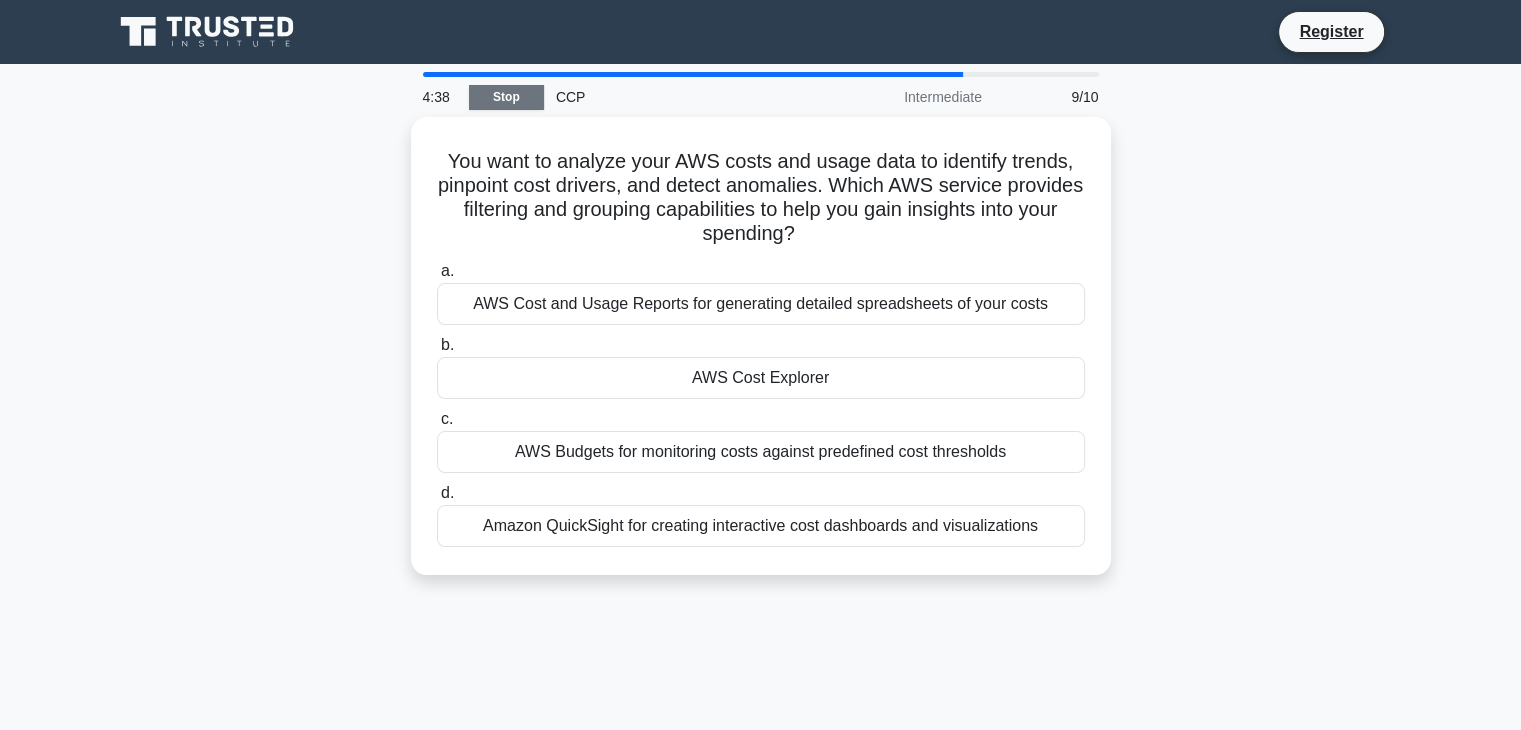 click on "Stop" at bounding box center [506, 97] 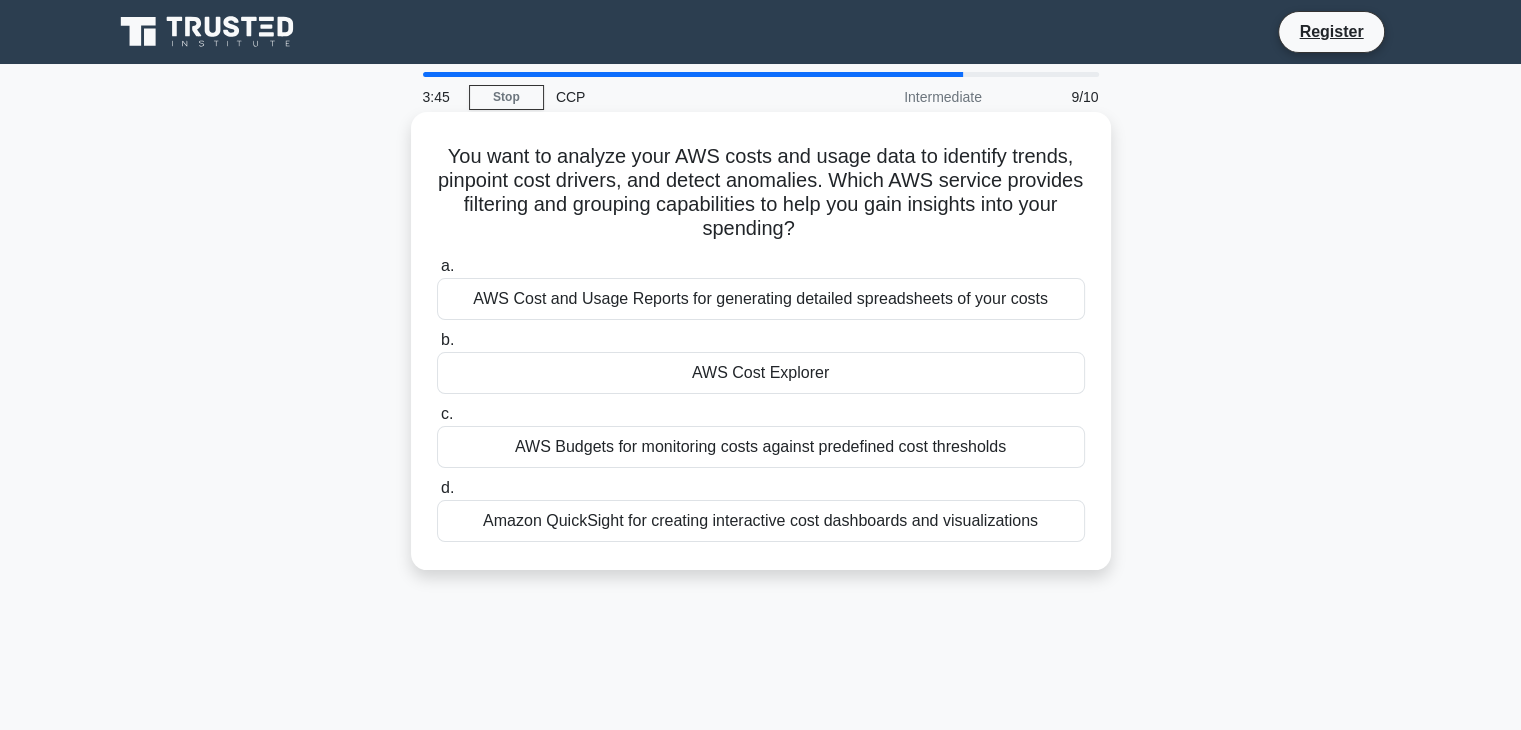click on "AWS Cost Explorer" at bounding box center (761, 373) 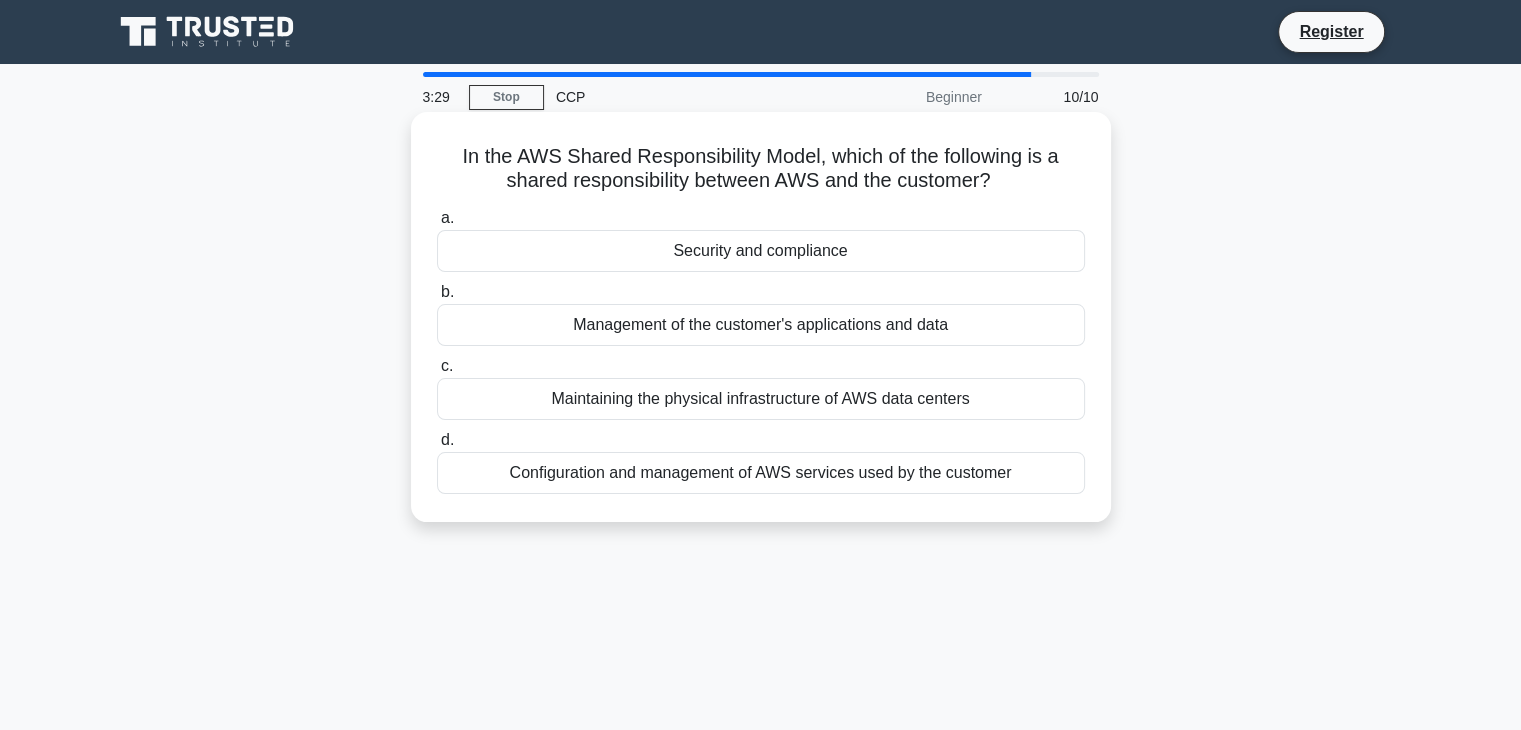 click on "Configuration and management of AWS services used by the customer" at bounding box center [761, 473] 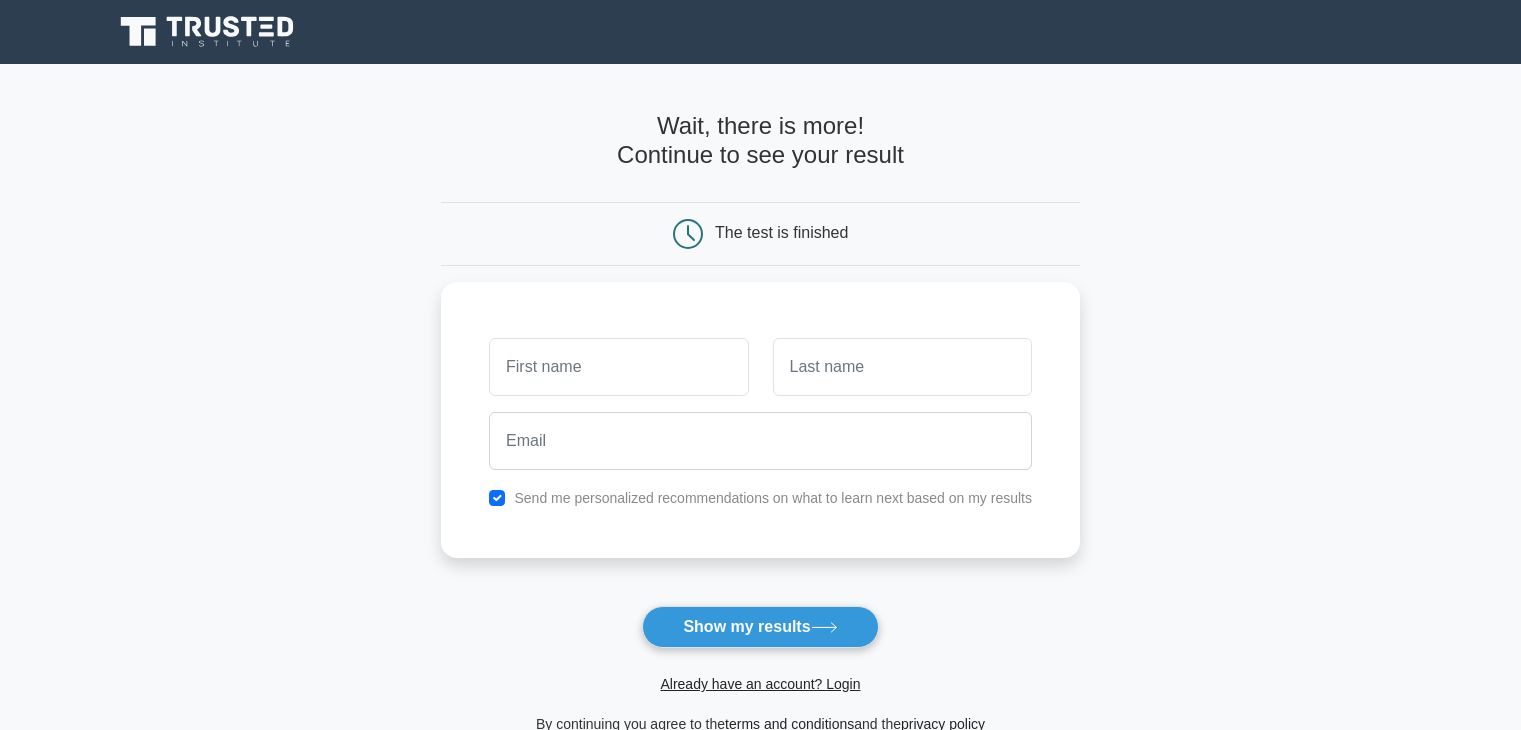 scroll, scrollTop: 0, scrollLeft: 0, axis: both 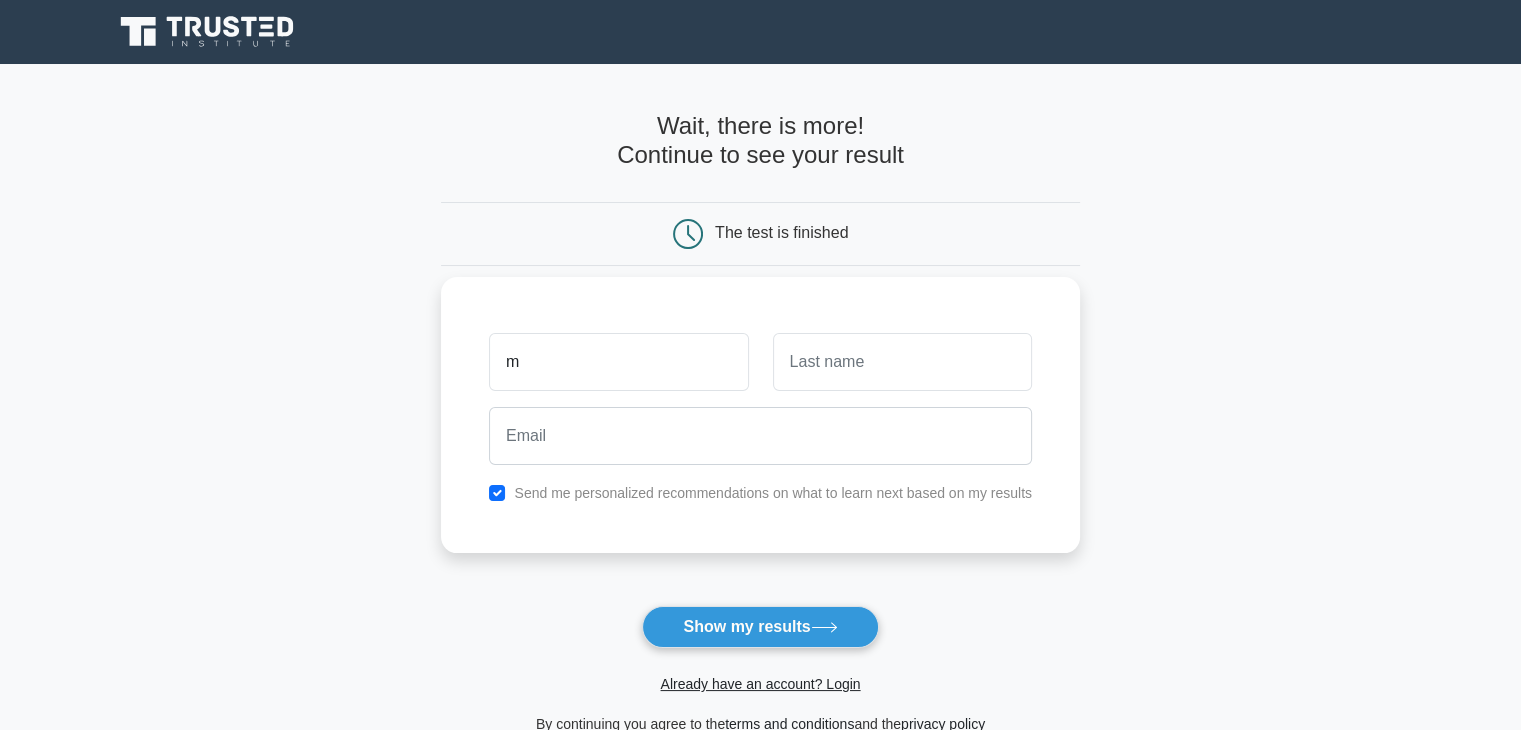 type on "m" 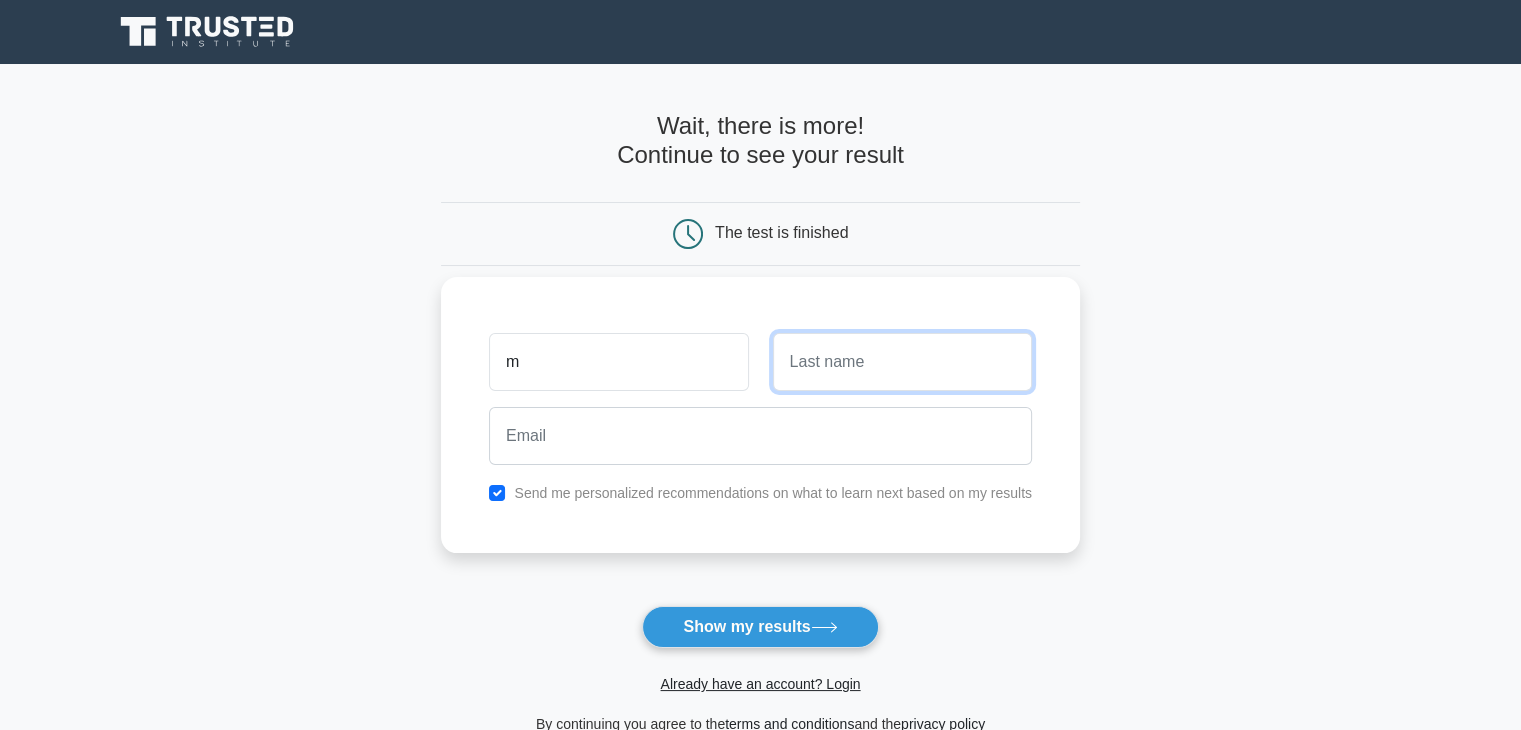 click at bounding box center [902, 362] 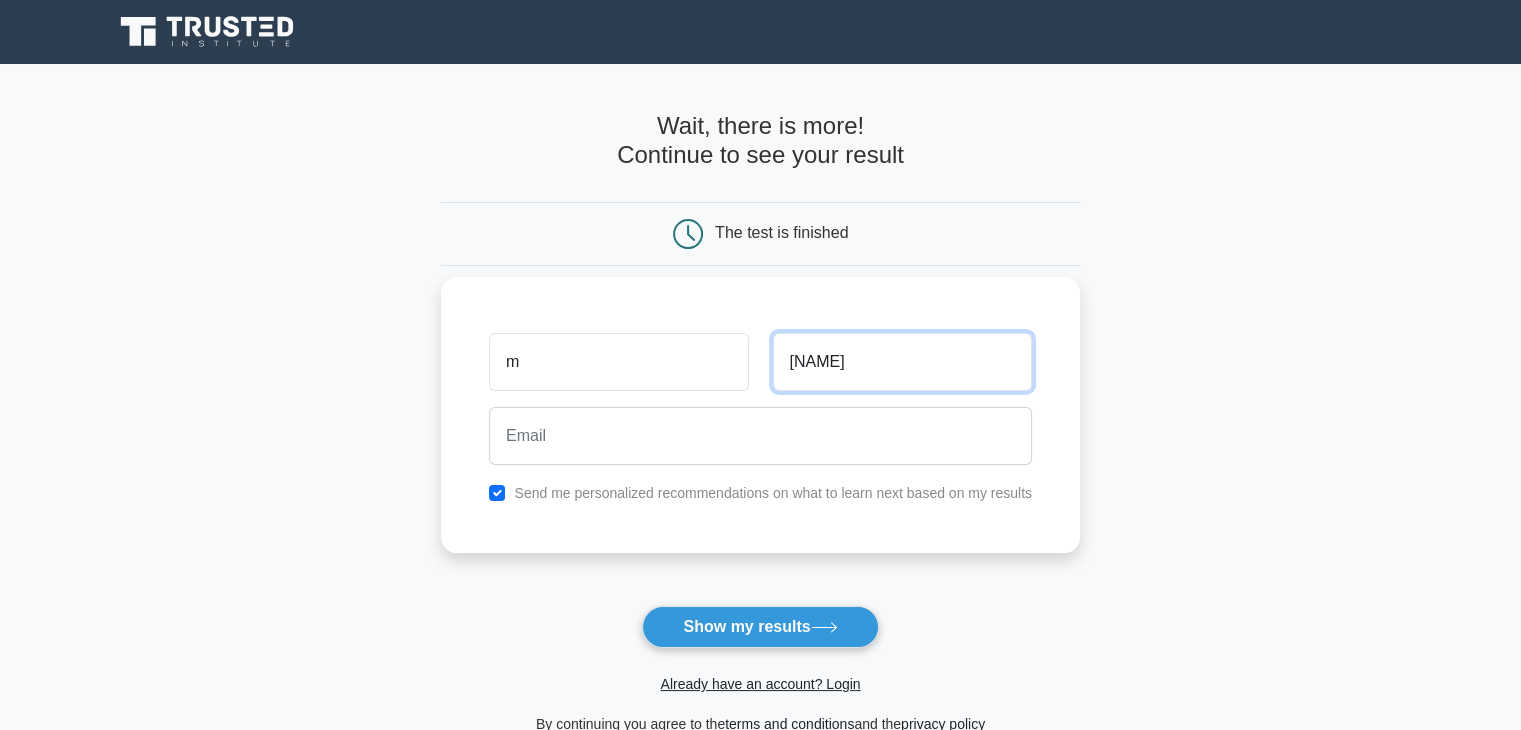 type on "bhumika" 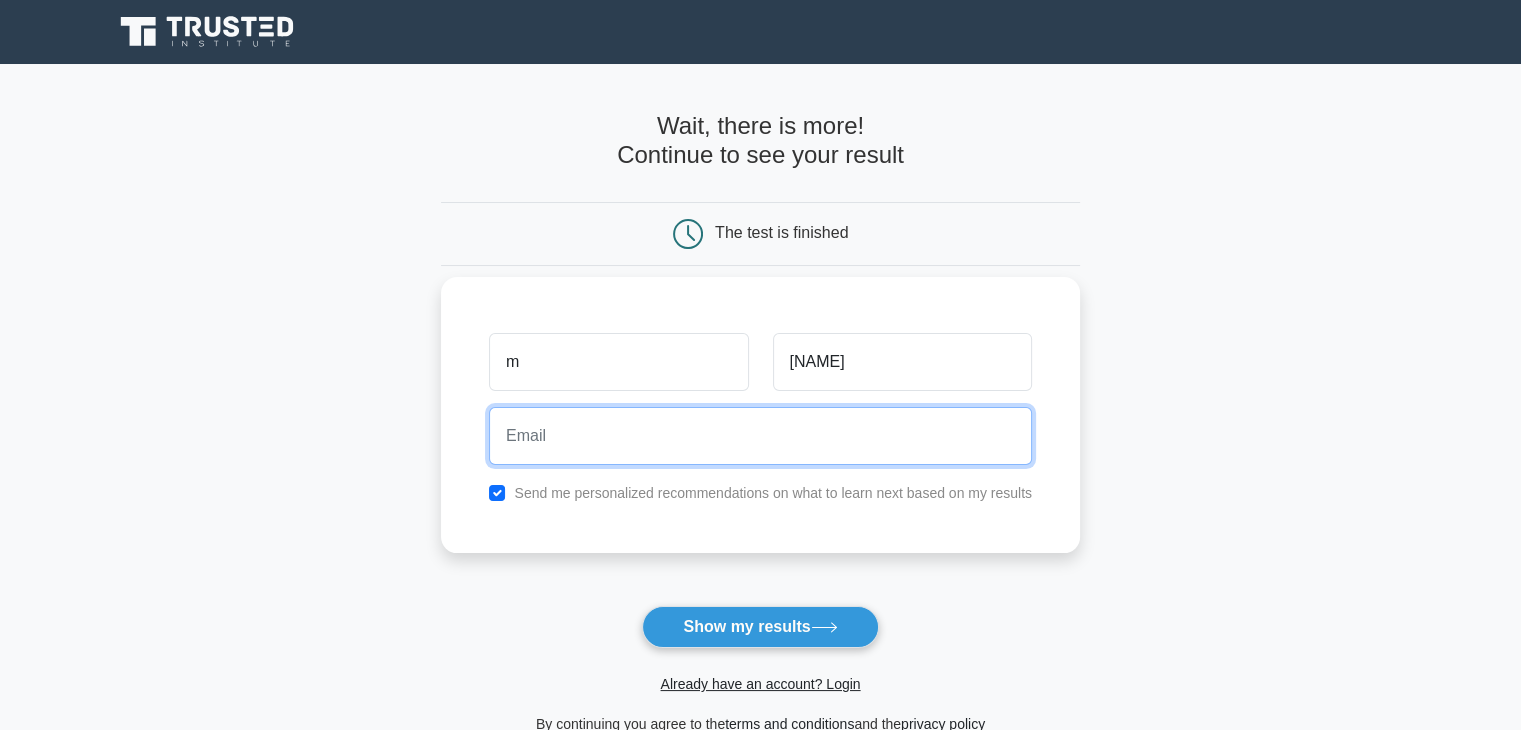 click at bounding box center (760, 436) 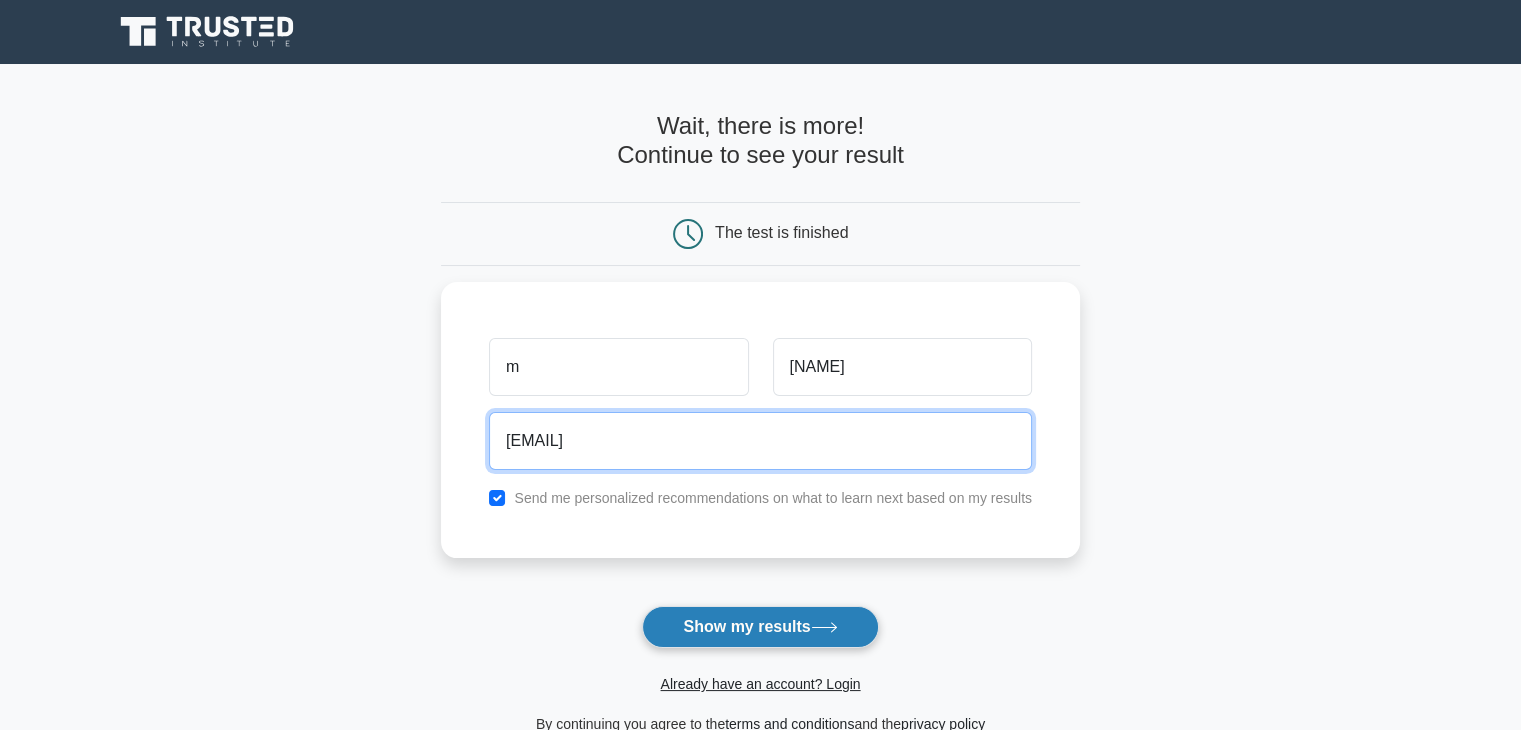 type on "bhumikamacharla@gmail.com" 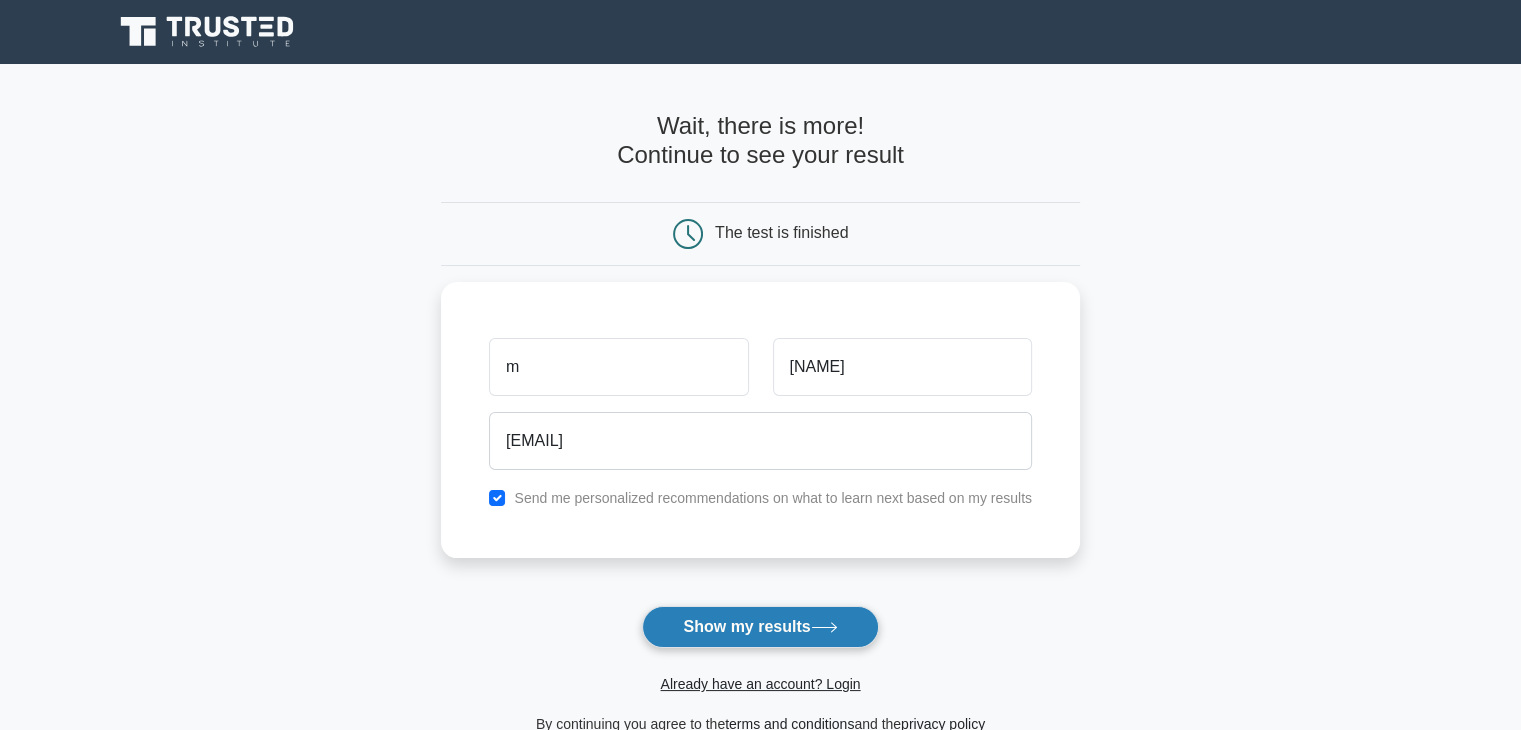 click on "Show my results" at bounding box center [760, 627] 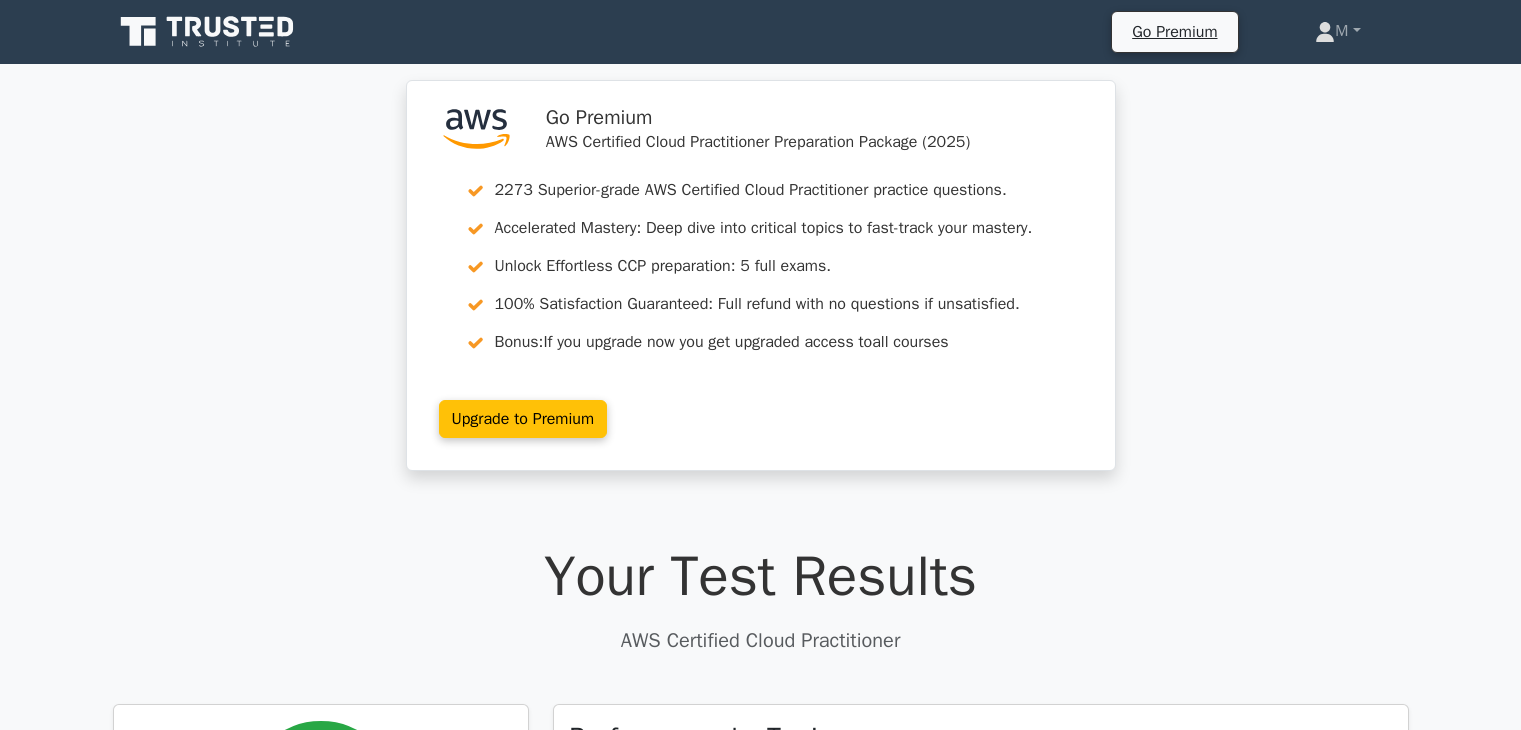 scroll, scrollTop: 0, scrollLeft: 0, axis: both 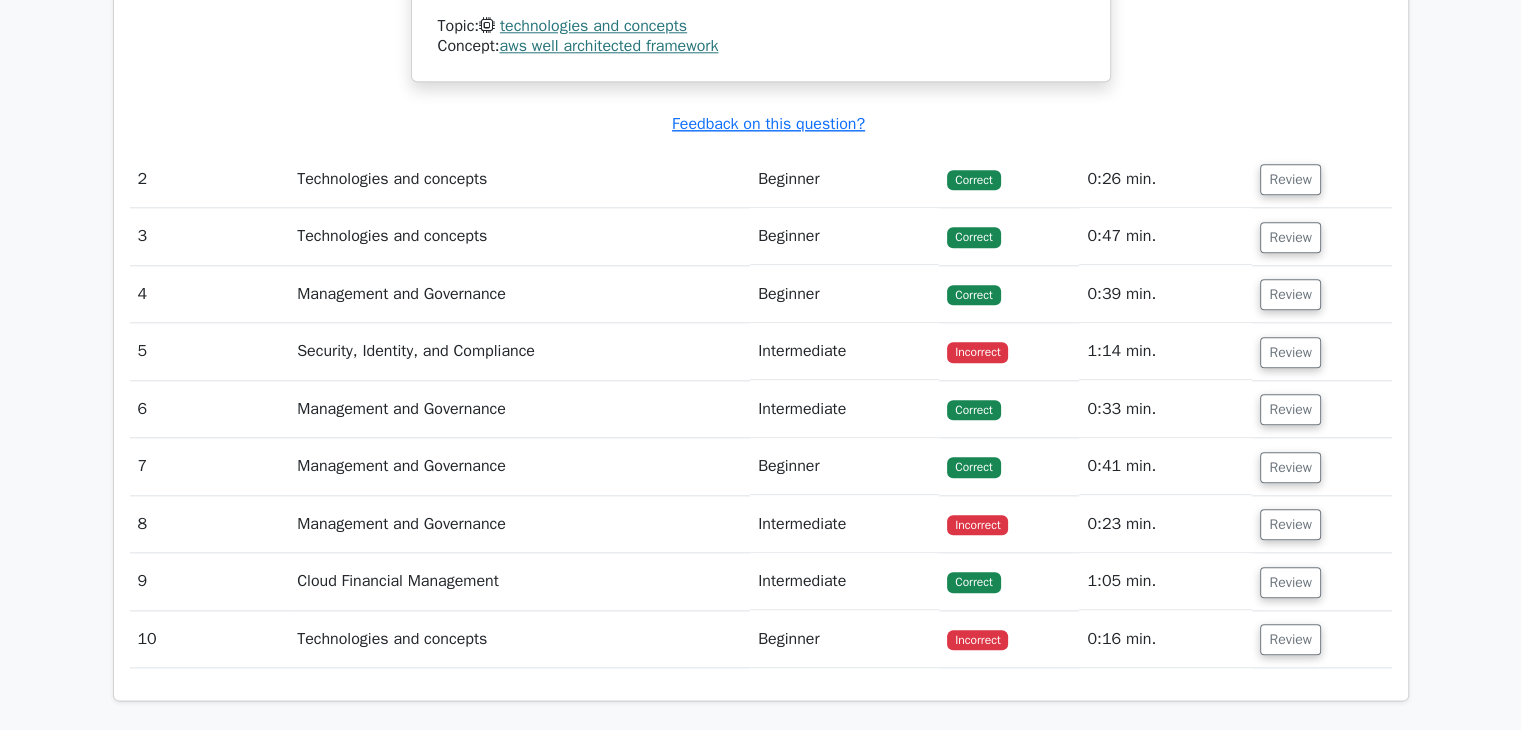 click on "Security, Identity, and Compliance" at bounding box center [519, 351] 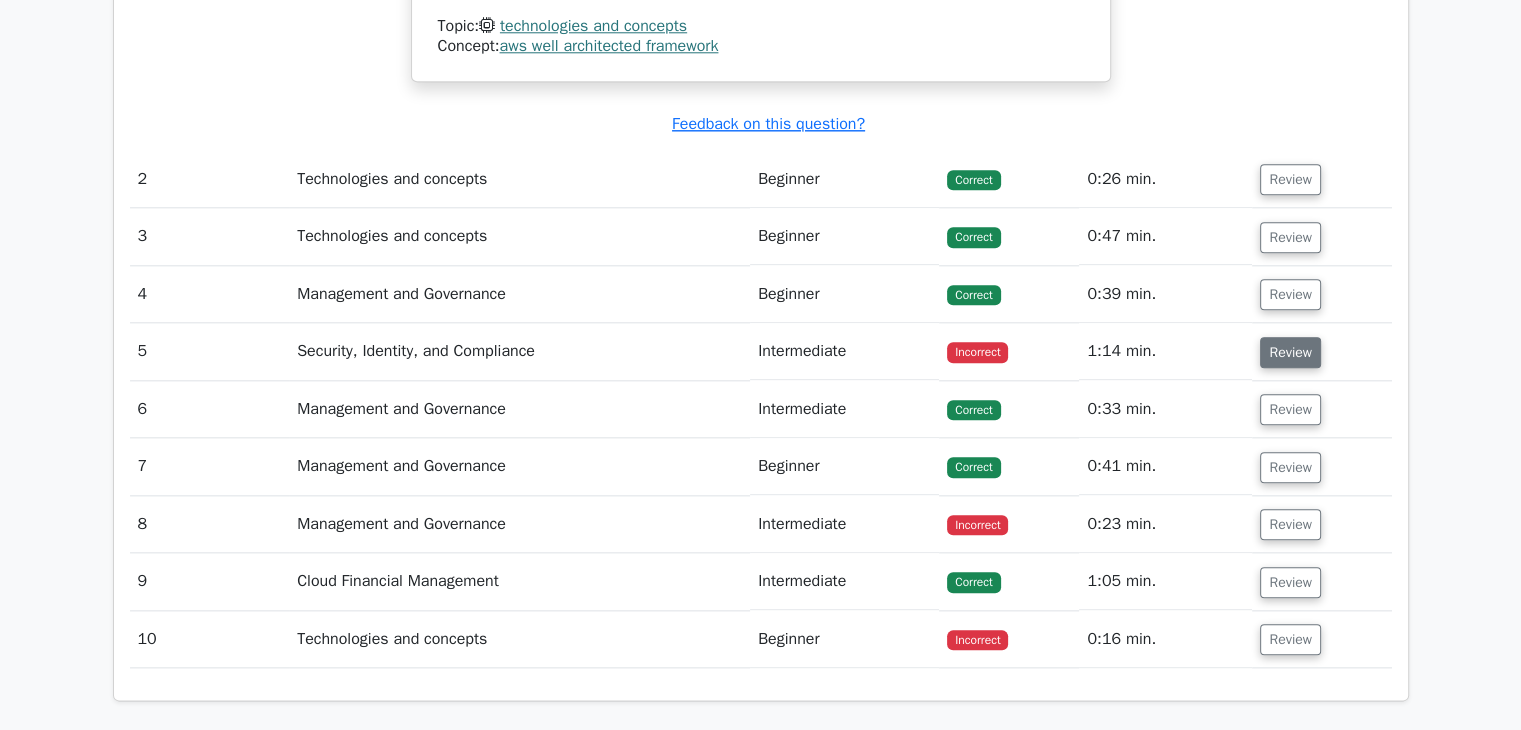 click on "Review" at bounding box center [1290, 352] 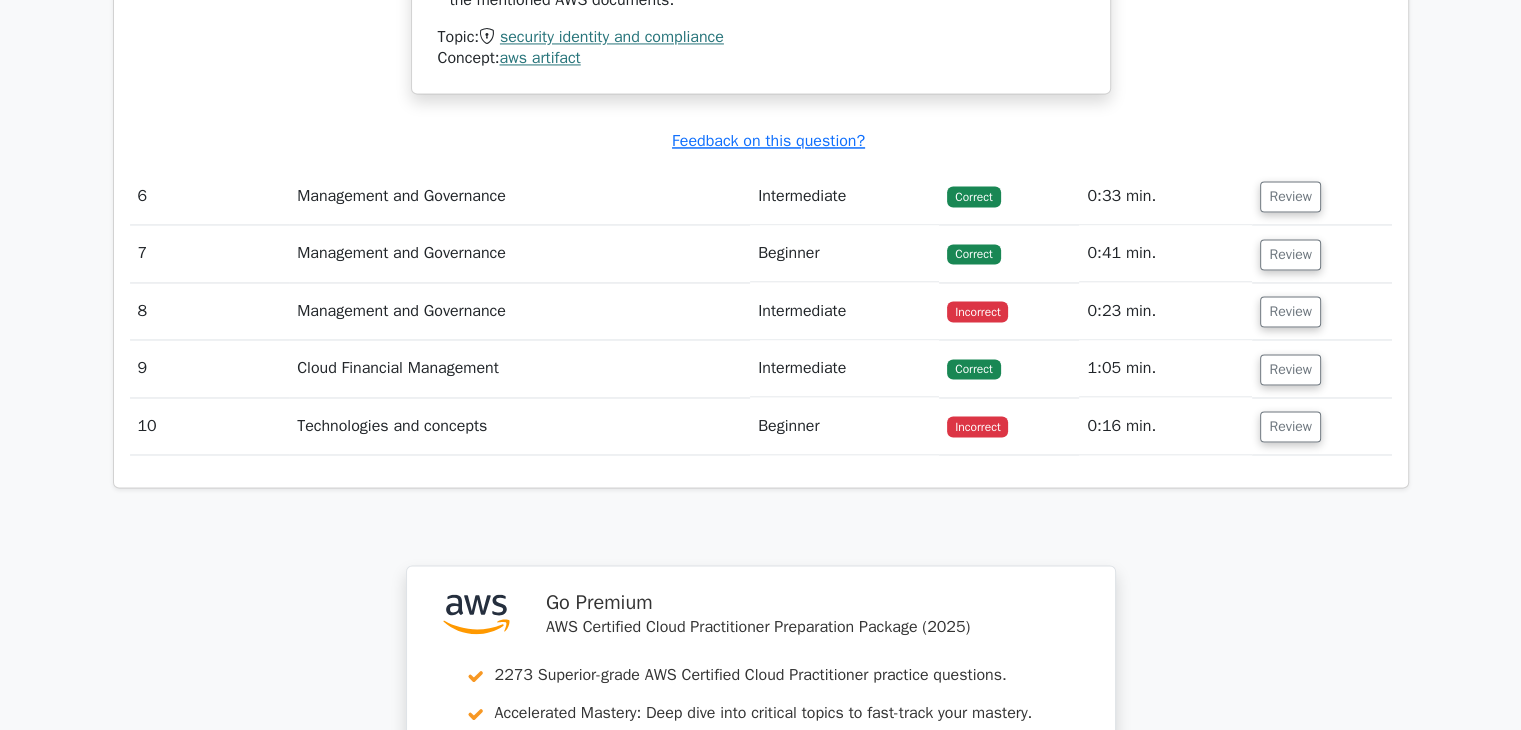 scroll, scrollTop: 3254, scrollLeft: 0, axis: vertical 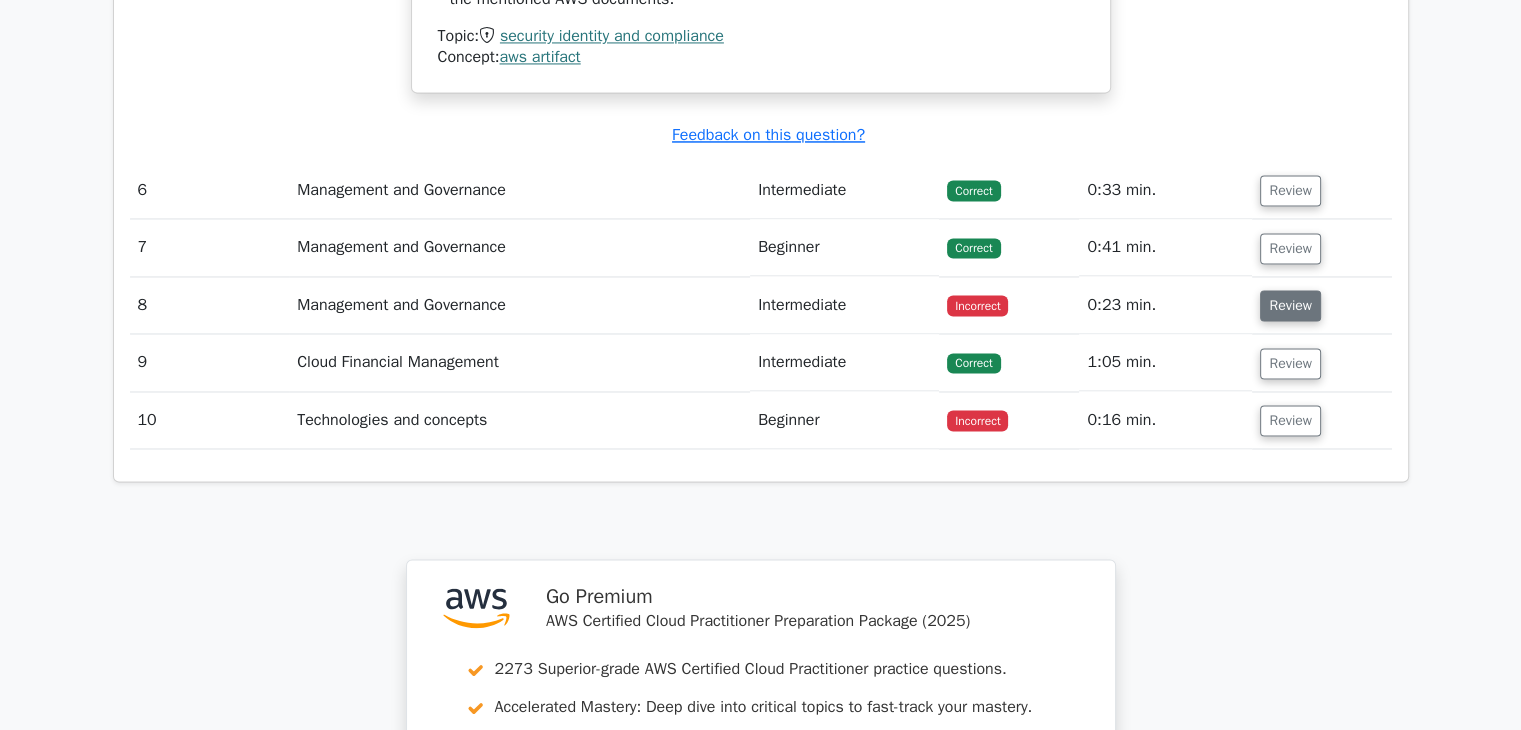 click on "Review" at bounding box center [1290, 305] 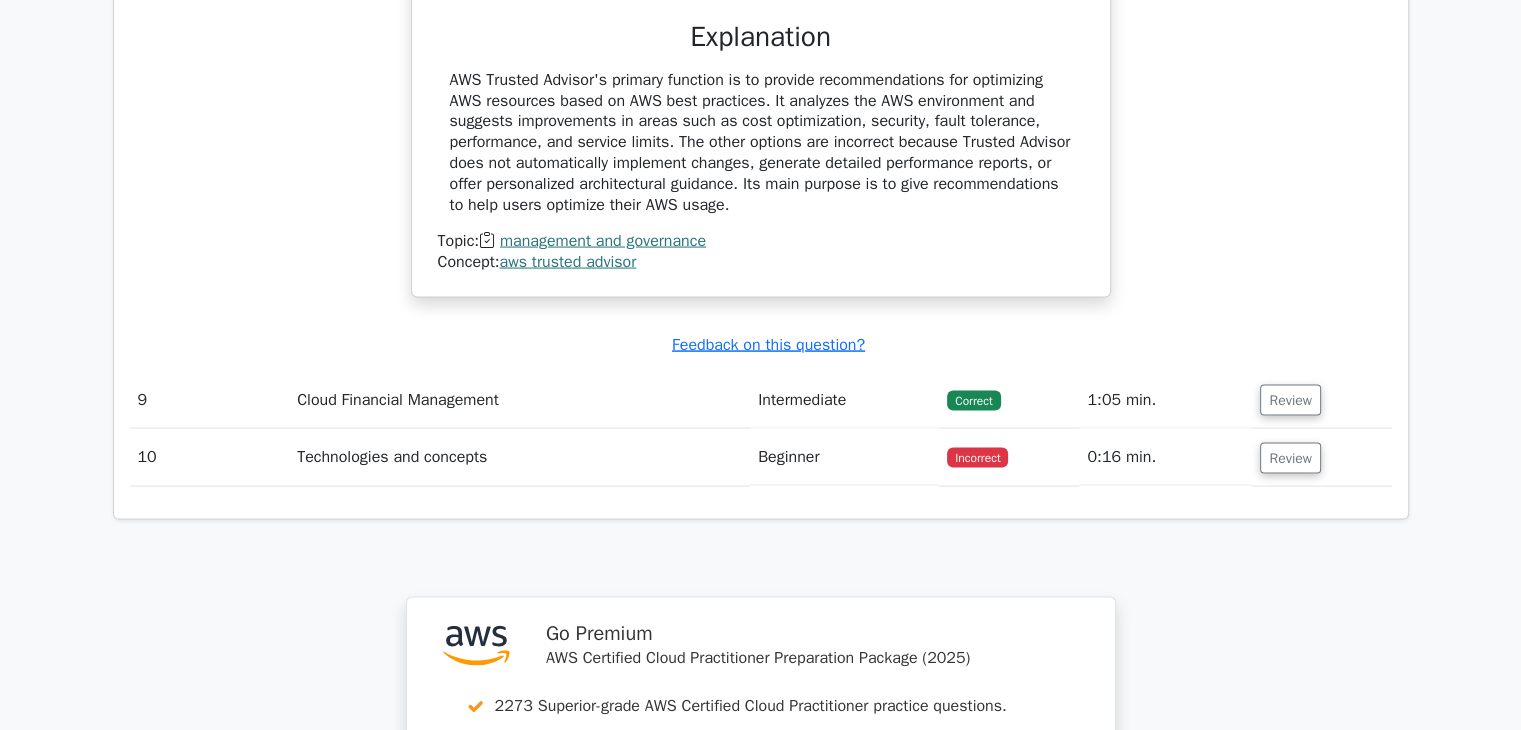 scroll, scrollTop: 3999, scrollLeft: 0, axis: vertical 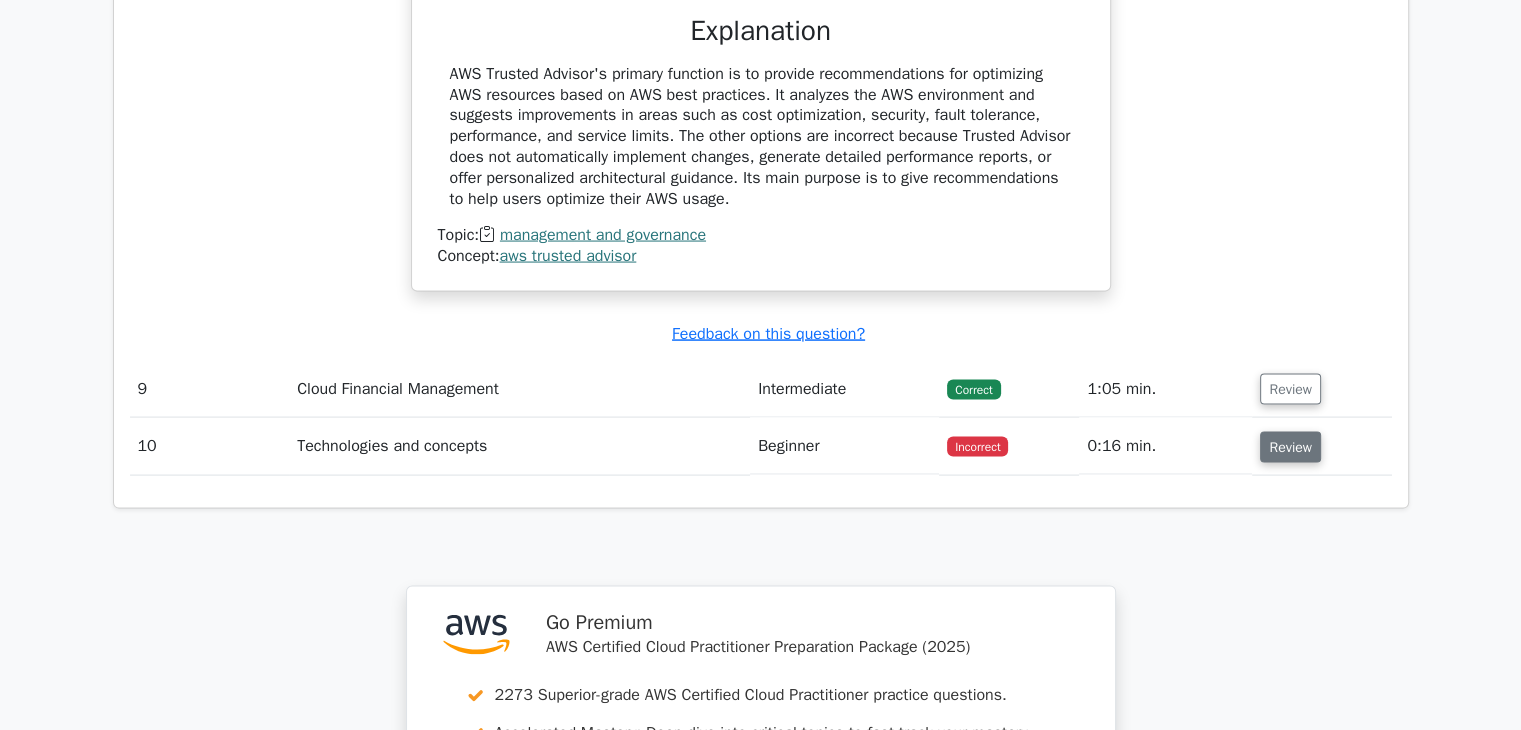 click on "Review" at bounding box center [1290, 447] 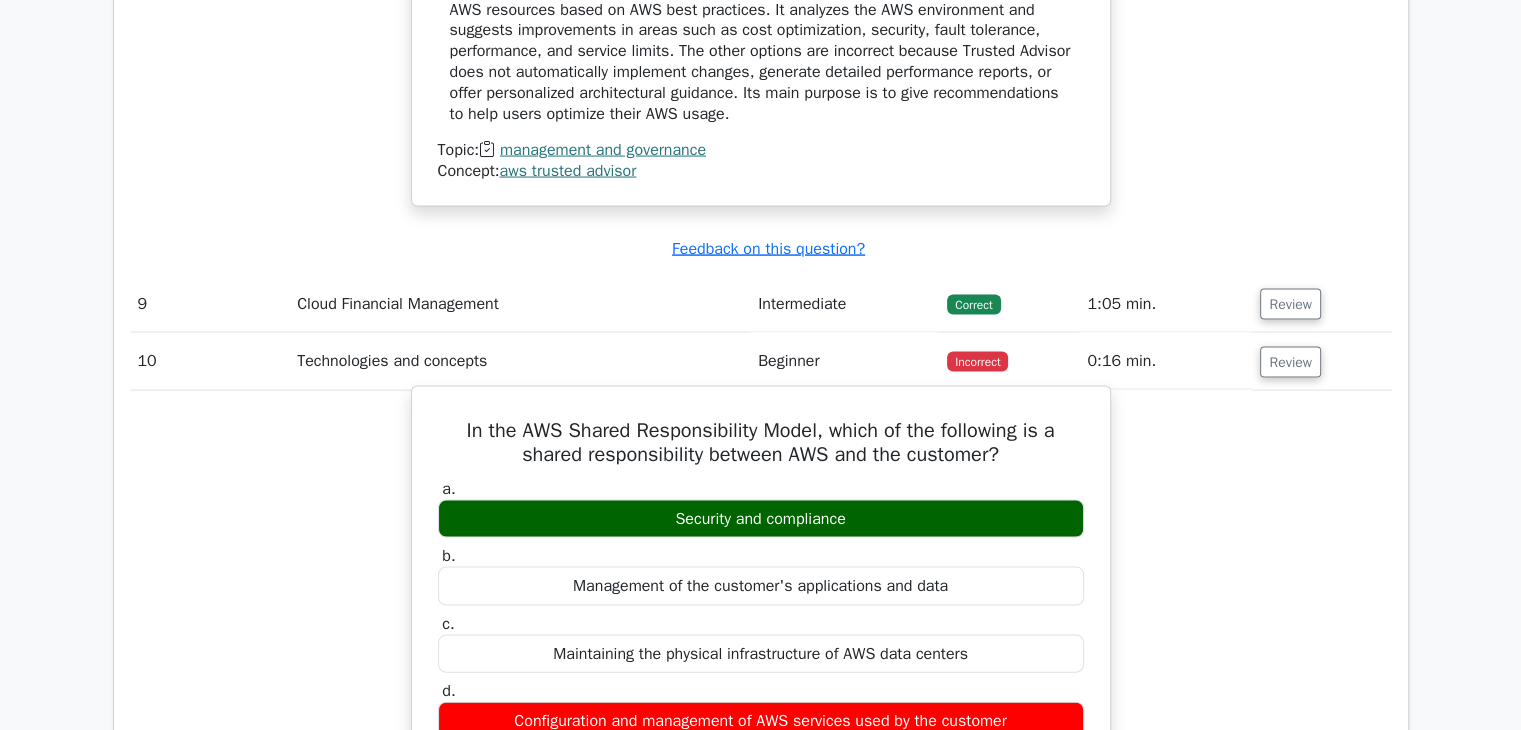 scroll, scrollTop: 4072, scrollLeft: 0, axis: vertical 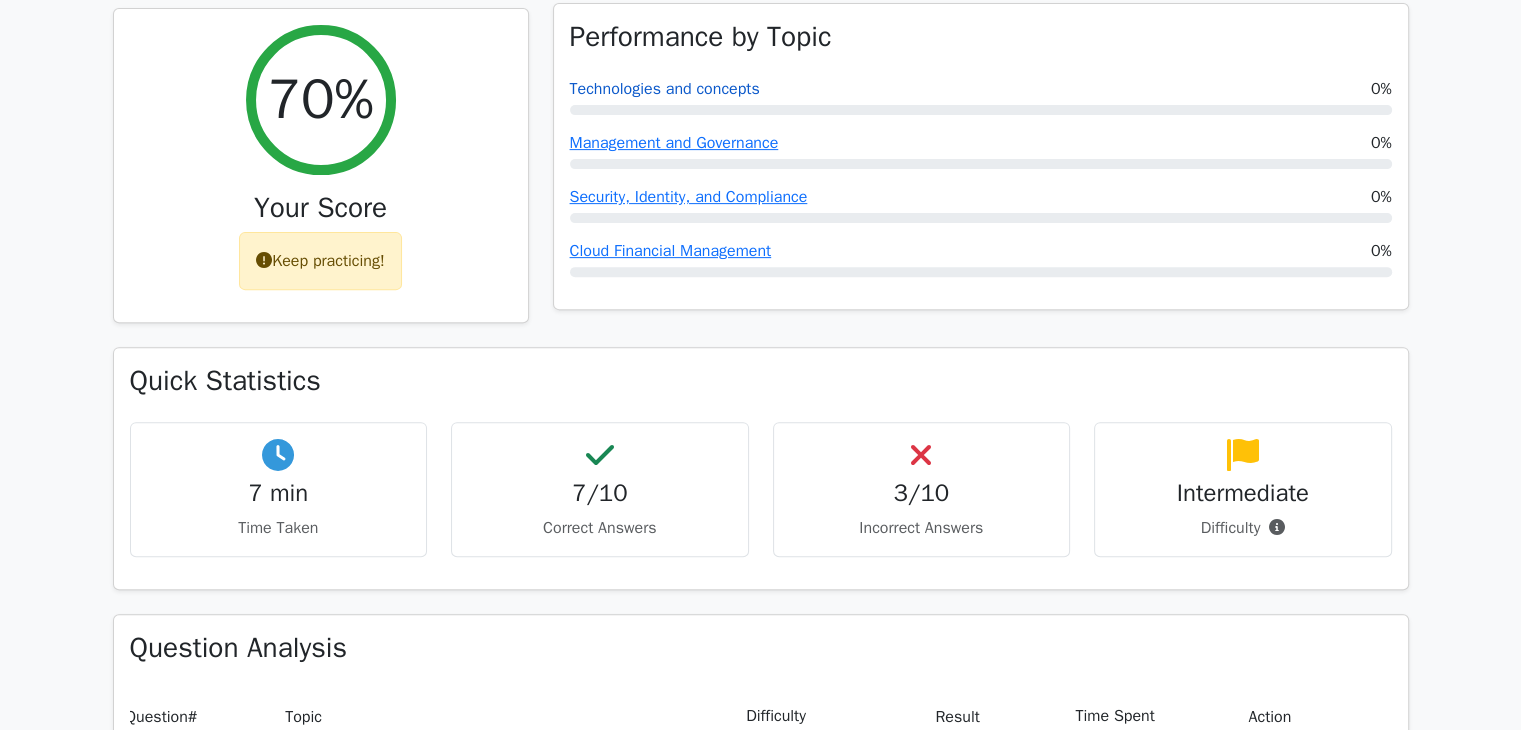 click on "Technologies and concepts" at bounding box center [665, 89] 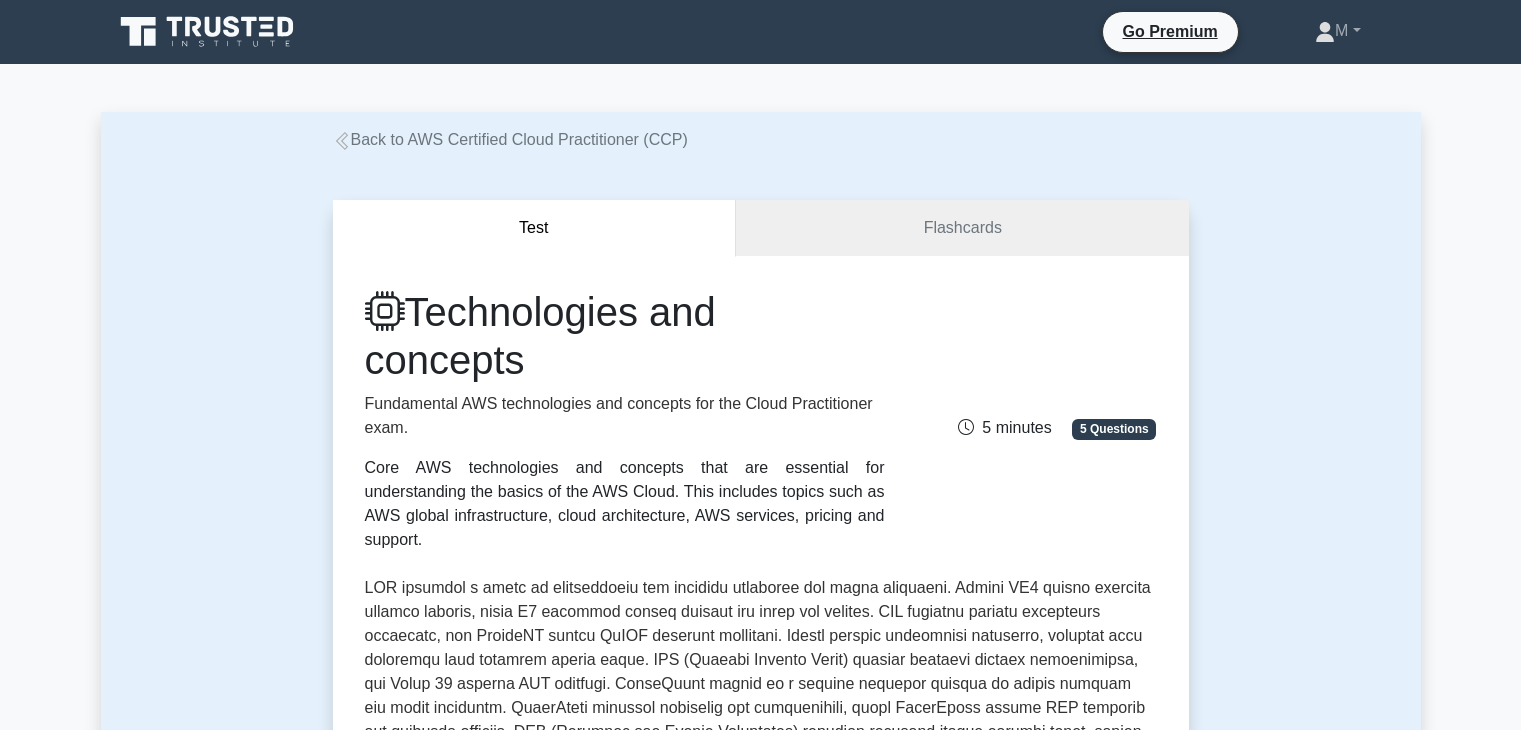 scroll, scrollTop: 0, scrollLeft: 0, axis: both 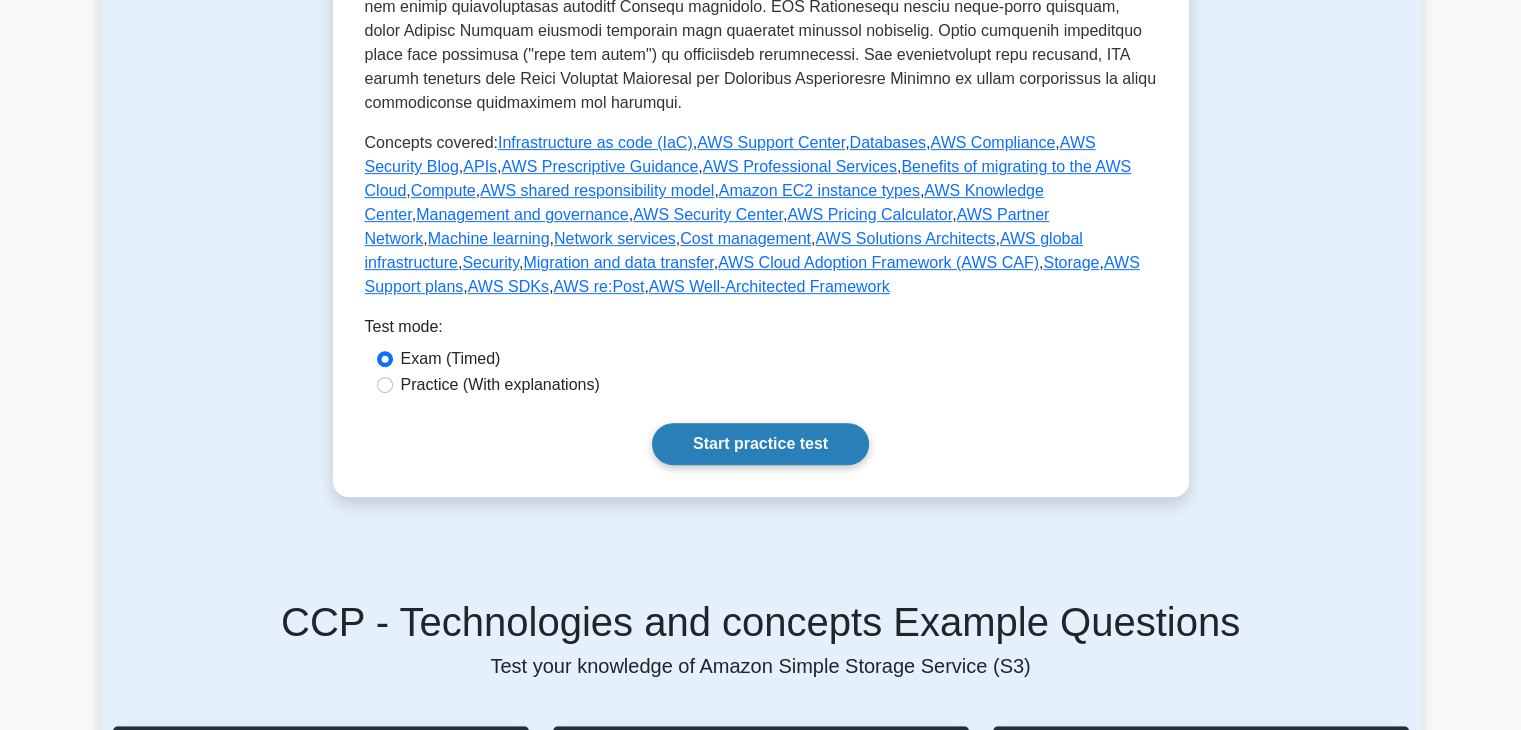 click on "Start practice test" at bounding box center [760, 444] 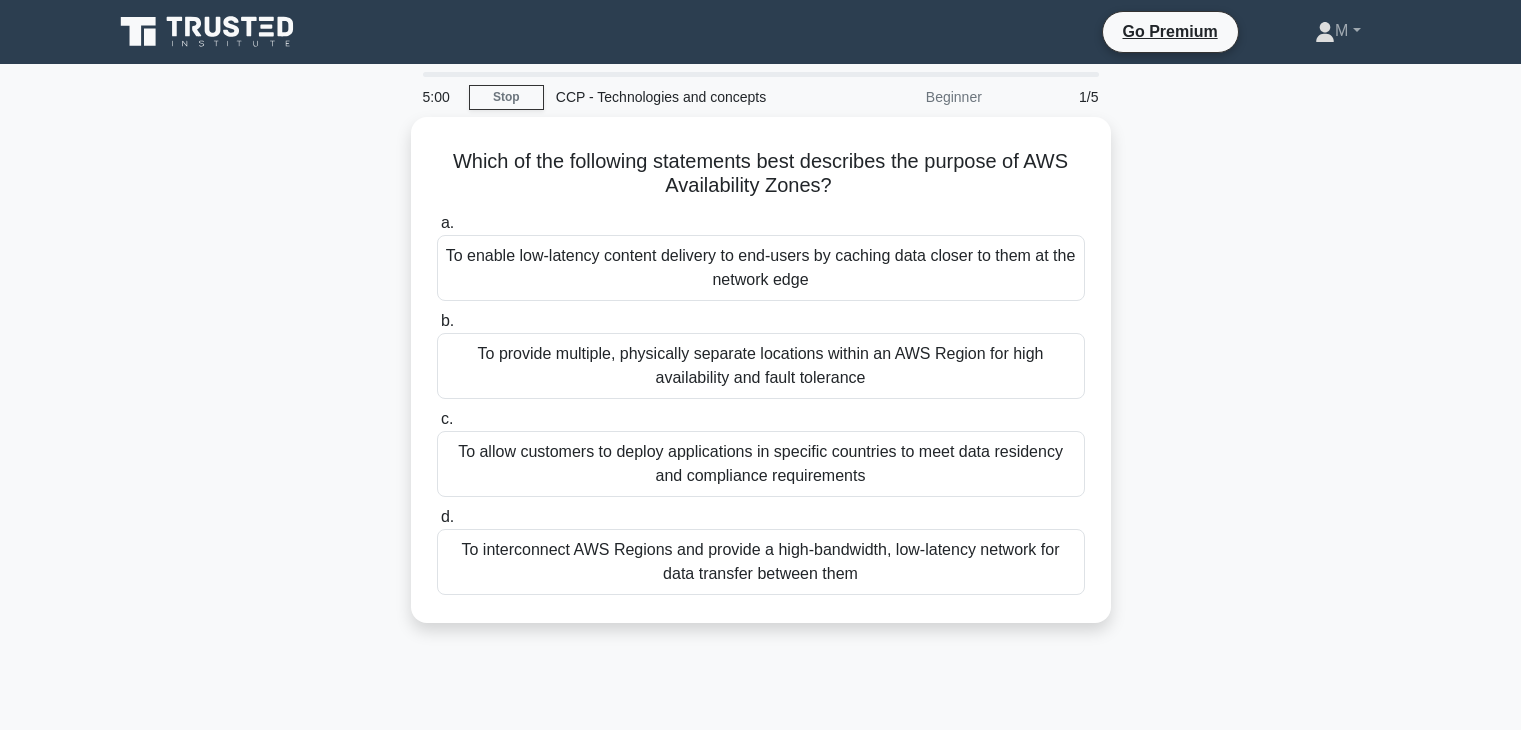 scroll, scrollTop: 0, scrollLeft: 0, axis: both 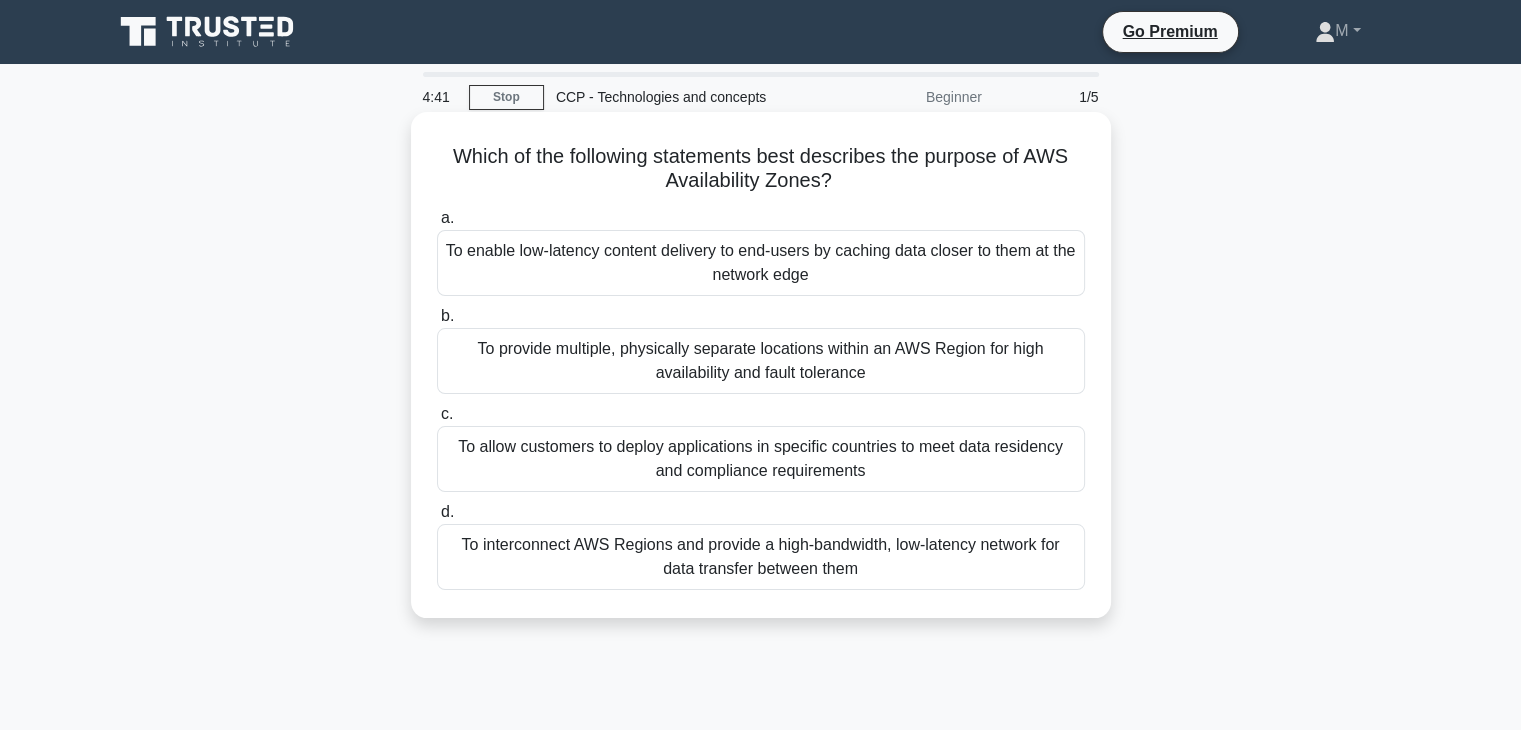 click on "To enable low-latency content delivery to end-users by caching data closer to them at the network edge" at bounding box center (761, 263) 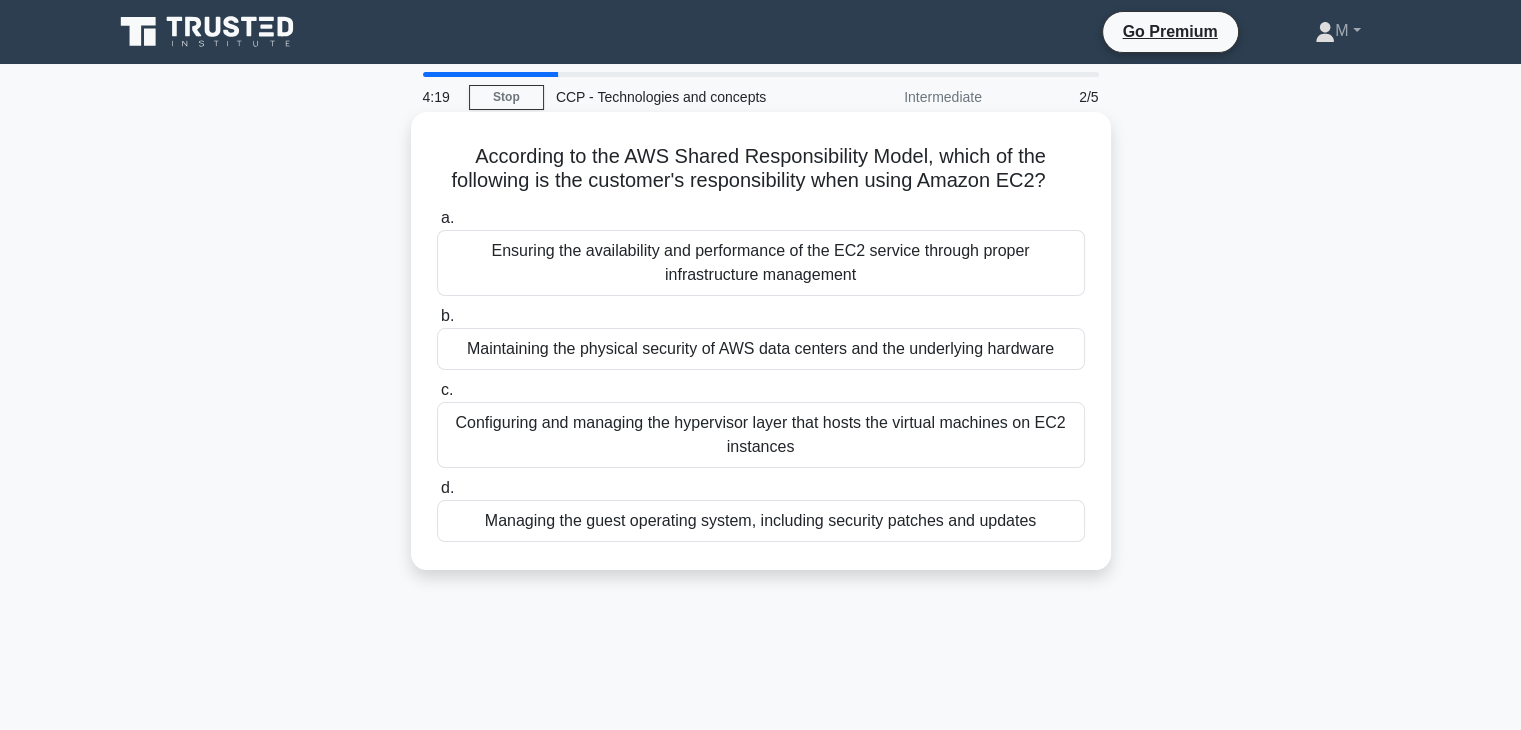 click on "Managing the guest operating system, including security patches and updates" at bounding box center (761, 521) 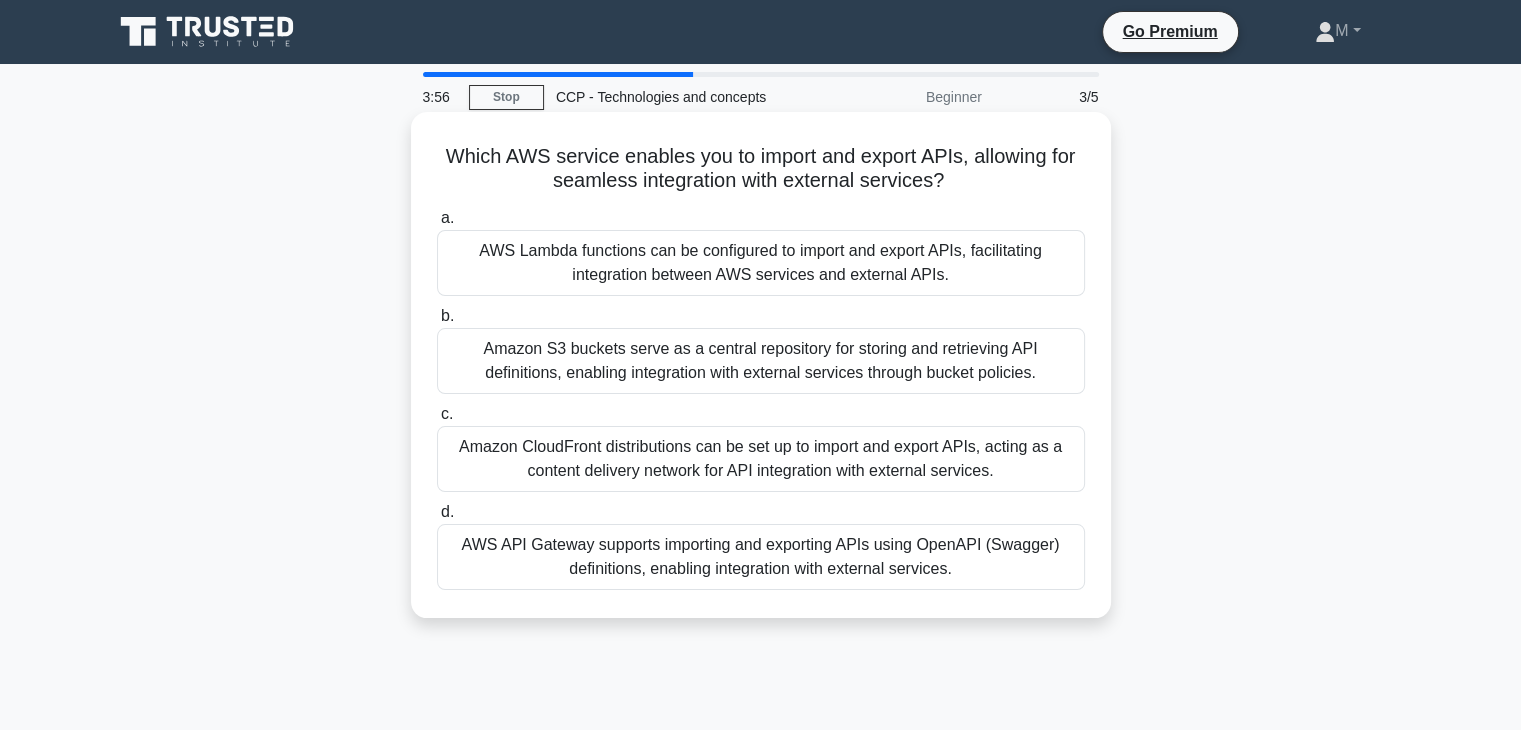 click on "AWS API Gateway supports importing and exporting APIs using OpenAPI (Swagger) definitions, enabling integration with external services." at bounding box center (761, 557) 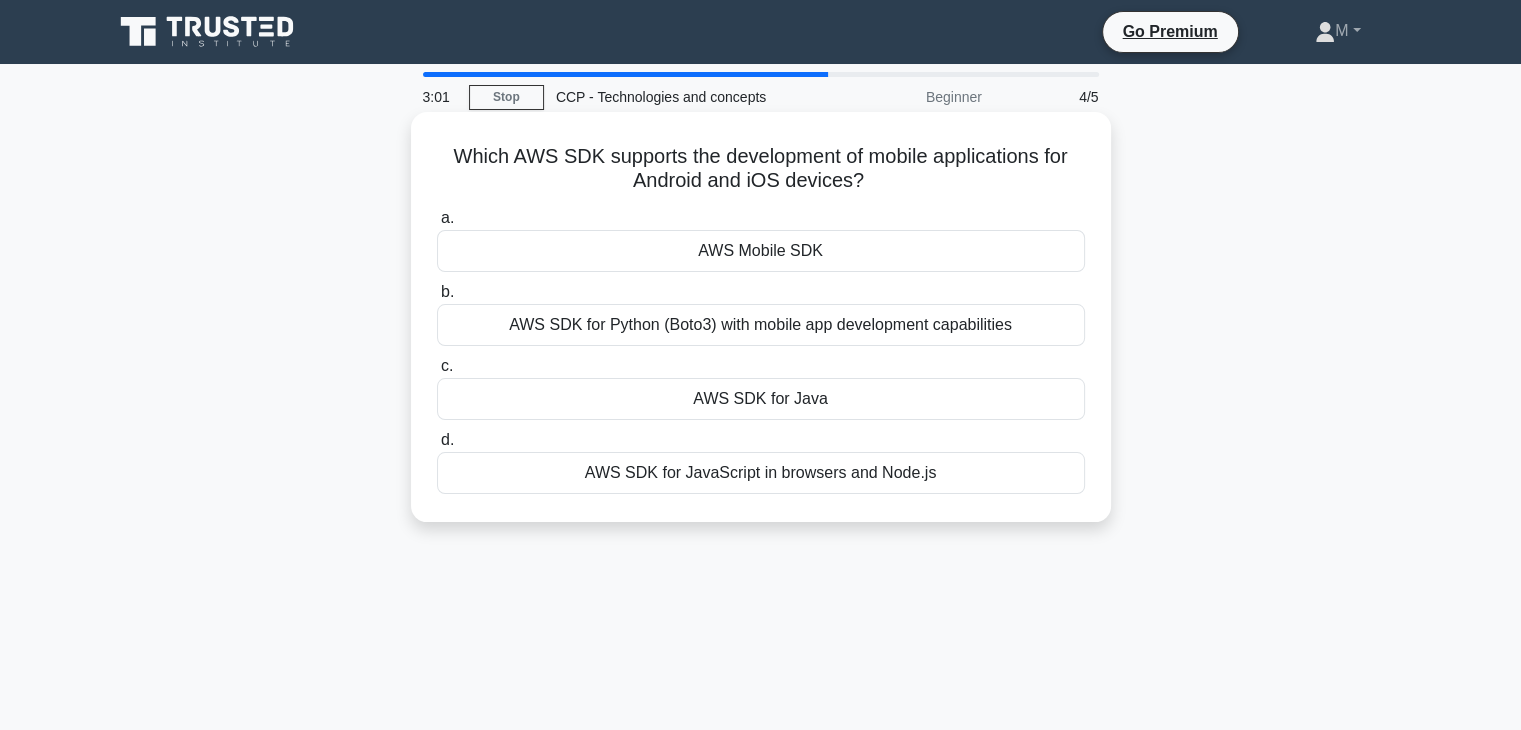 drag, startPoint x: 444, startPoint y: 152, endPoint x: 868, endPoint y: 173, distance: 424.5197 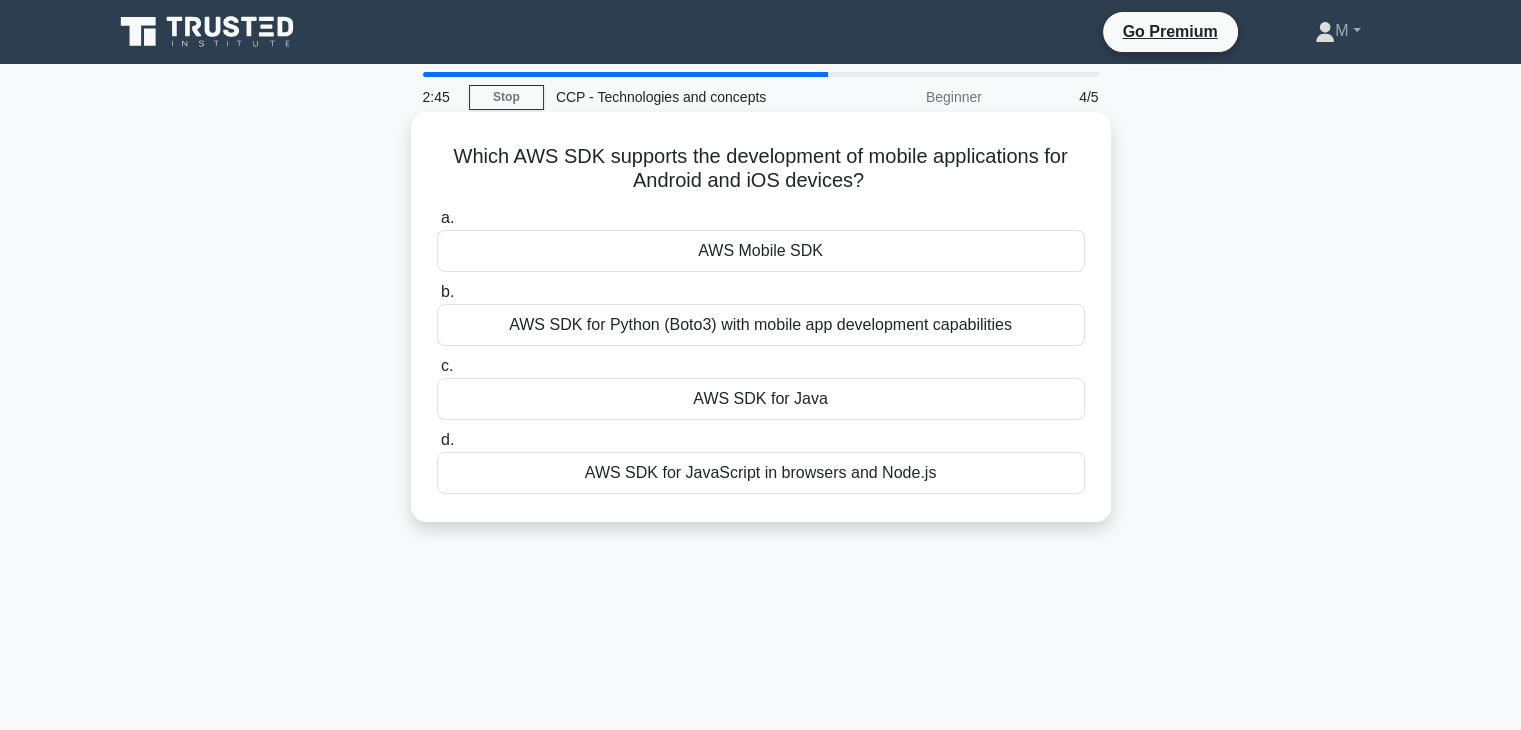 click on "Which AWS SDK supports the development of mobile applications for Android and iOS devices?
.spinner_0XTQ{transform-origin:center;animation:spinner_y6GP .75s linear infinite}@keyframes spinner_y6GP{100%{transform:rotate(360deg)}}" at bounding box center [761, 169] 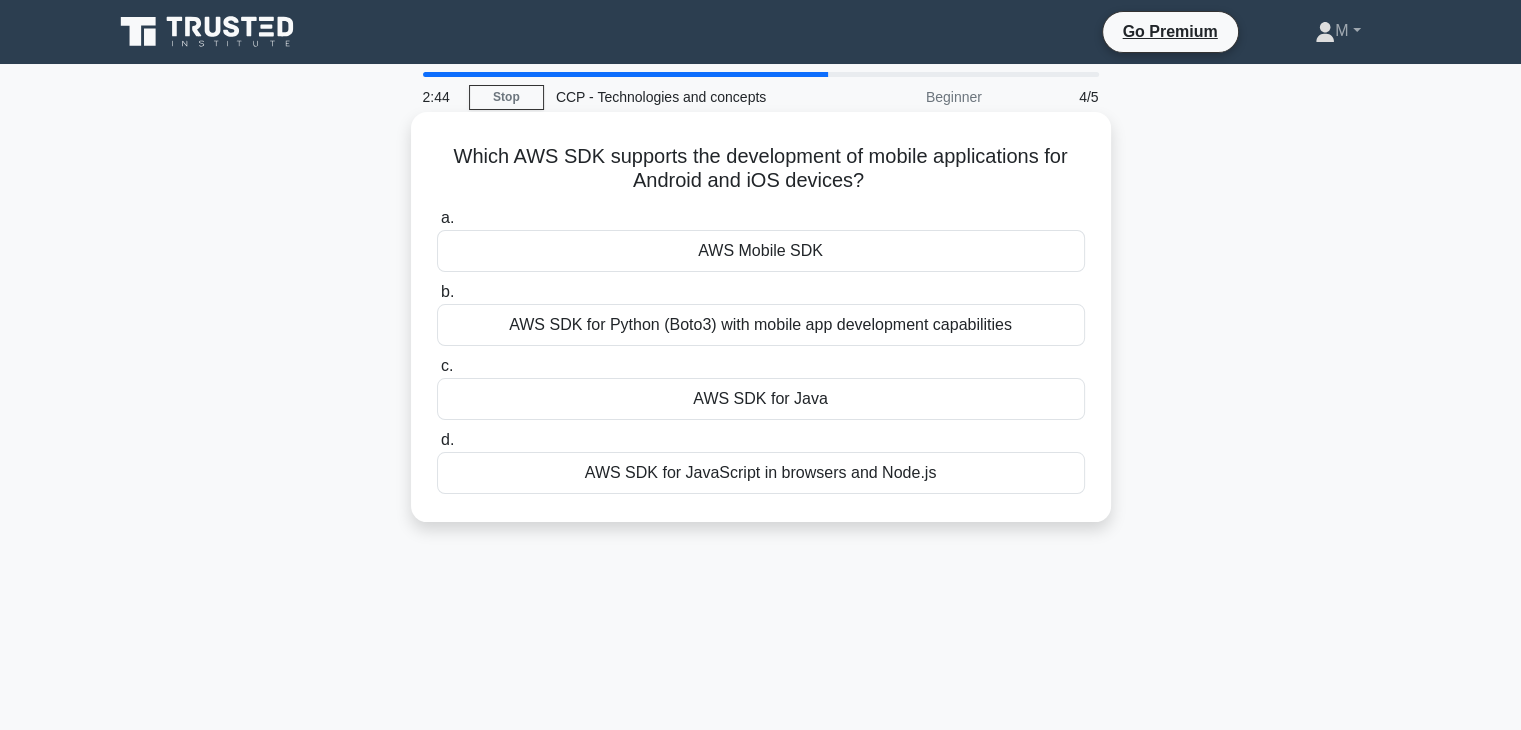 drag, startPoint x: 444, startPoint y: 161, endPoint x: 973, endPoint y: 486, distance: 620.8591 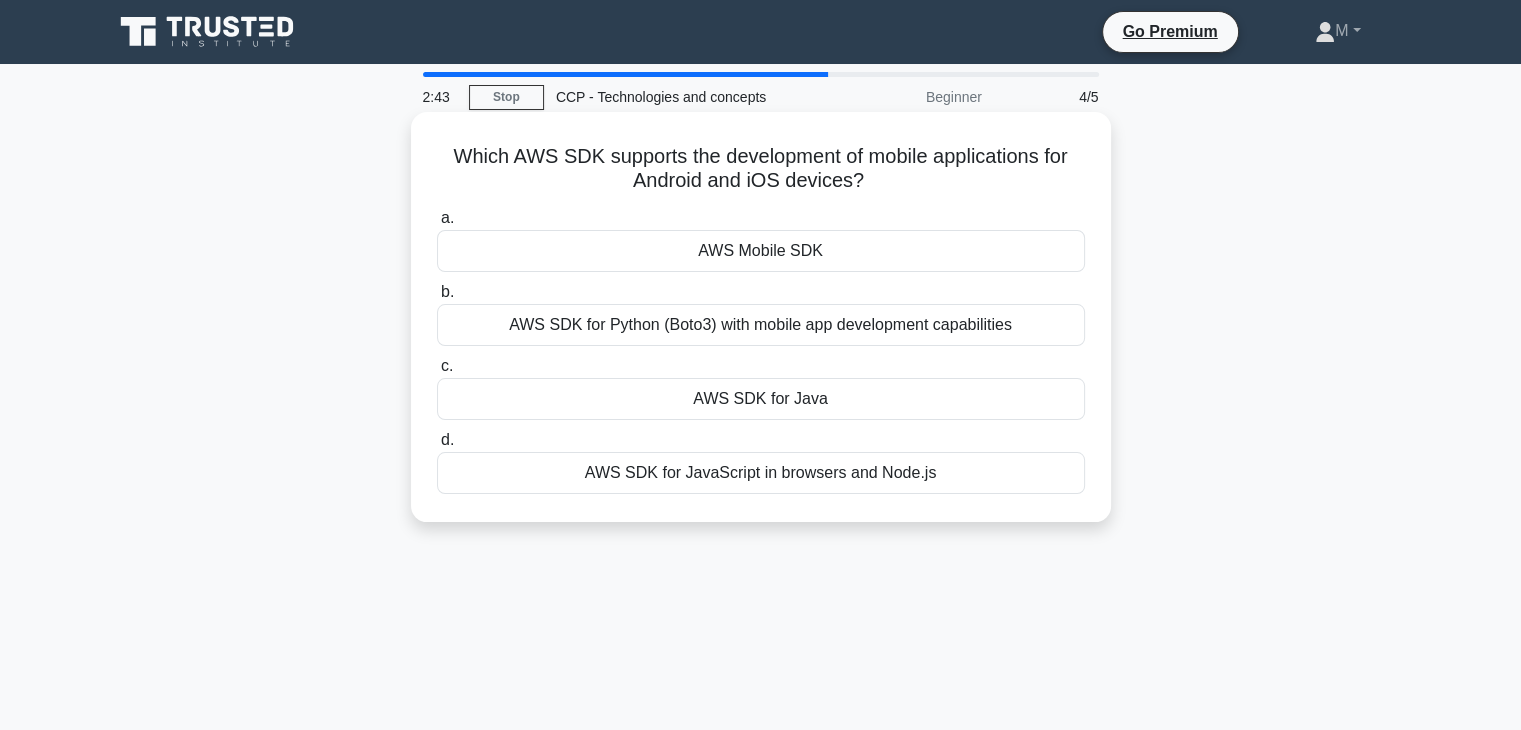 copy on "Which AWS SDK supports the development of mobile applications for Android and iOS devices?
.spinner_0XTQ{transform-origin:center;animation:spinner_y6GP .75s linear infinite}@keyframes spinner_y6GP{100%{transform:rotate(360deg)}}
a.
AWS Mobile SDK
b.
AWS SDK for Python (Boto3) with mobile app development capabilities
c.
AWS SDK for Java
d.
AWS SDK for JavaScript in browsers and Node.js" 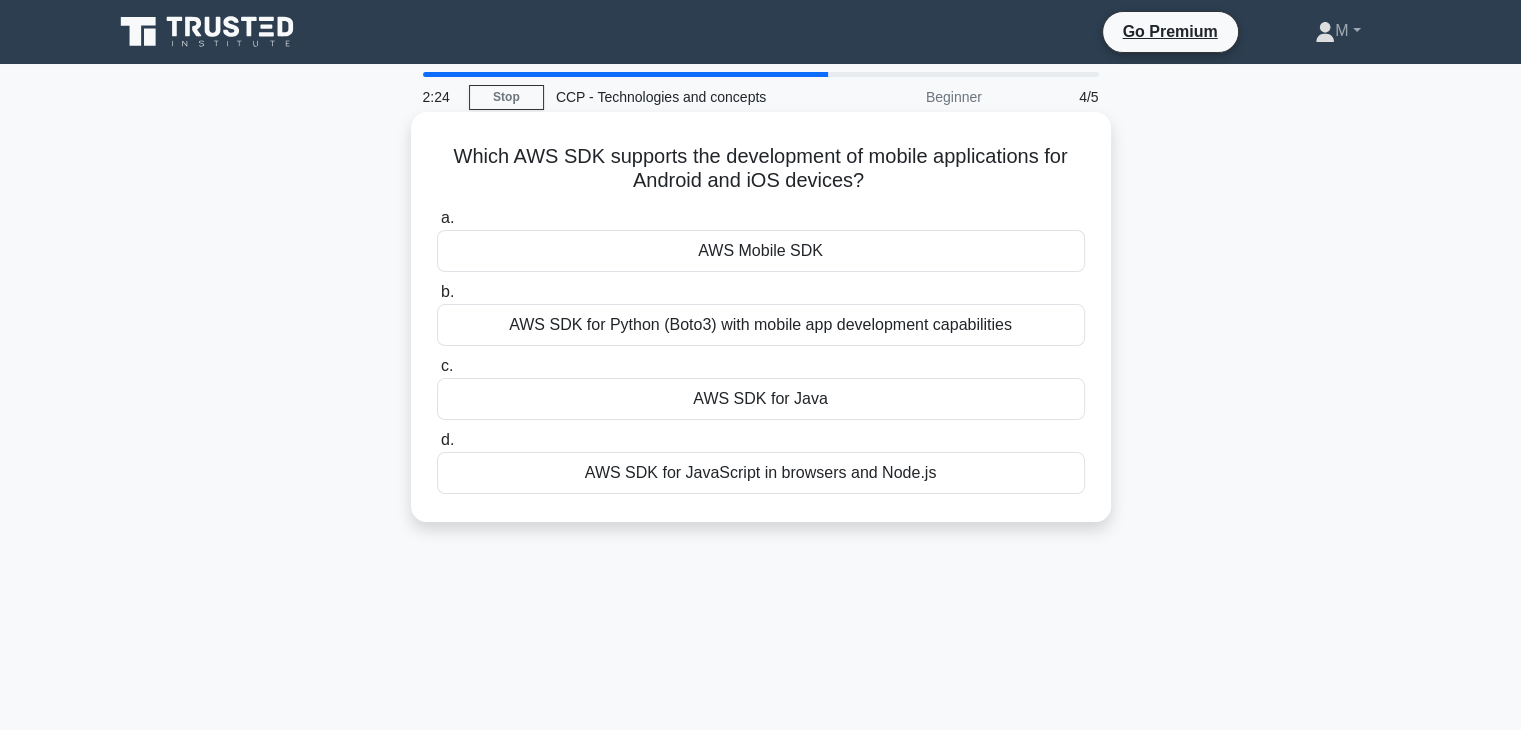 click on "AWS Mobile SDK" at bounding box center [761, 251] 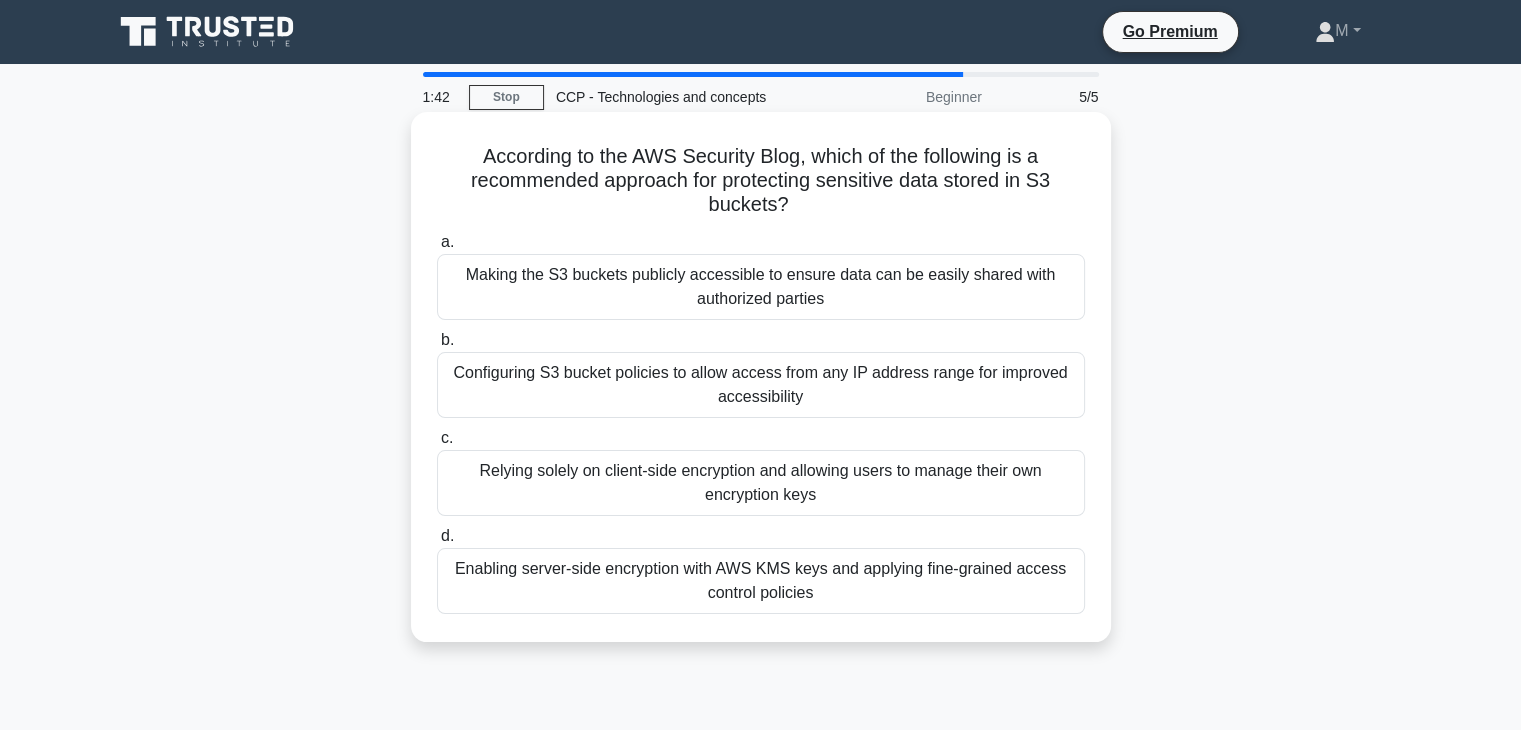 click on "Enabling server-side encryption with AWS KMS keys and applying fine-grained access control policies" at bounding box center [761, 581] 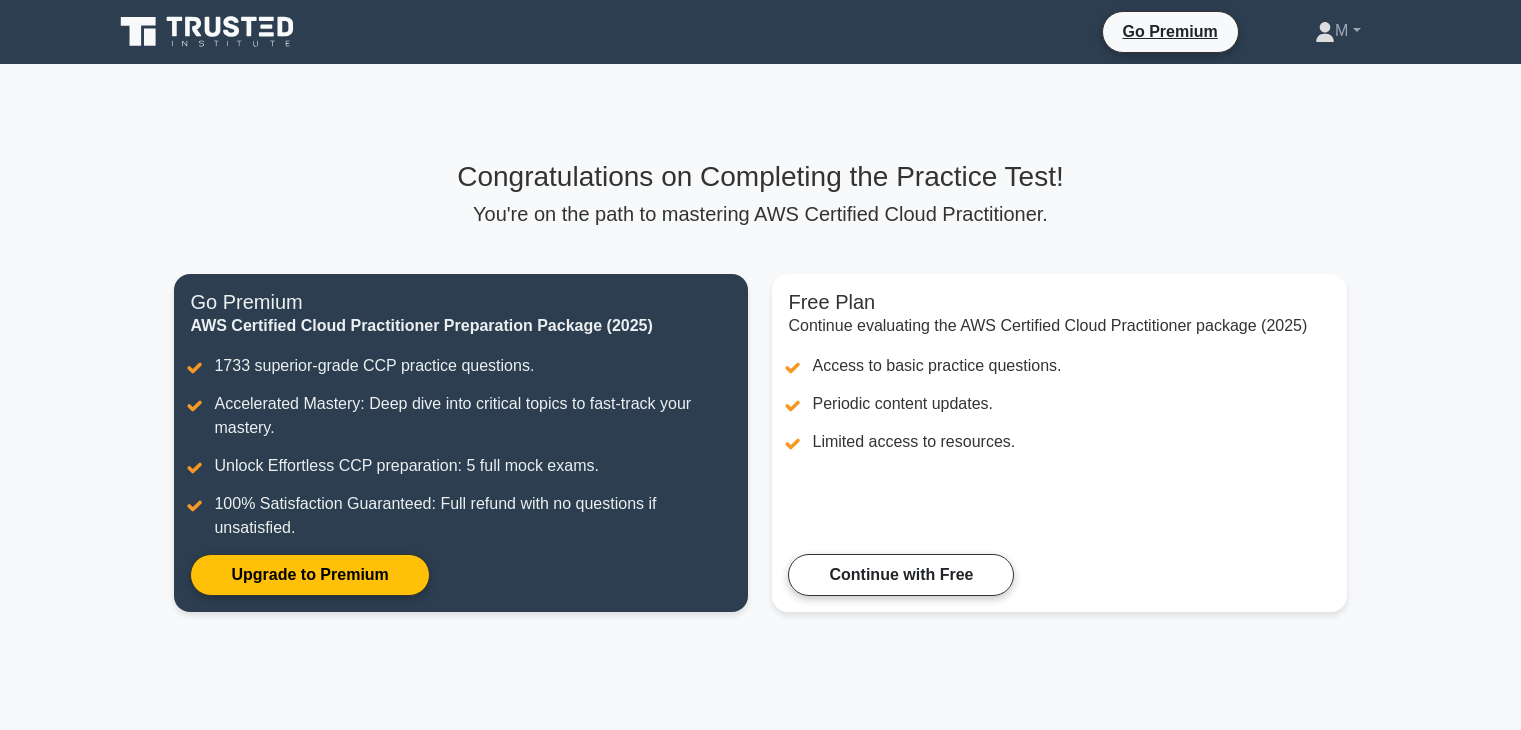 scroll, scrollTop: 0, scrollLeft: 0, axis: both 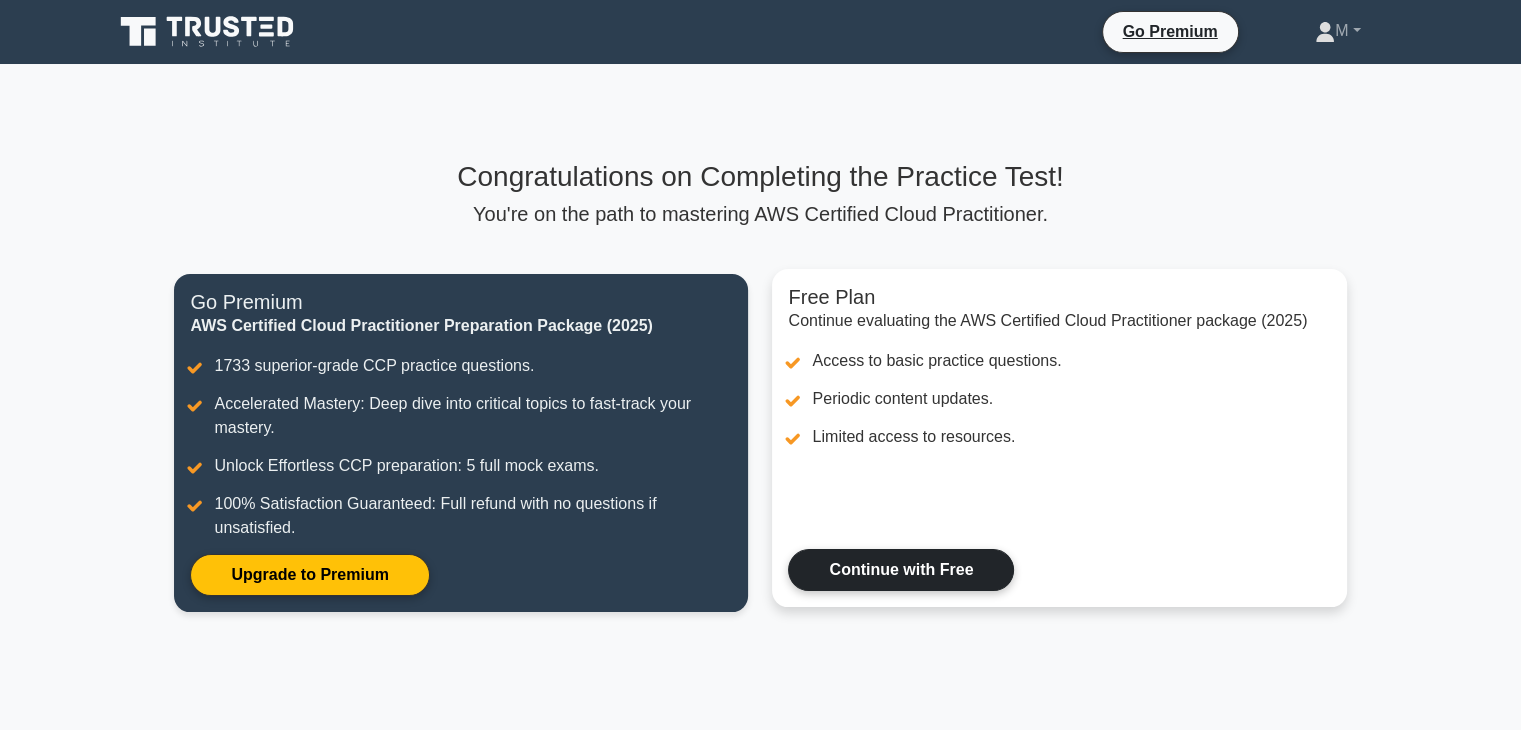 click on "Continue with Free" at bounding box center (901, 570) 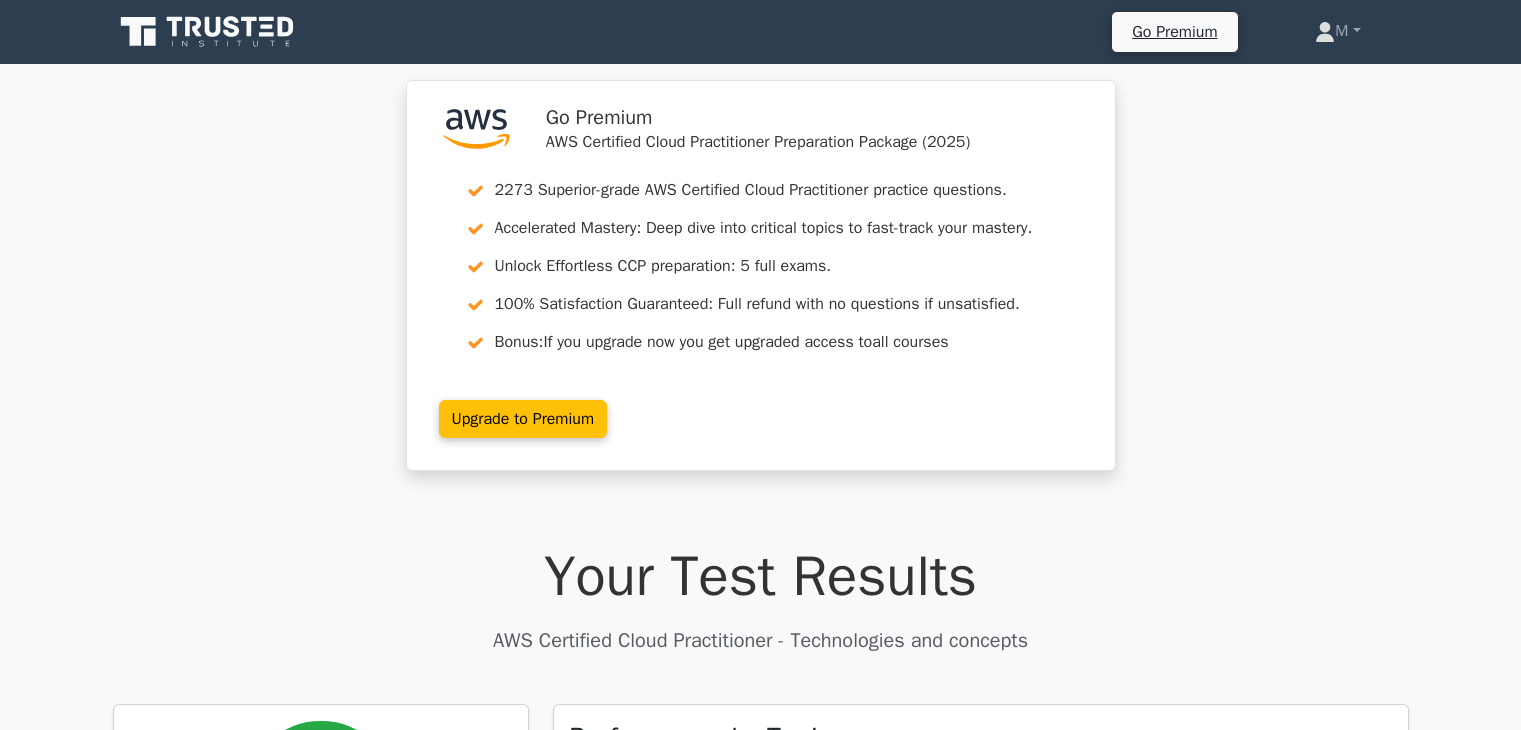 scroll, scrollTop: 0, scrollLeft: 0, axis: both 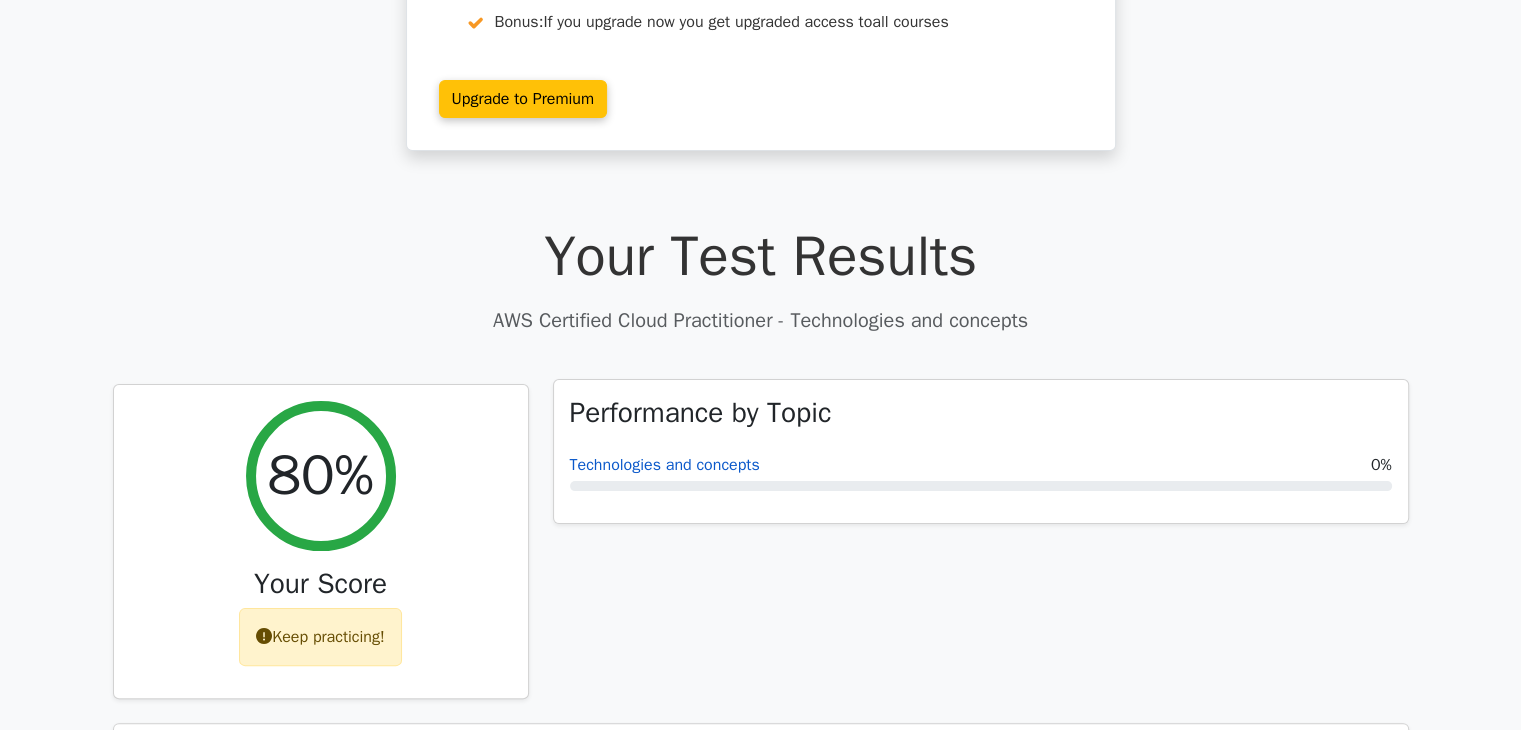 click on "Technologies and concepts" at bounding box center (665, 465) 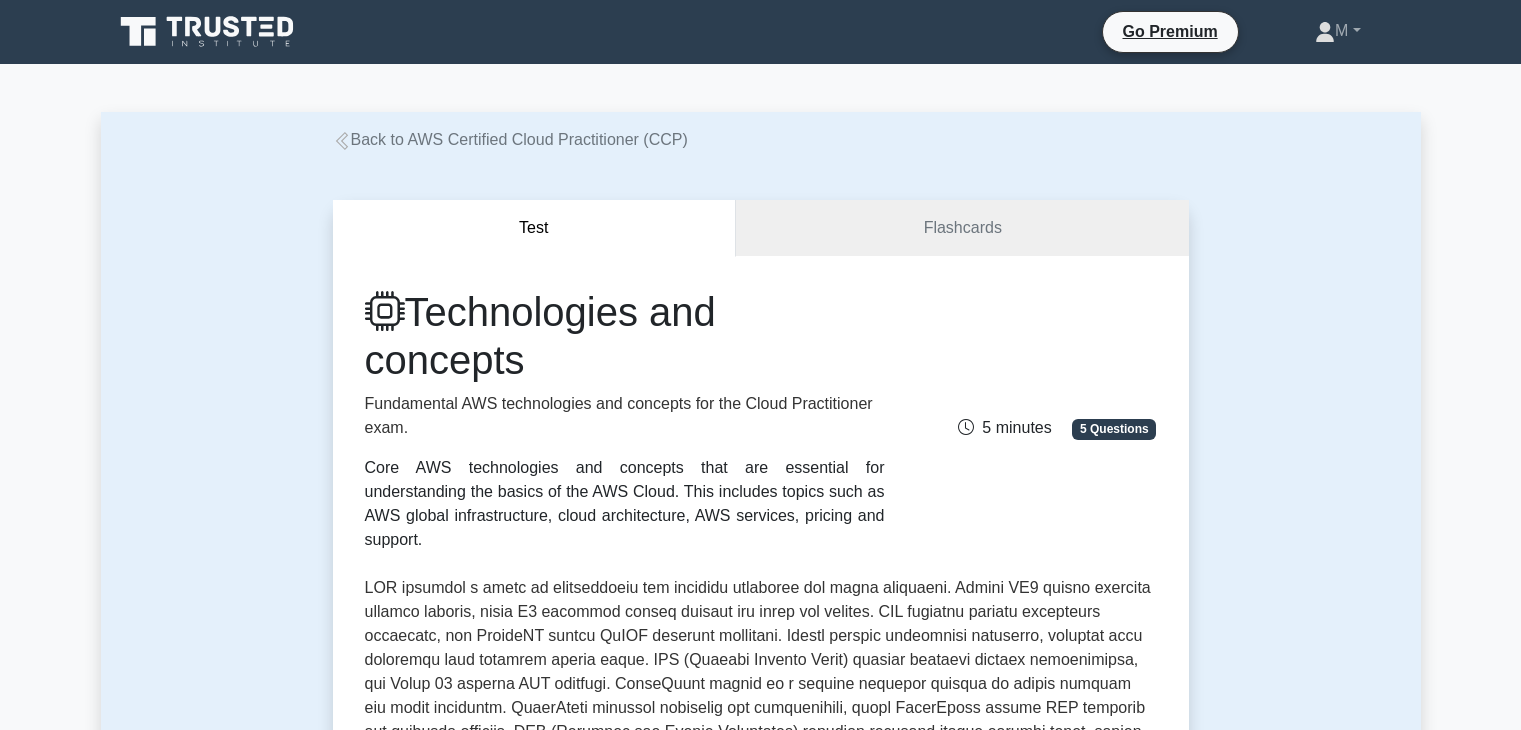 scroll, scrollTop: 0, scrollLeft: 0, axis: both 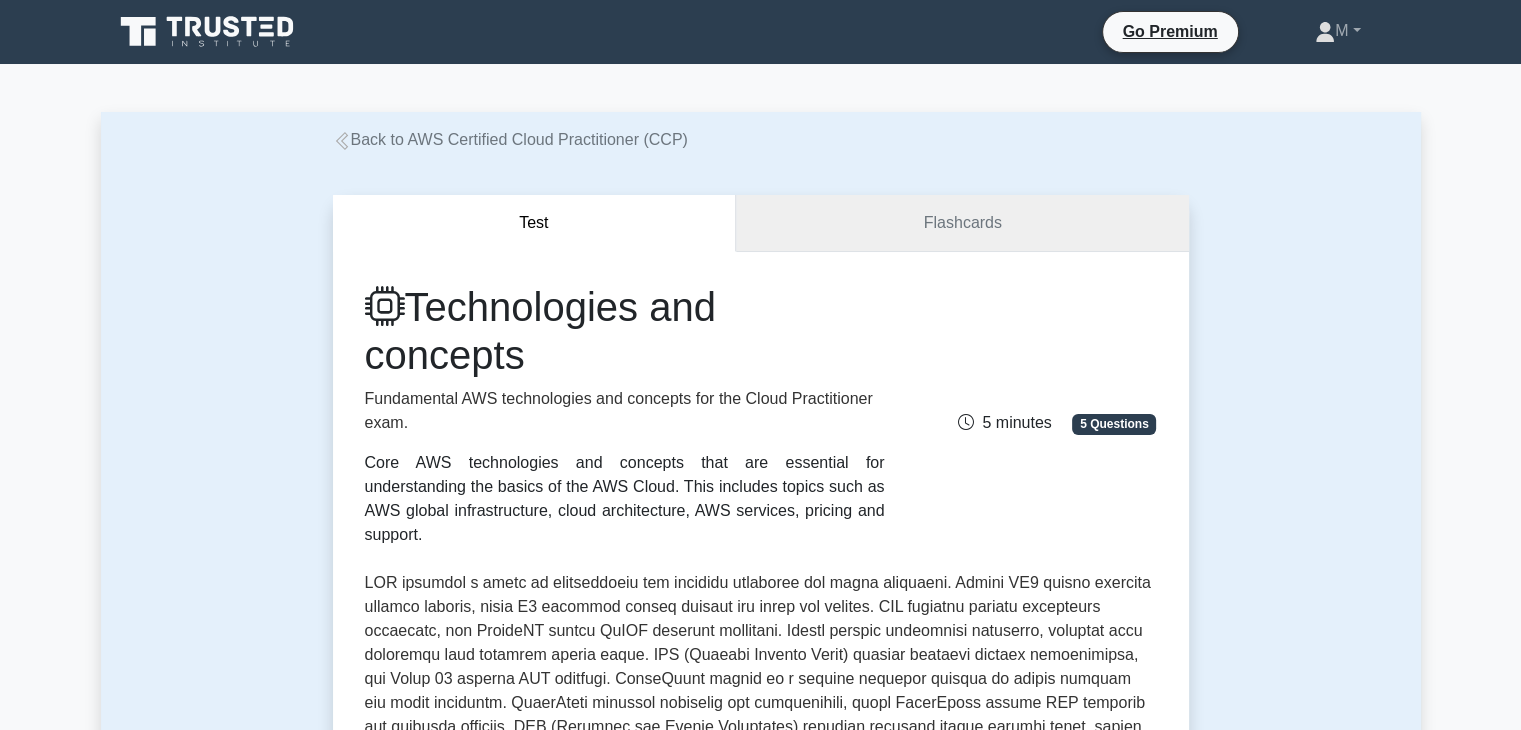 click on "Flashcards" at bounding box center (962, 223) 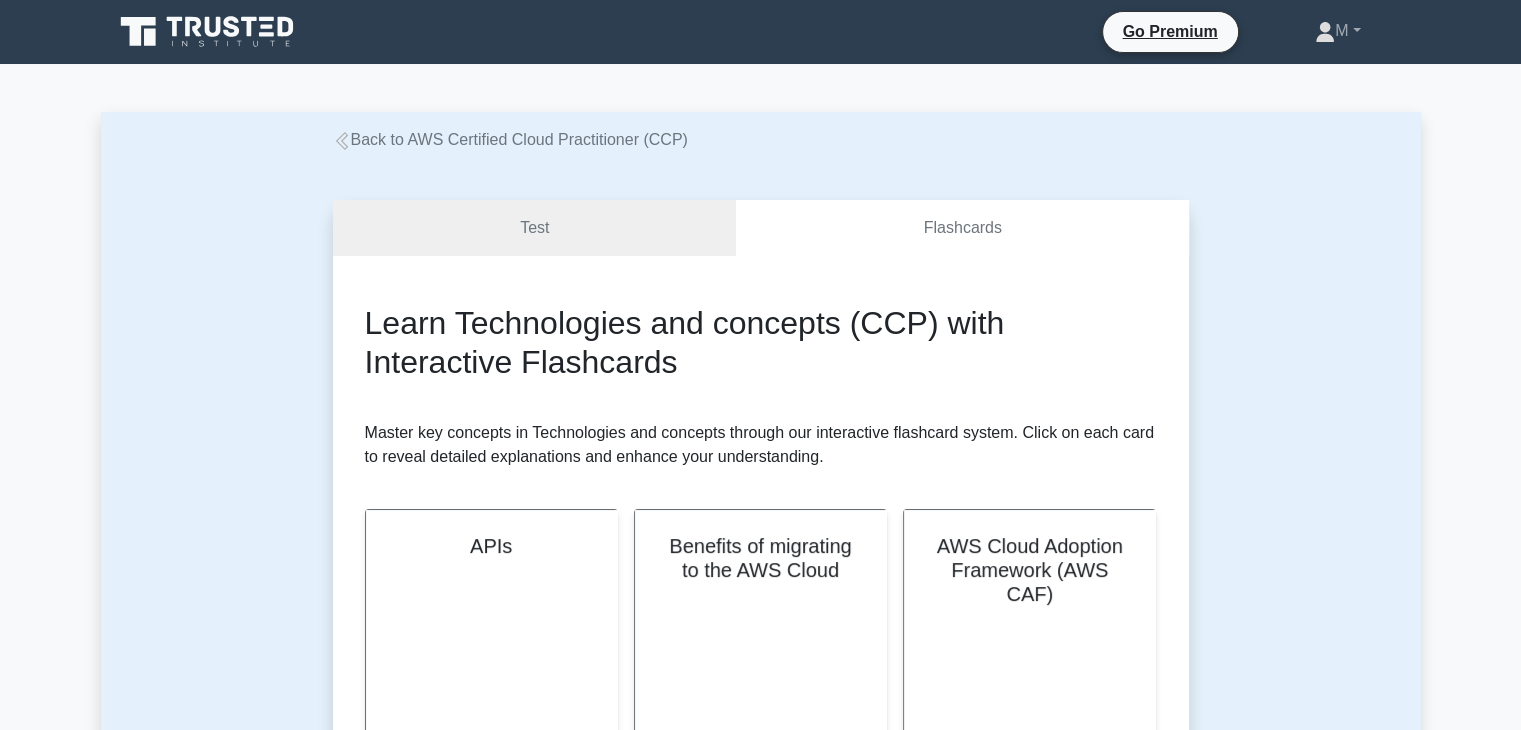 scroll, scrollTop: 342, scrollLeft: 0, axis: vertical 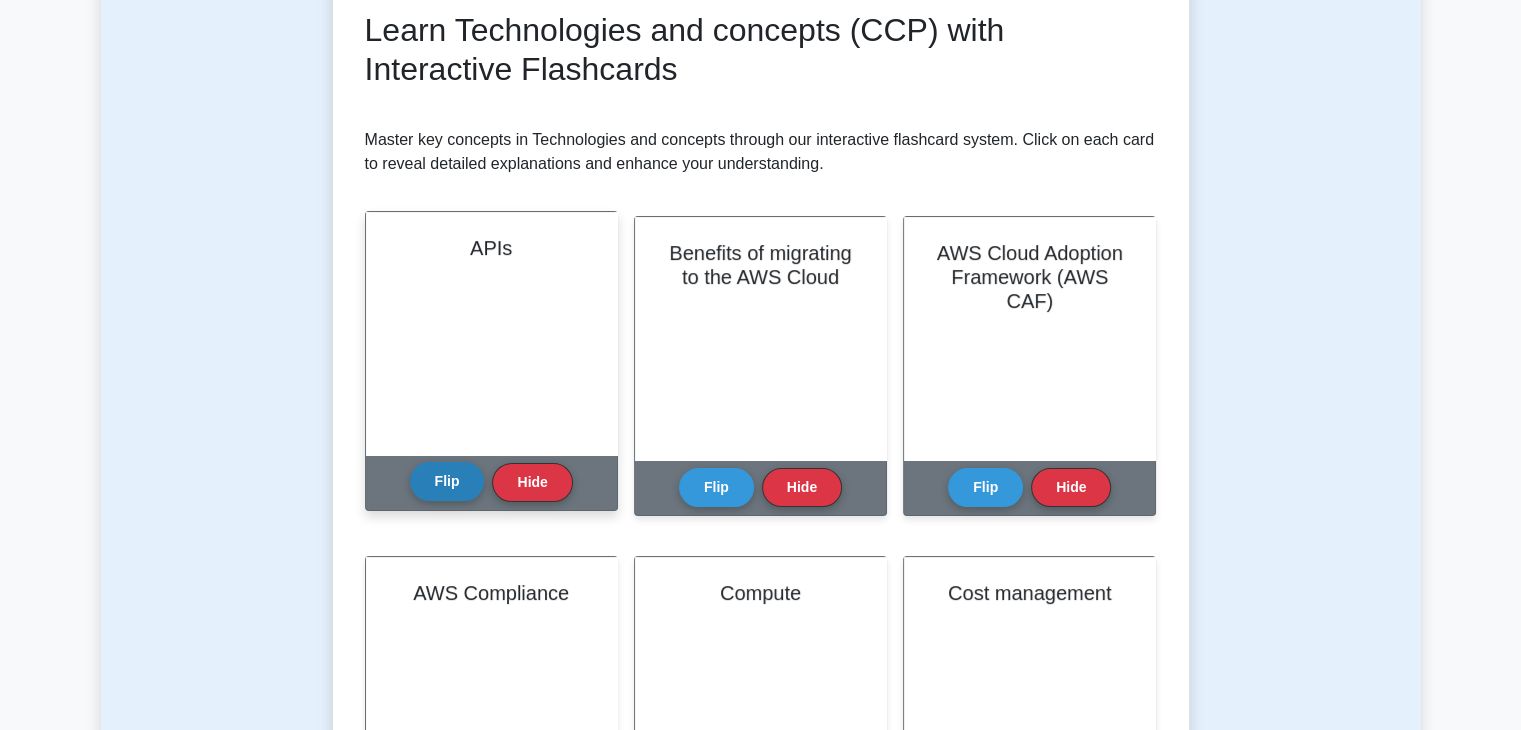 click on "Flip" at bounding box center (447, 481) 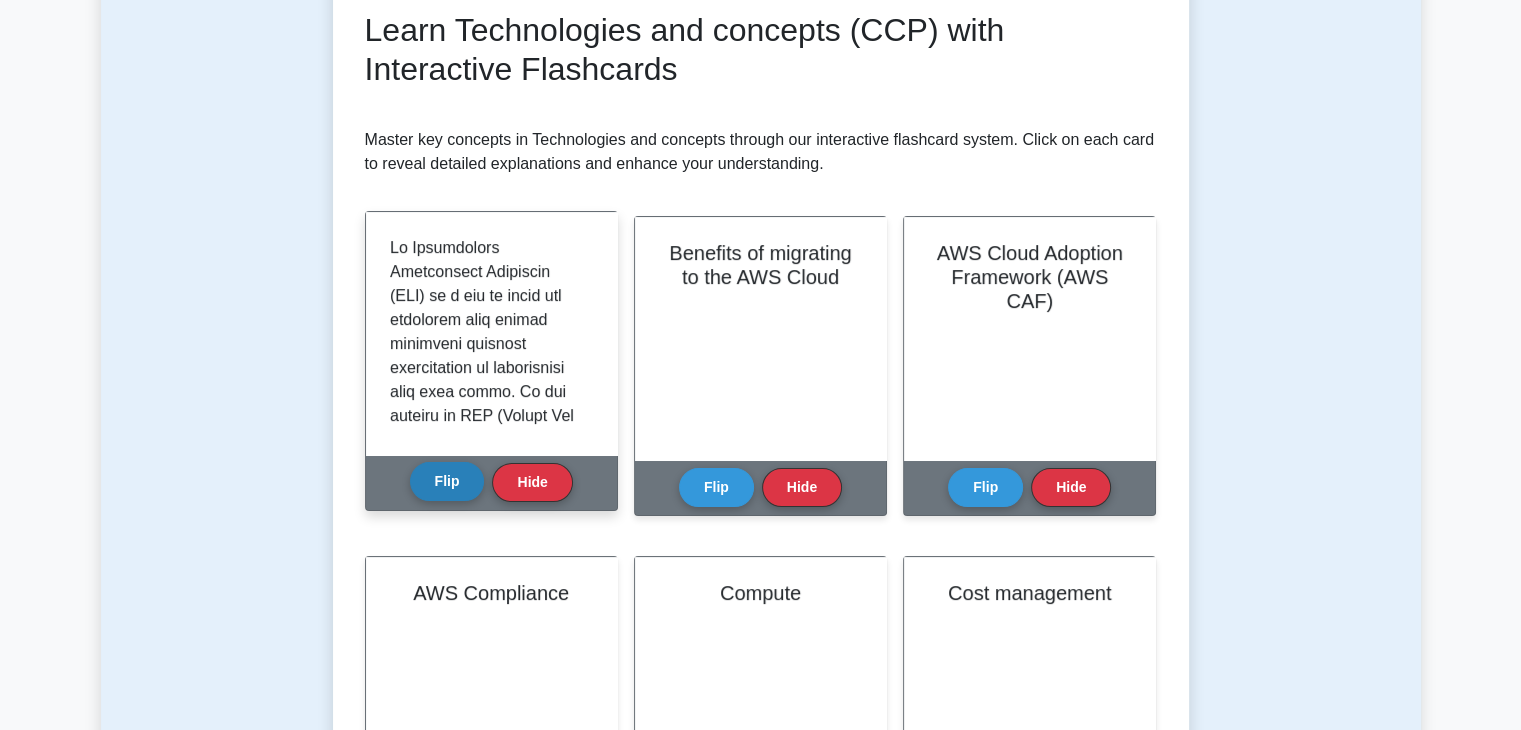 click on "Flip" at bounding box center [447, 481] 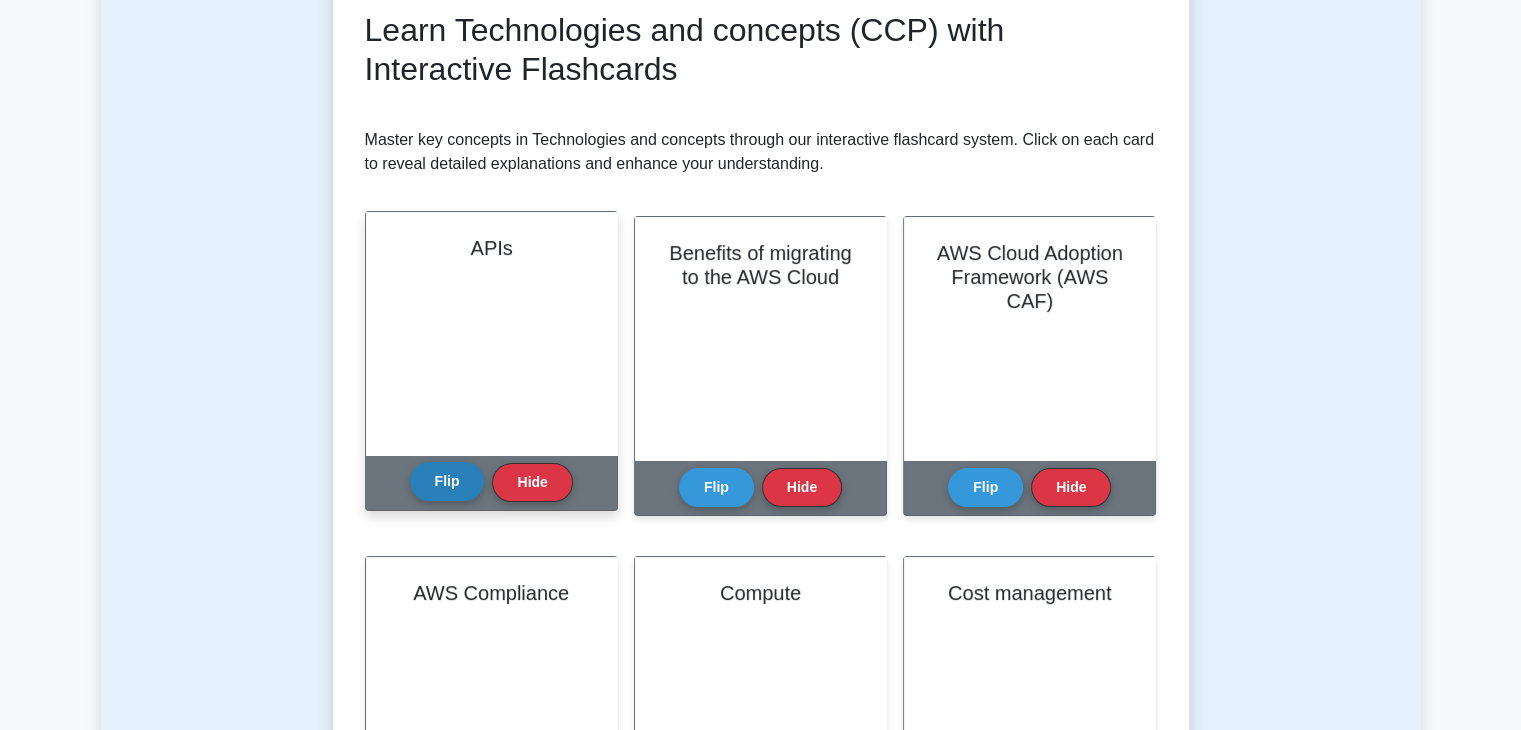 click on "Flip" at bounding box center (447, 481) 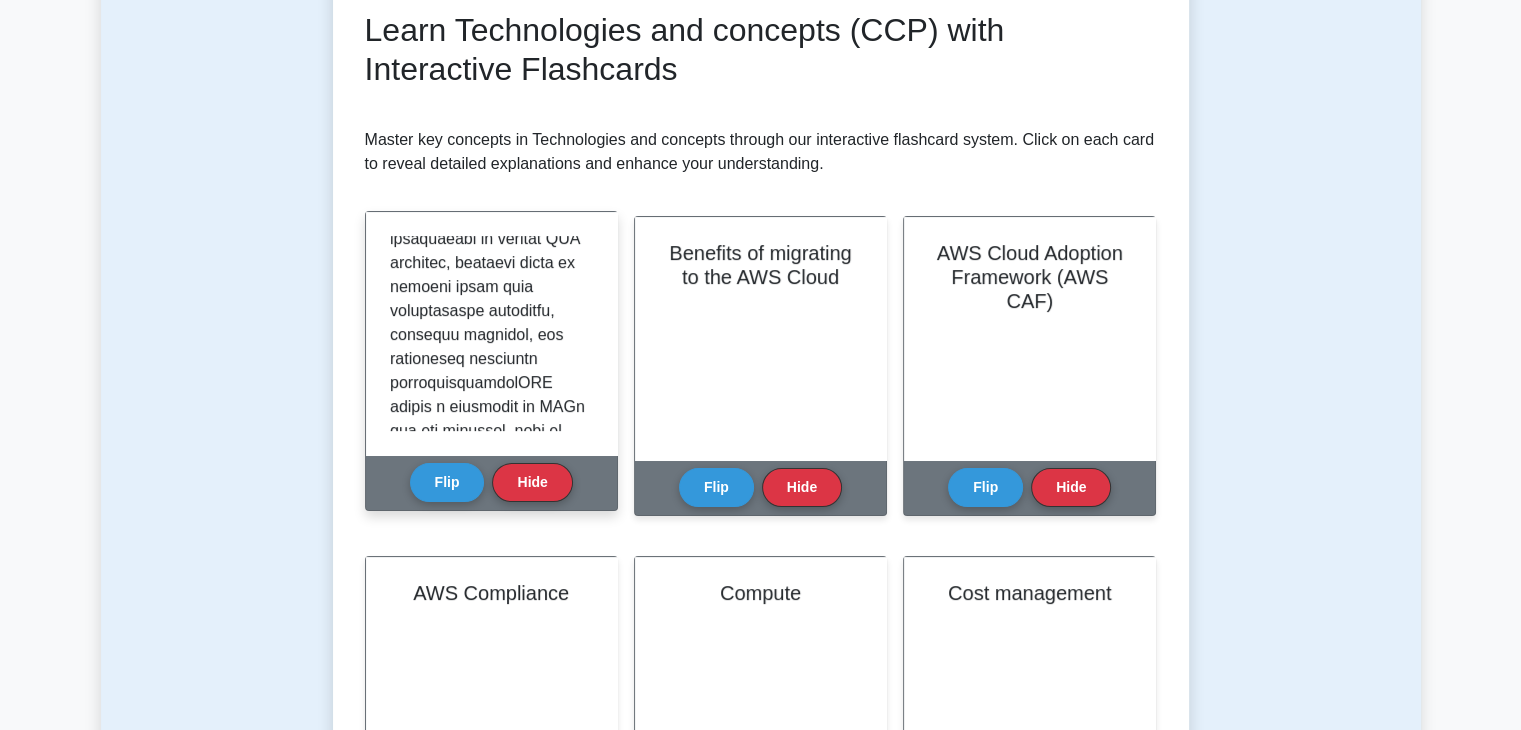 scroll, scrollTop: 0, scrollLeft: 0, axis: both 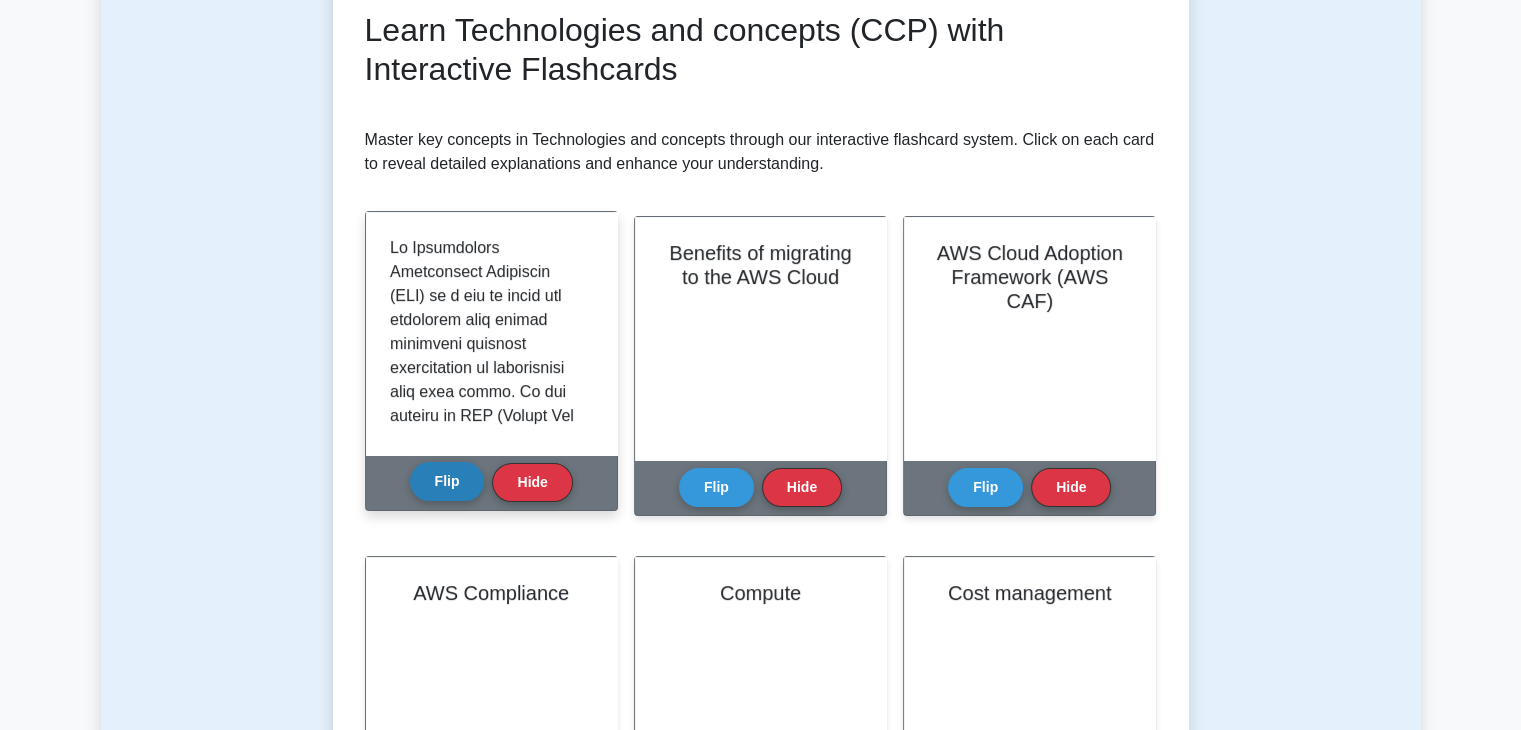click on "Flip" at bounding box center [447, 481] 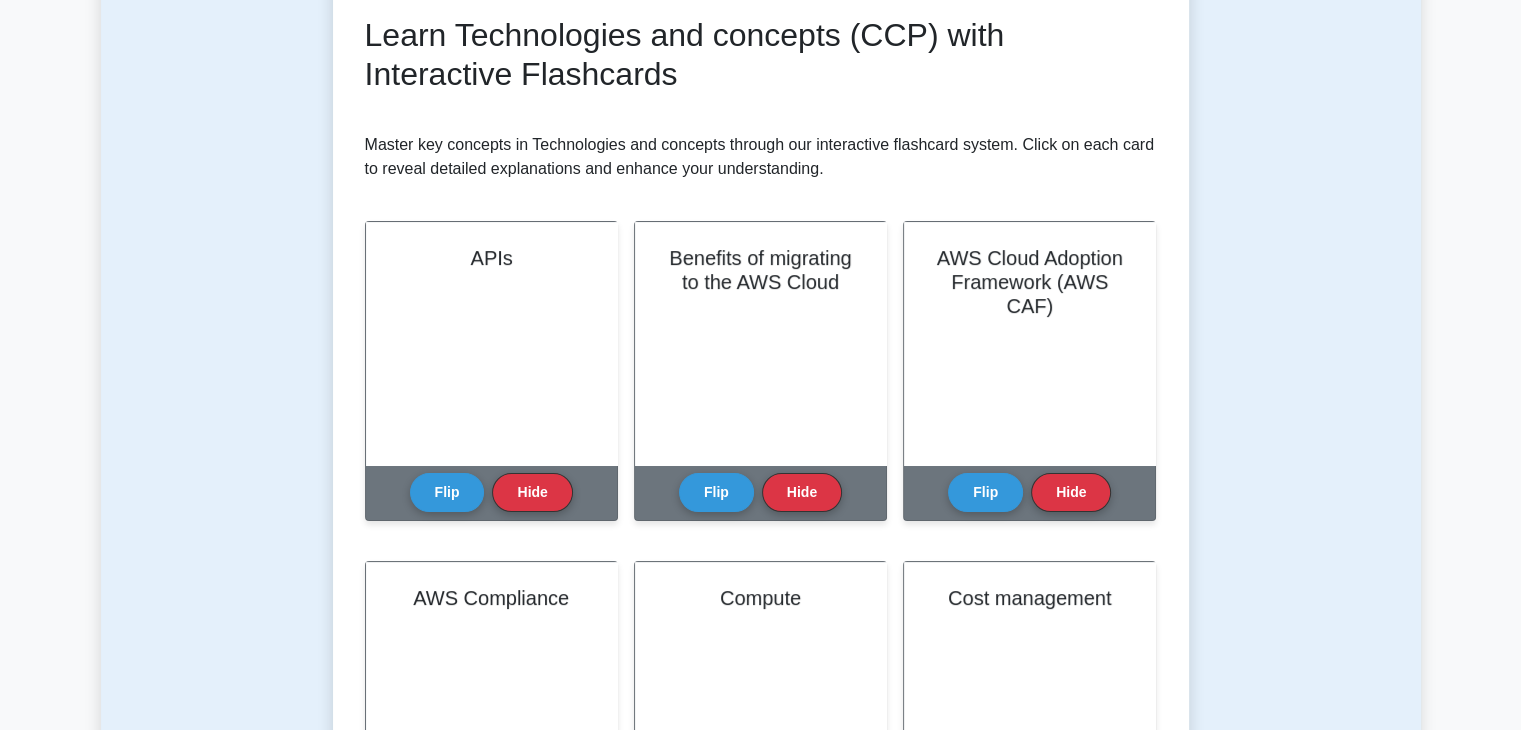scroll, scrollTop: 0, scrollLeft: 0, axis: both 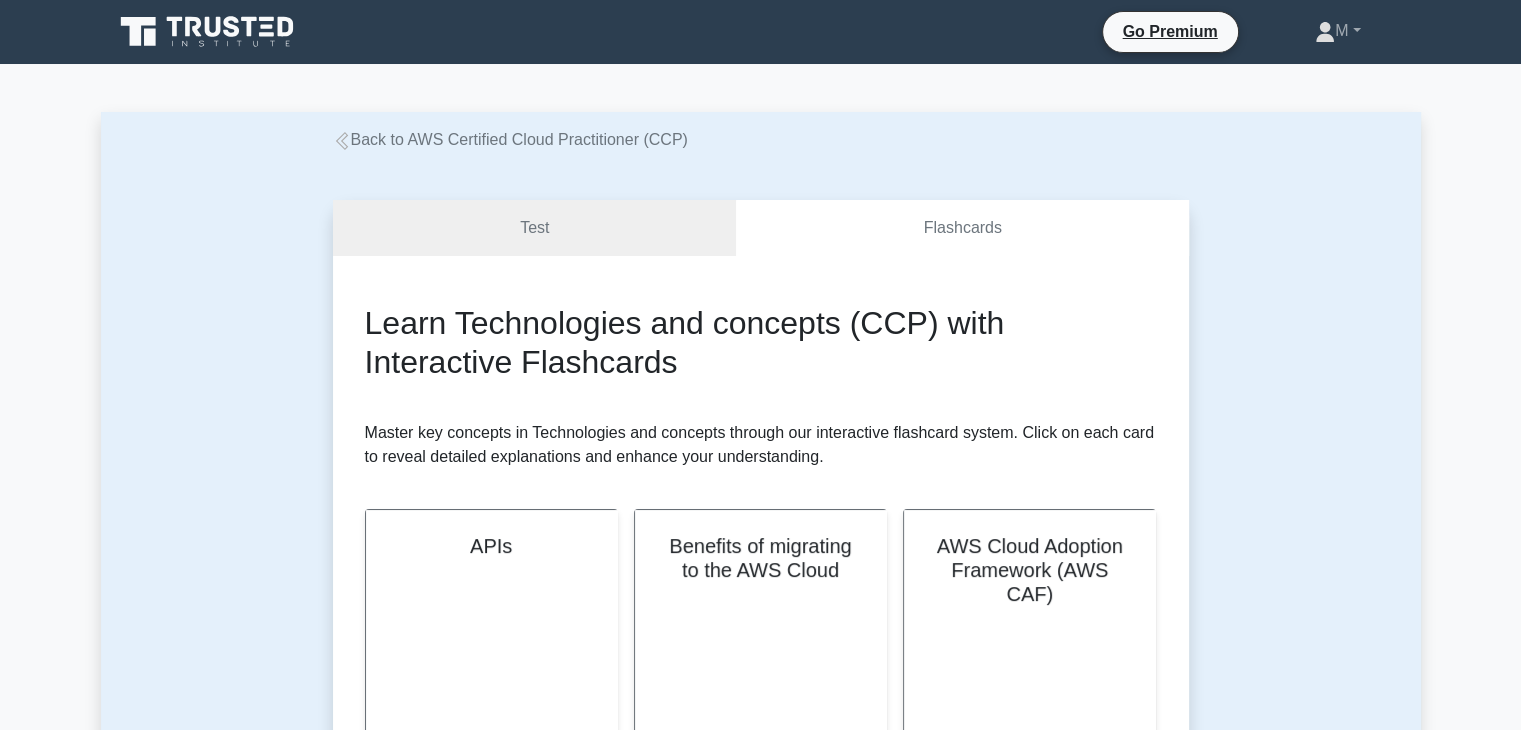 click on "Back to AWS Certified Cloud Practitioner (CCP)
Test
Flashcards
Learn Technologies and concepts (CCP) with Interactive Flashcards
Master key concepts in Technologies and concepts through our interactive flashcard system. Click on each card to reveal detailed explanations and enhance your understanding.
APIs
Flip Hide" at bounding box center (761, 2372) 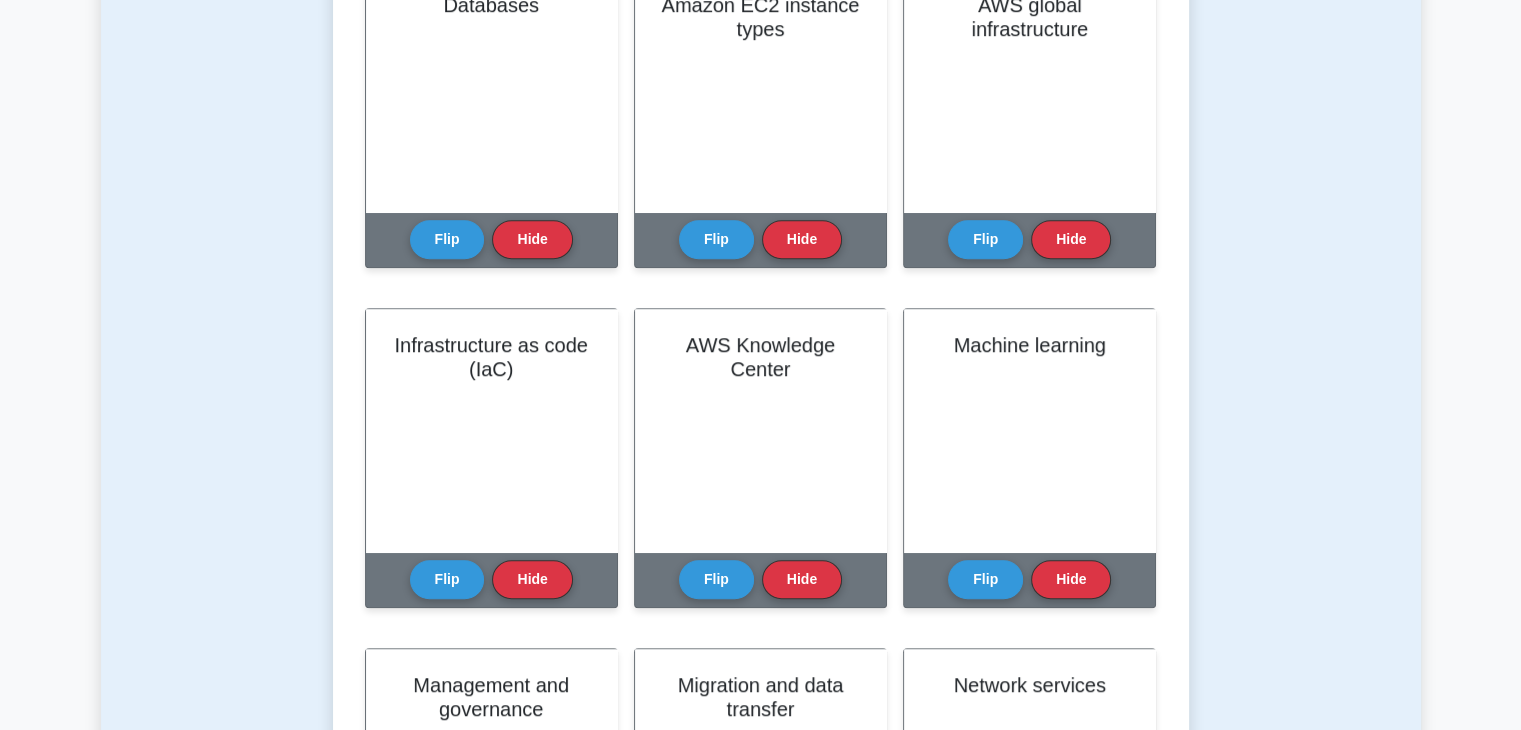 scroll, scrollTop: 1218, scrollLeft: 0, axis: vertical 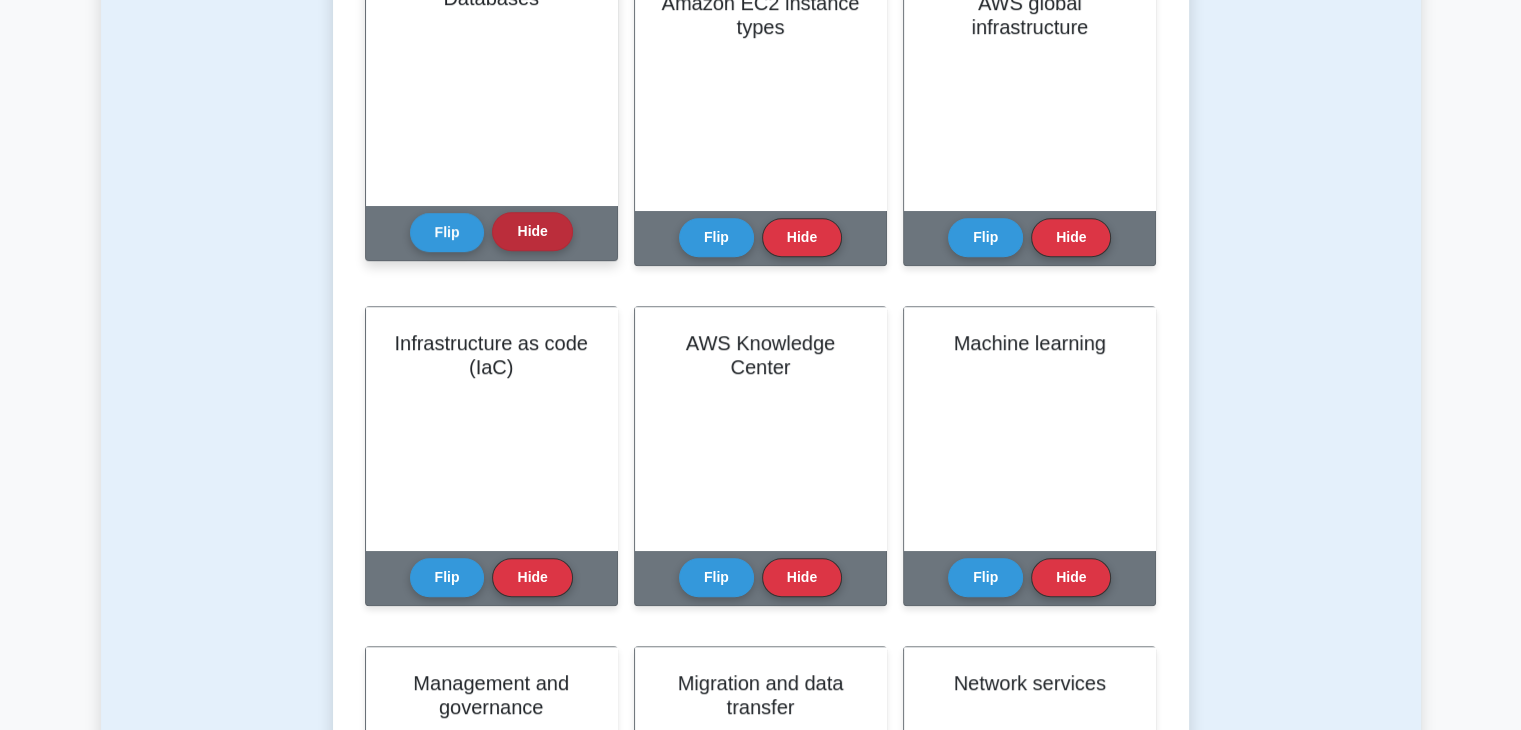 click on "Hide" at bounding box center [532, 231] 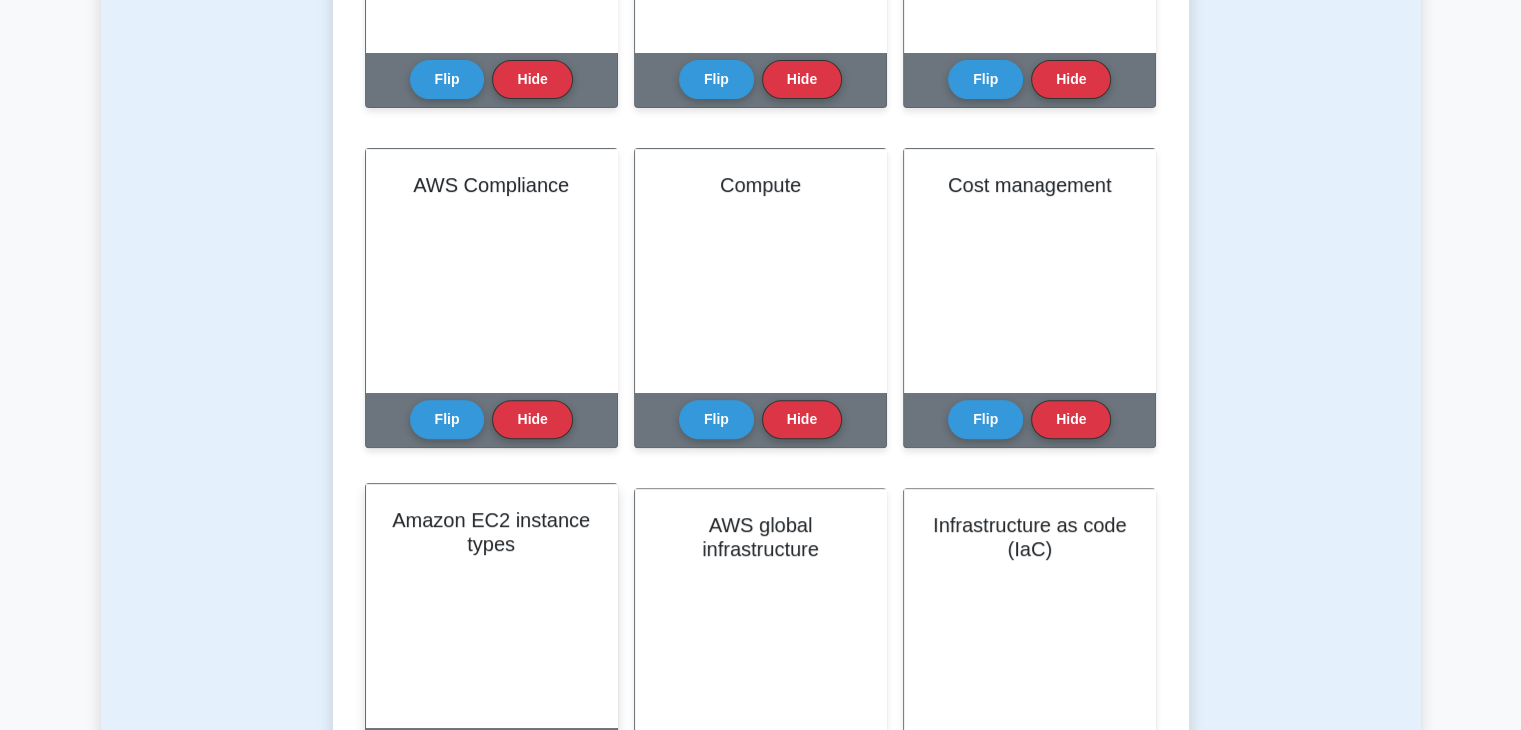 scroll, scrollTop: 696, scrollLeft: 0, axis: vertical 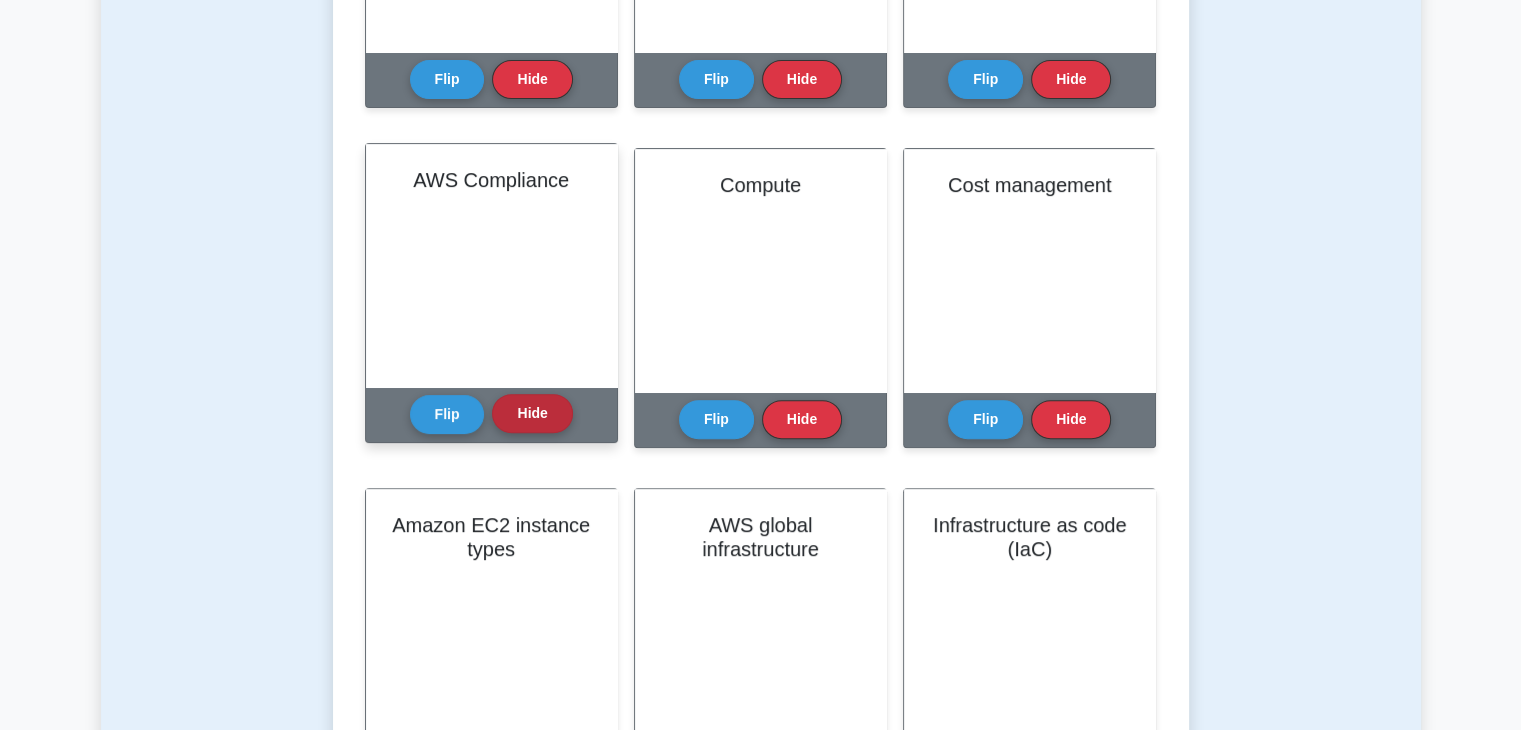 click on "Hide" at bounding box center [532, 413] 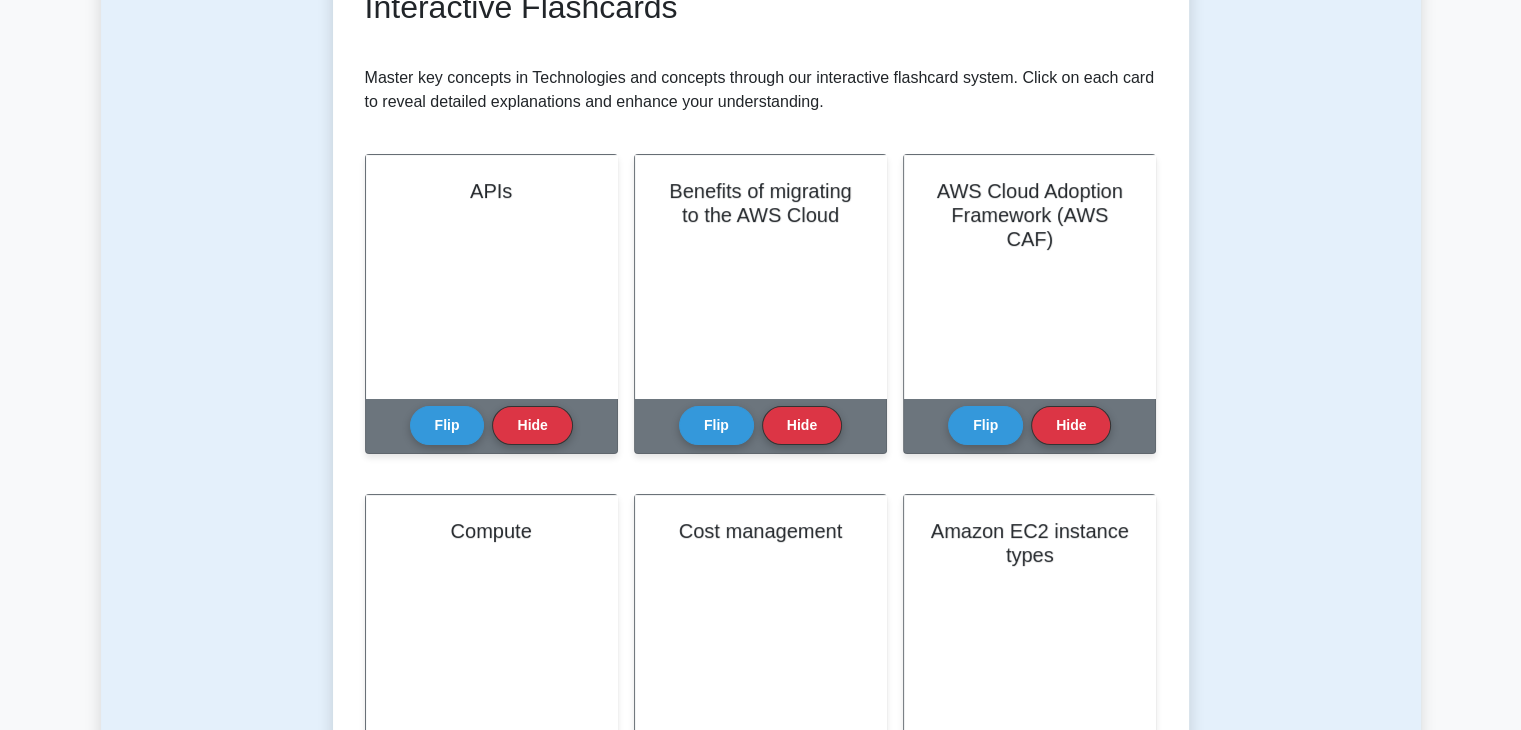 scroll, scrollTop: 0, scrollLeft: 0, axis: both 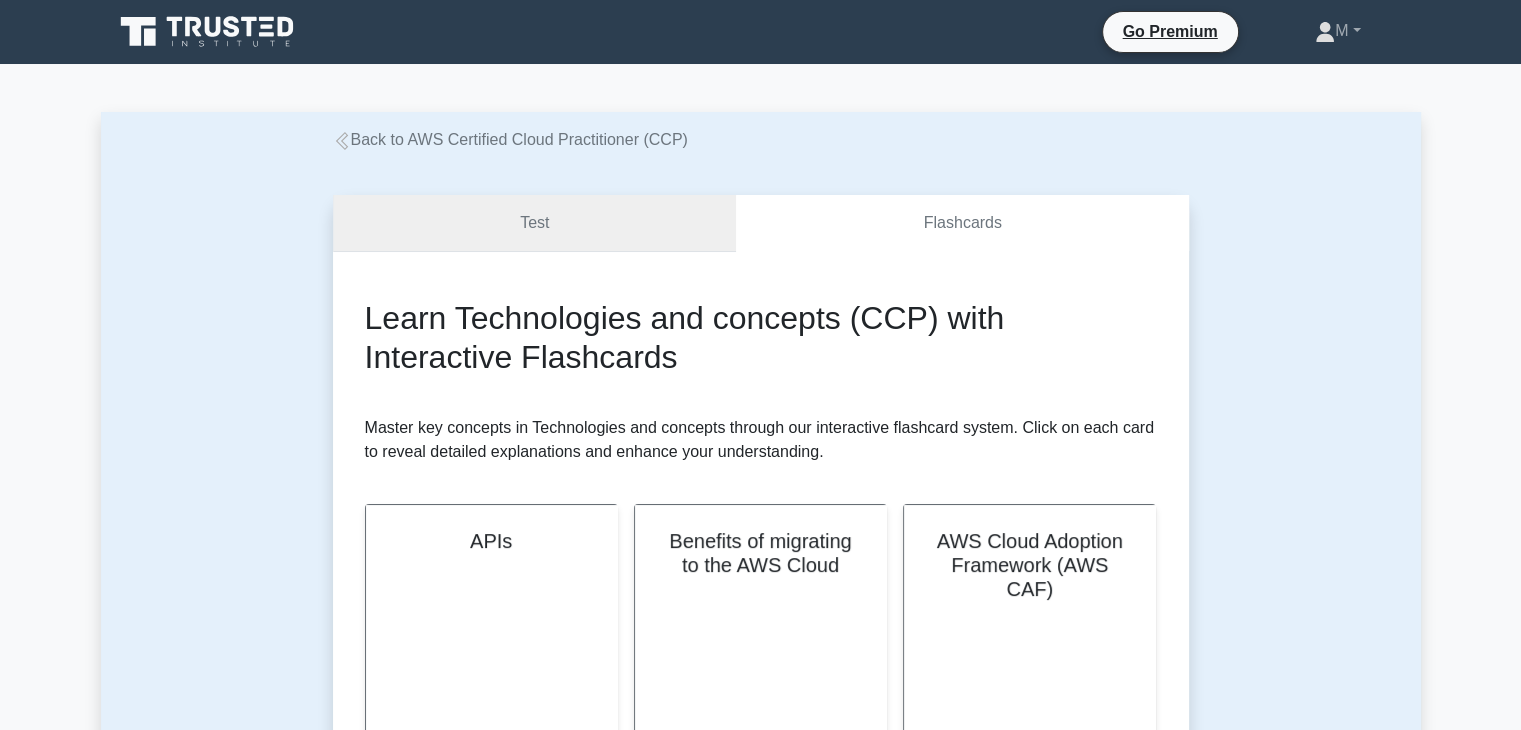 click on "Test" at bounding box center (535, 223) 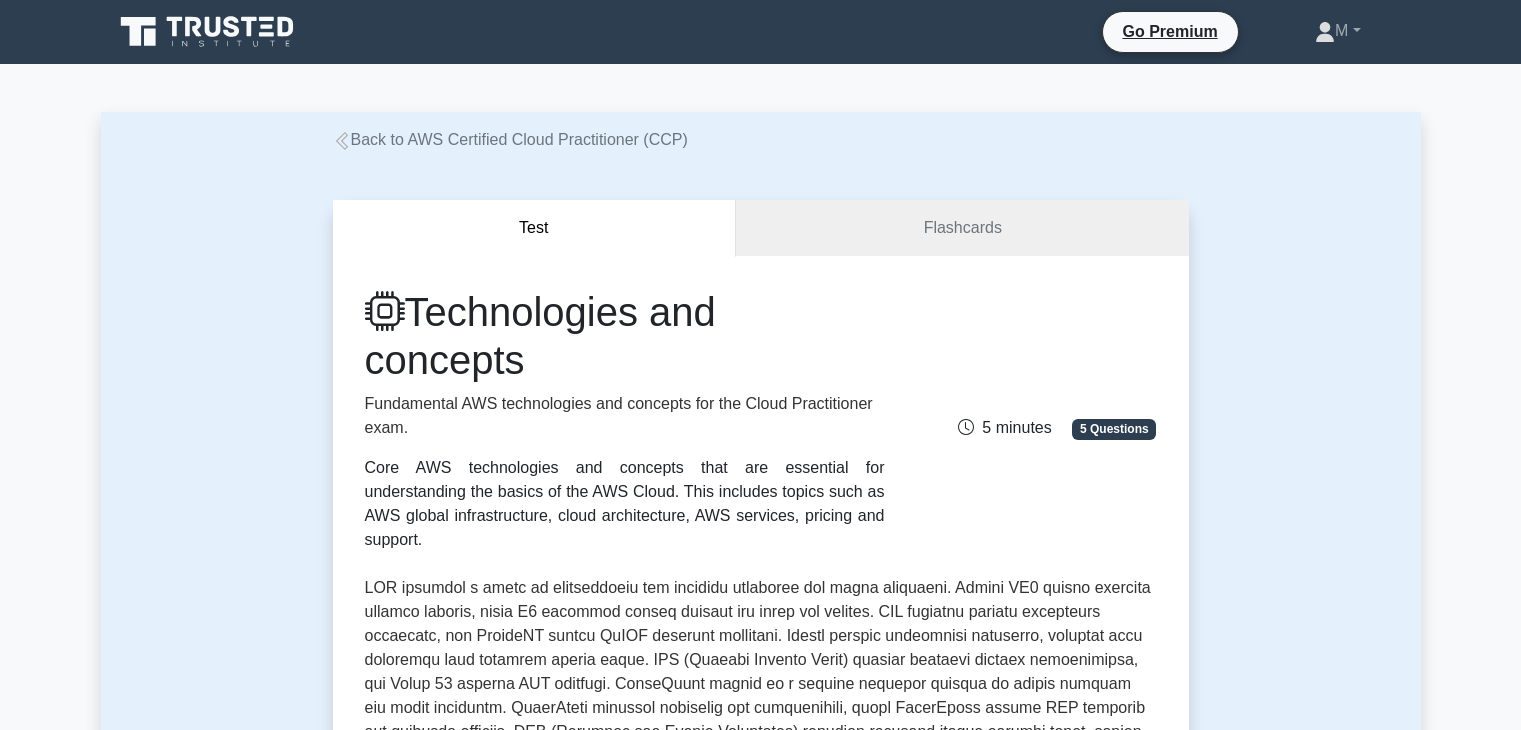 scroll, scrollTop: 0, scrollLeft: 0, axis: both 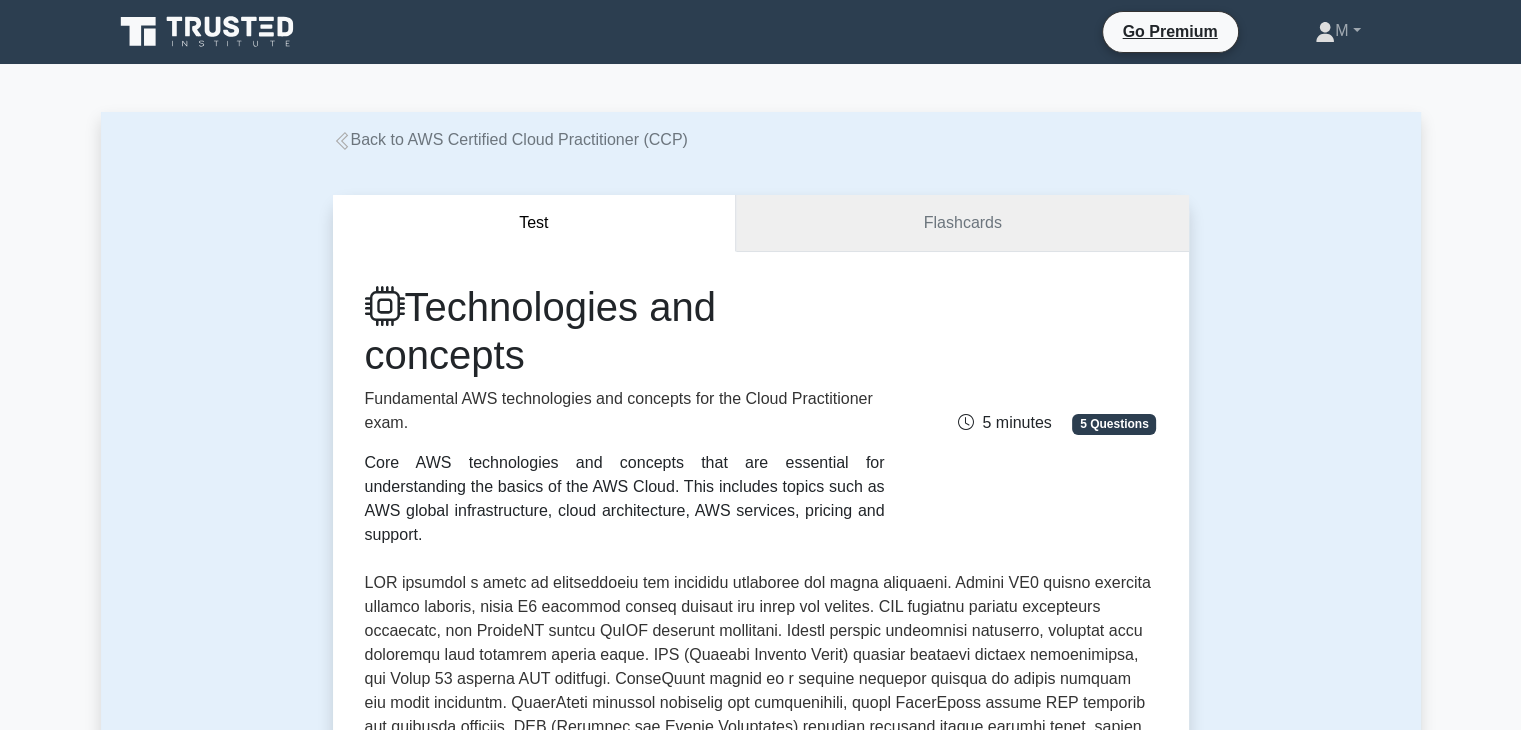 click on "Flashcards" at bounding box center [962, 223] 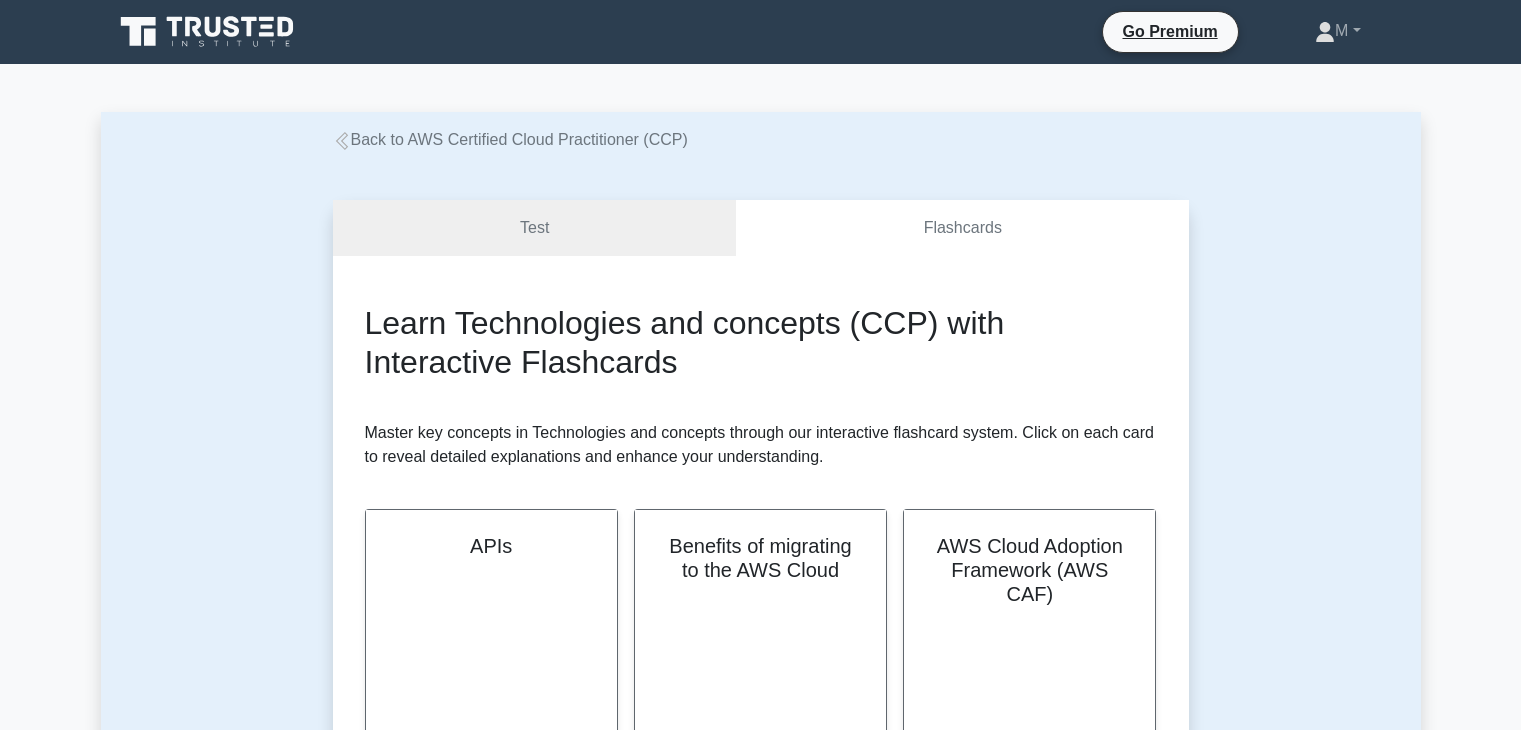scroll, scrollTop: 466, scrollLeft: 0, axis: vertical 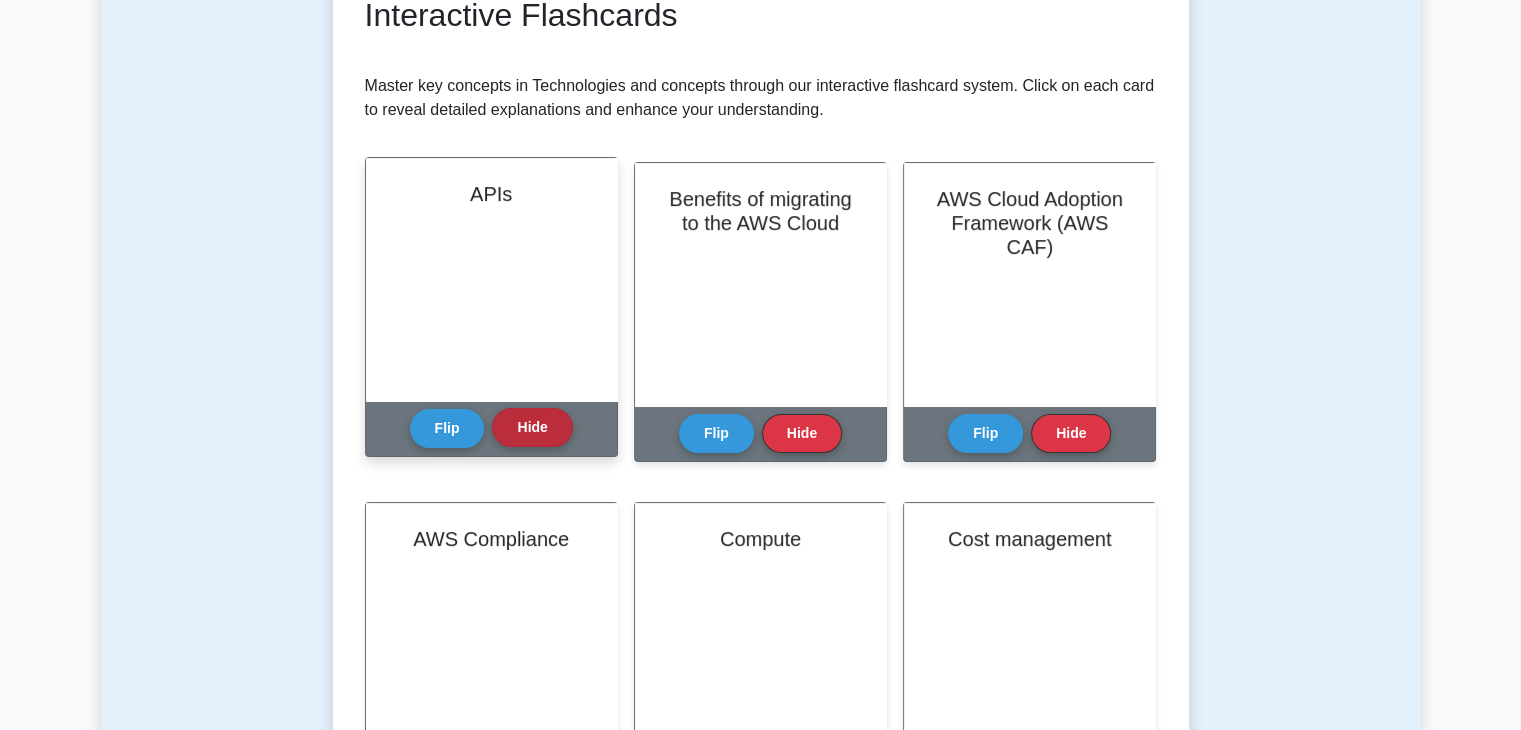 click on "Hide" at bounding box center [532, 427] 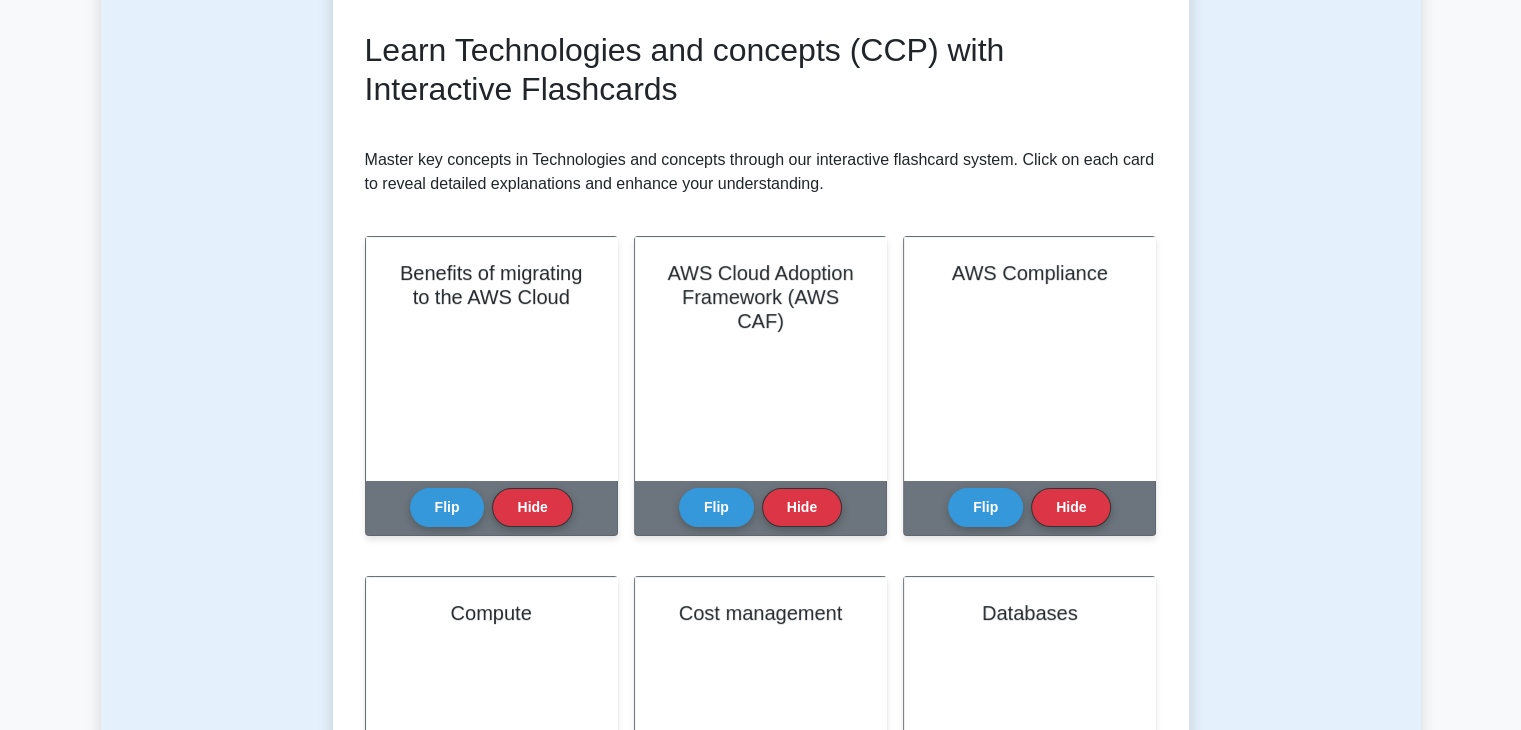 scroll, scrollTop: 0, scrollLeft: 0, axis: both 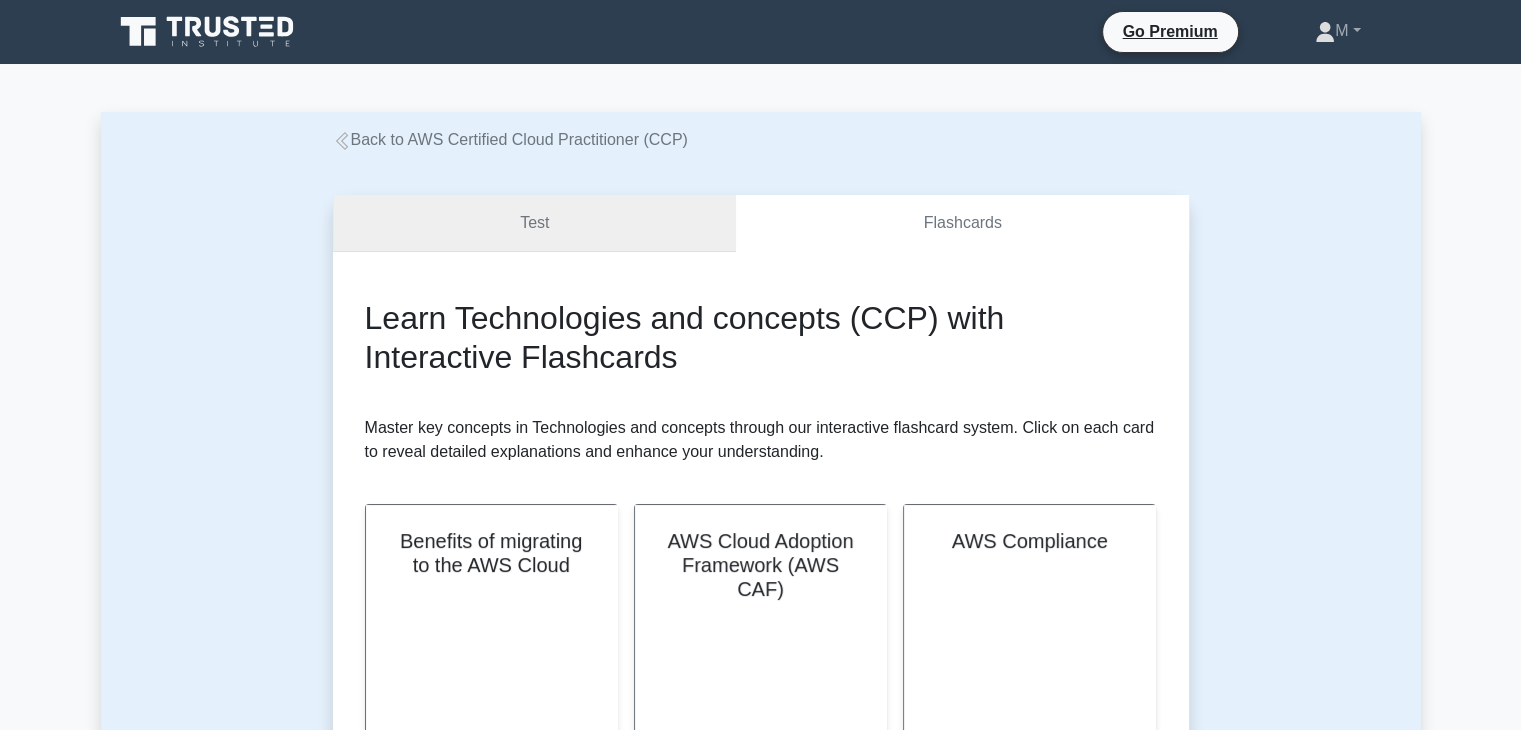 click on "Test" at bounding box center (535, 223) 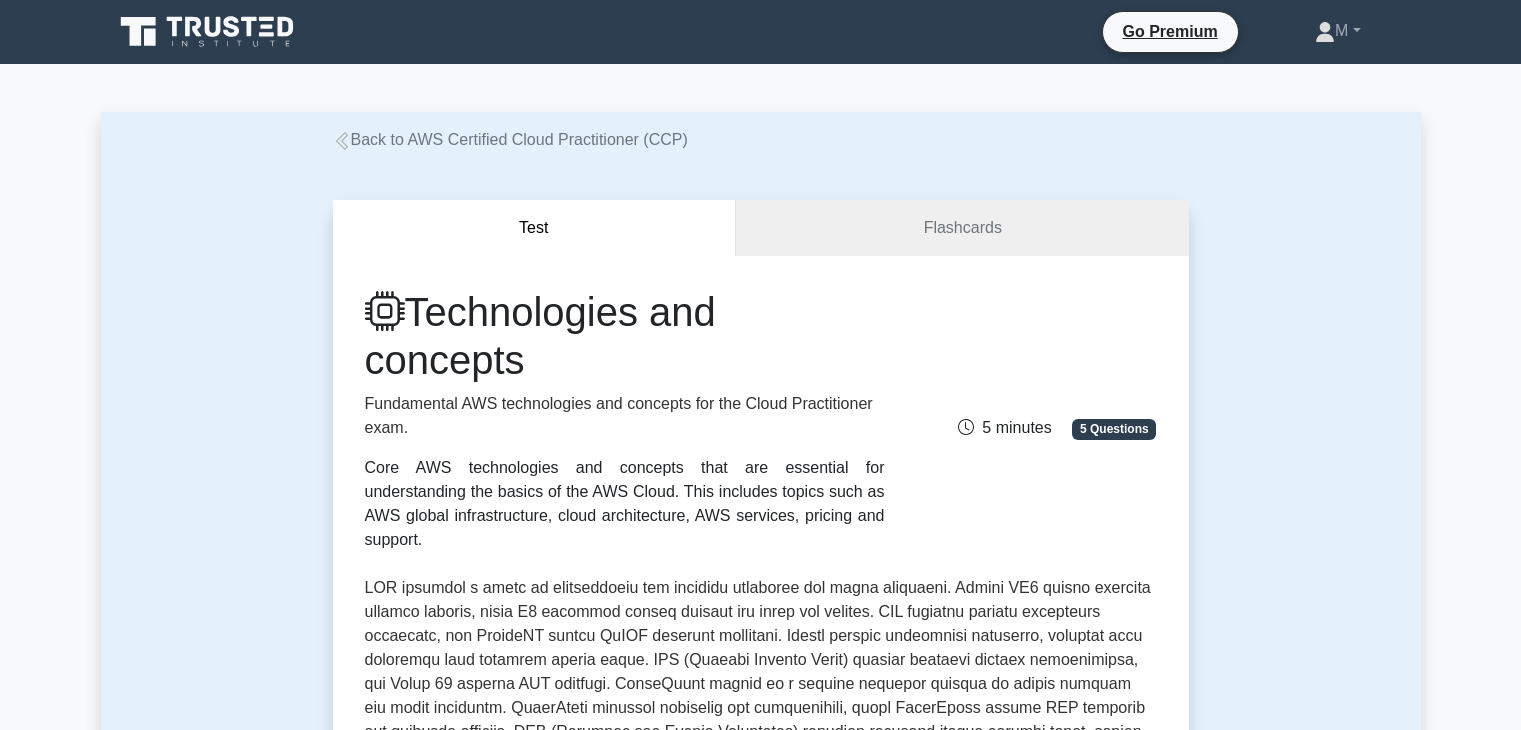 scroll, scrollTop: 0, scrollLeft: 0, axis: both 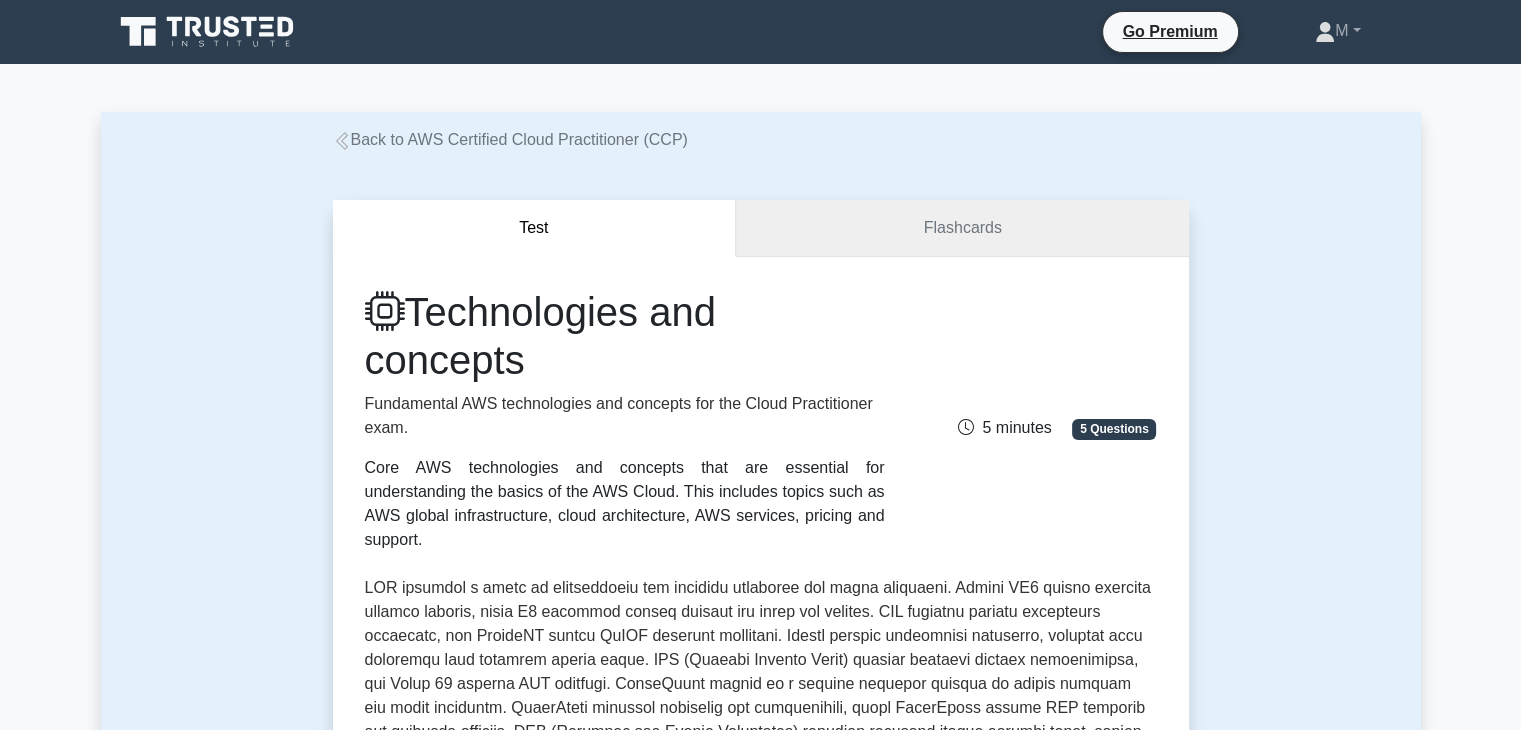 click on "Flashcards" at bounding box center (962, 228) 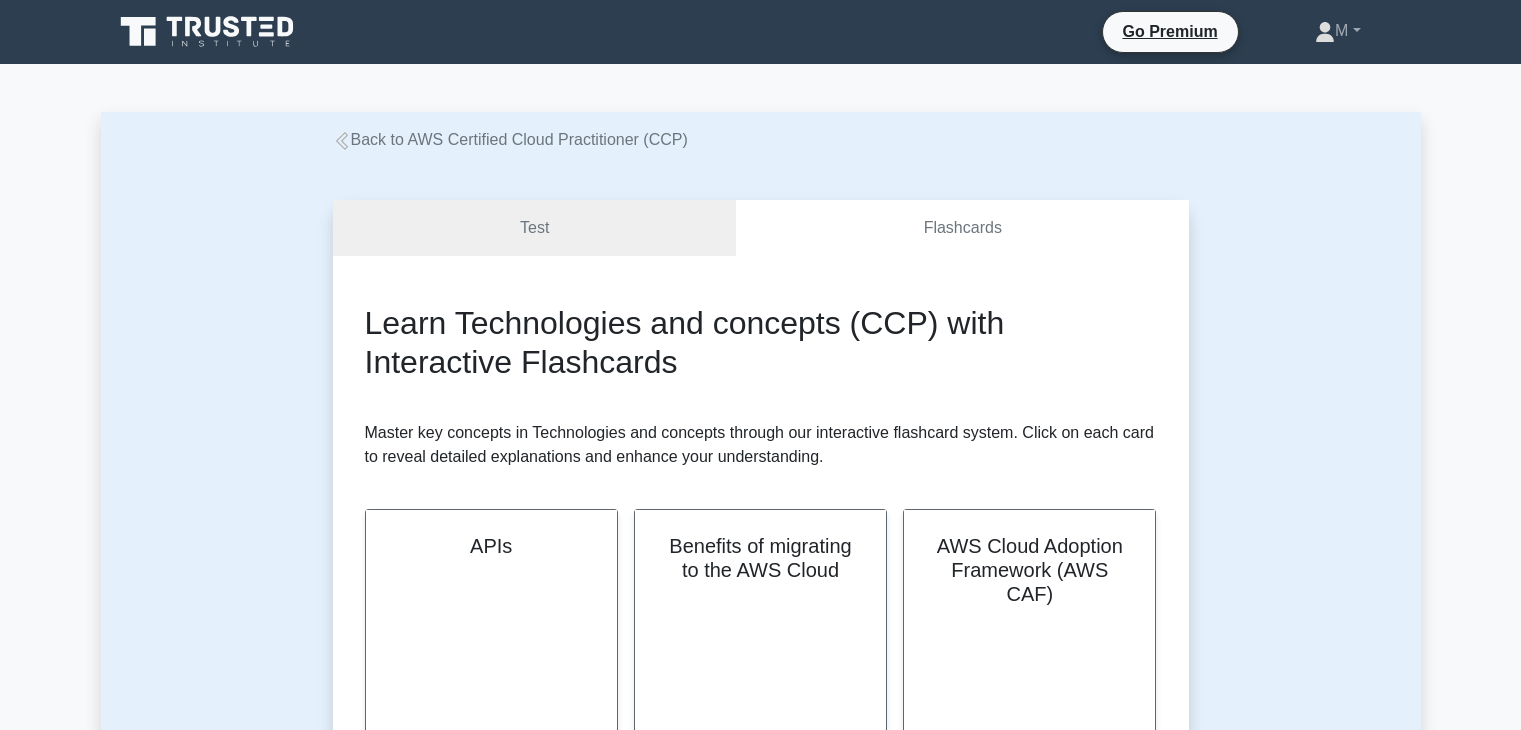 scroll, scrollTop: 659, scrollLeft: 0, axis: vertical 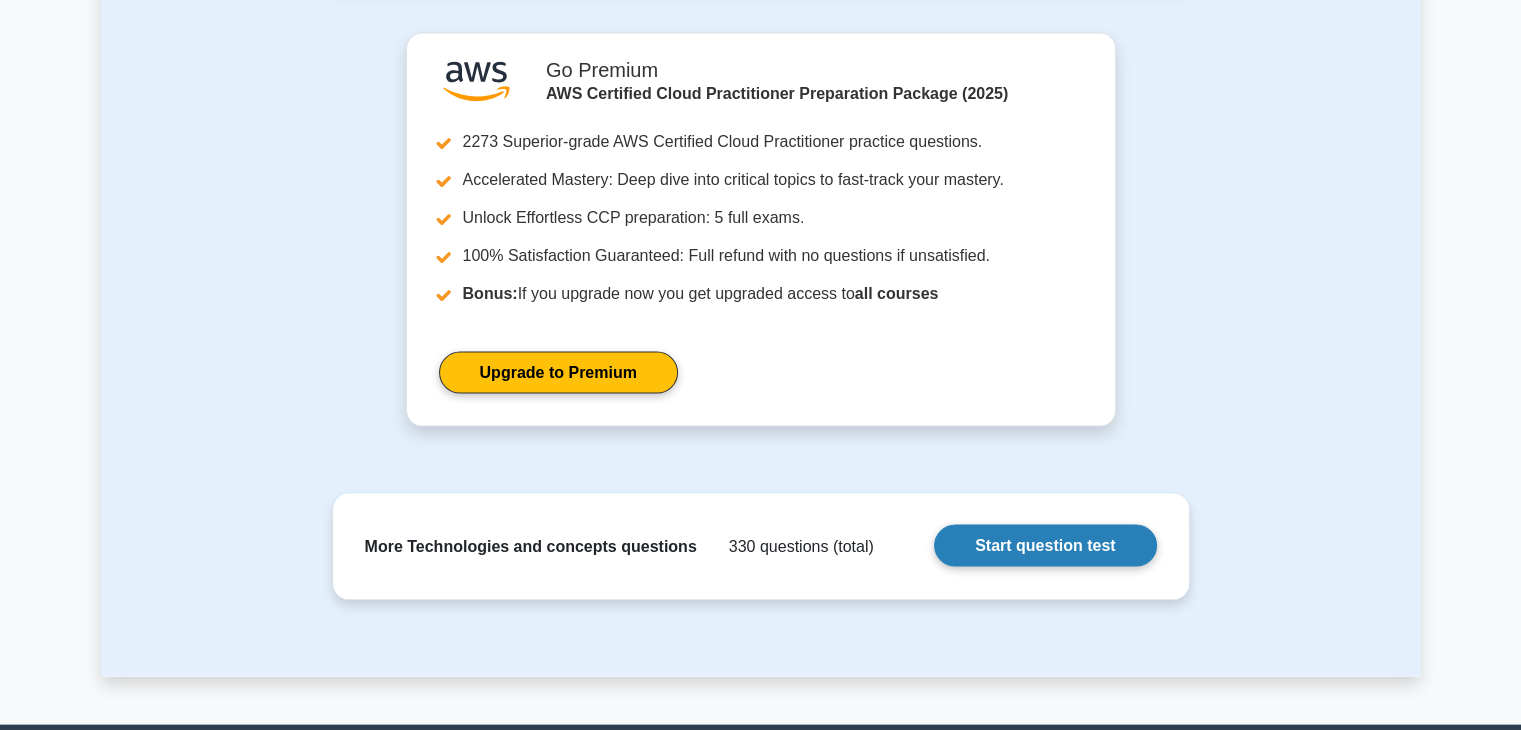 click on "Start  question test" at bounding box center [1045, 546] 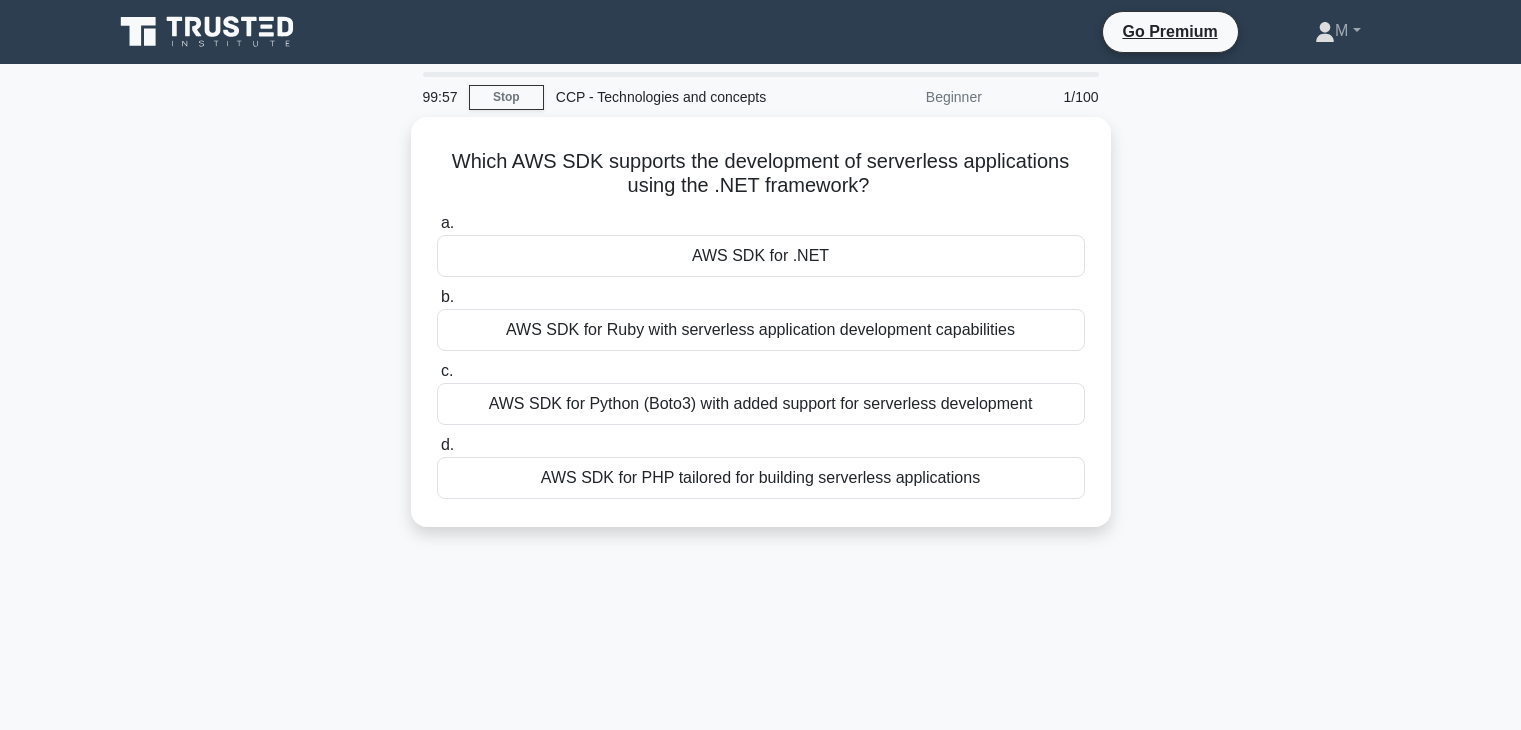 scroll, scrollTop: 0, scrollLeft: 0, axis: both 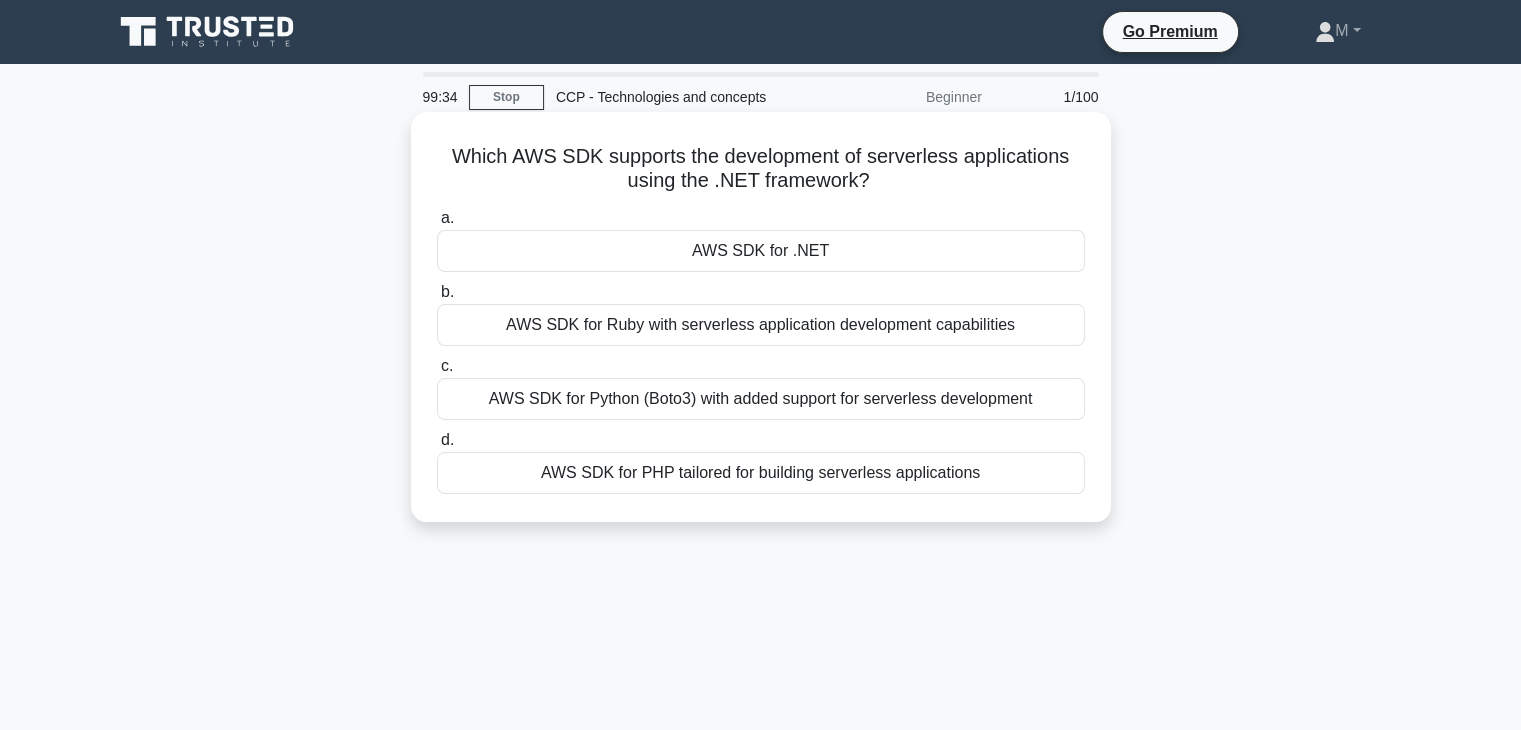 drag, startPoint x: 446, startPoint y: 153, endPoint x: 1031, endPoint y: 476, distance: 668.24695 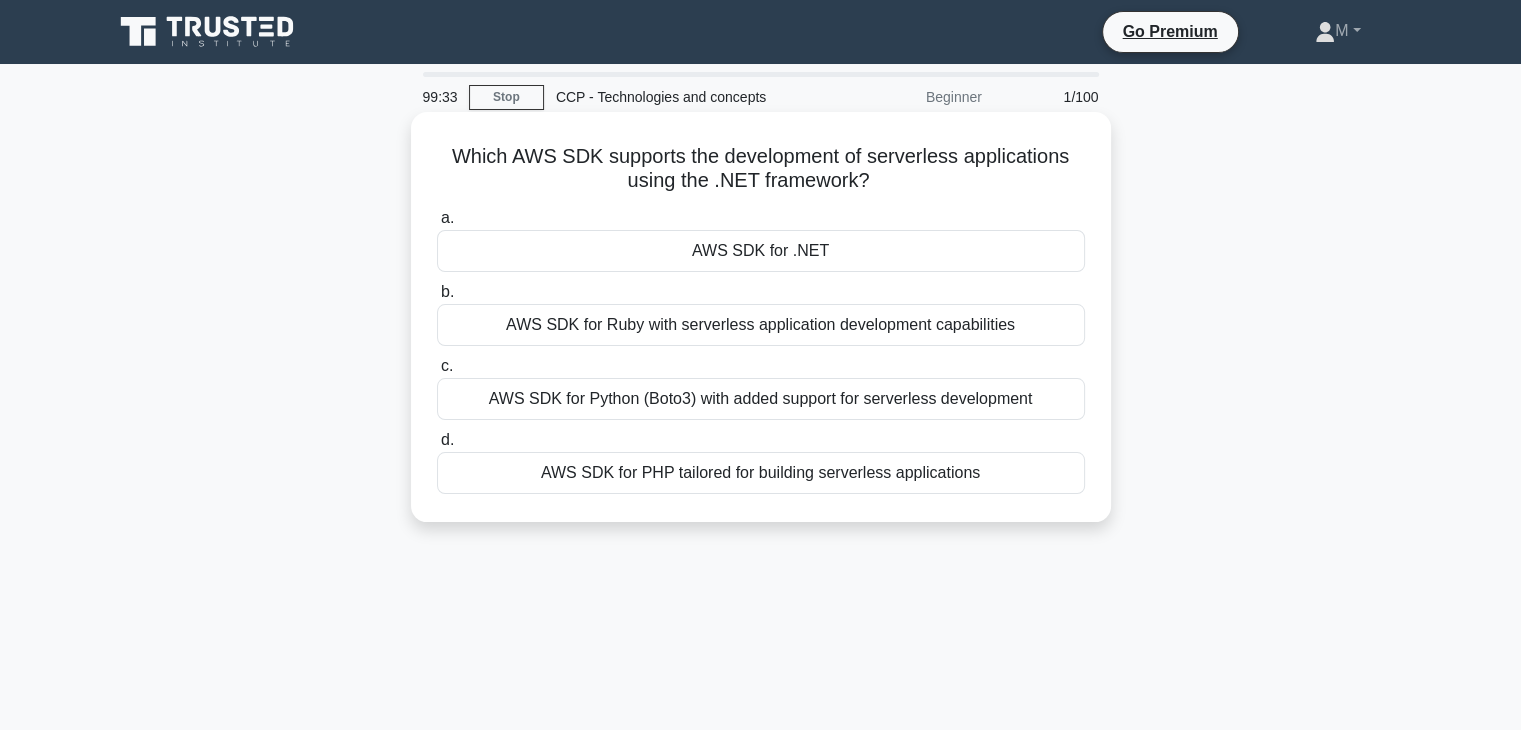 copy on "Which AWS SDK supports the development of serverless applications using the .NET framework?
.spinner_0XTQ{transform-origin:center;animation:spinner_y6GP .75s linear infinite}@keyframes spinner_y6GP{100%{transform:rotate(360deg)}}
a.
AWS SDK for .NET
b.
AWS SDK for Ruby with serverless application development capabilities
c.
AWS SDK for Python (Boto3) with added support for serverless development
d.
AWS SDK for PHP tailored for building serverless applications" 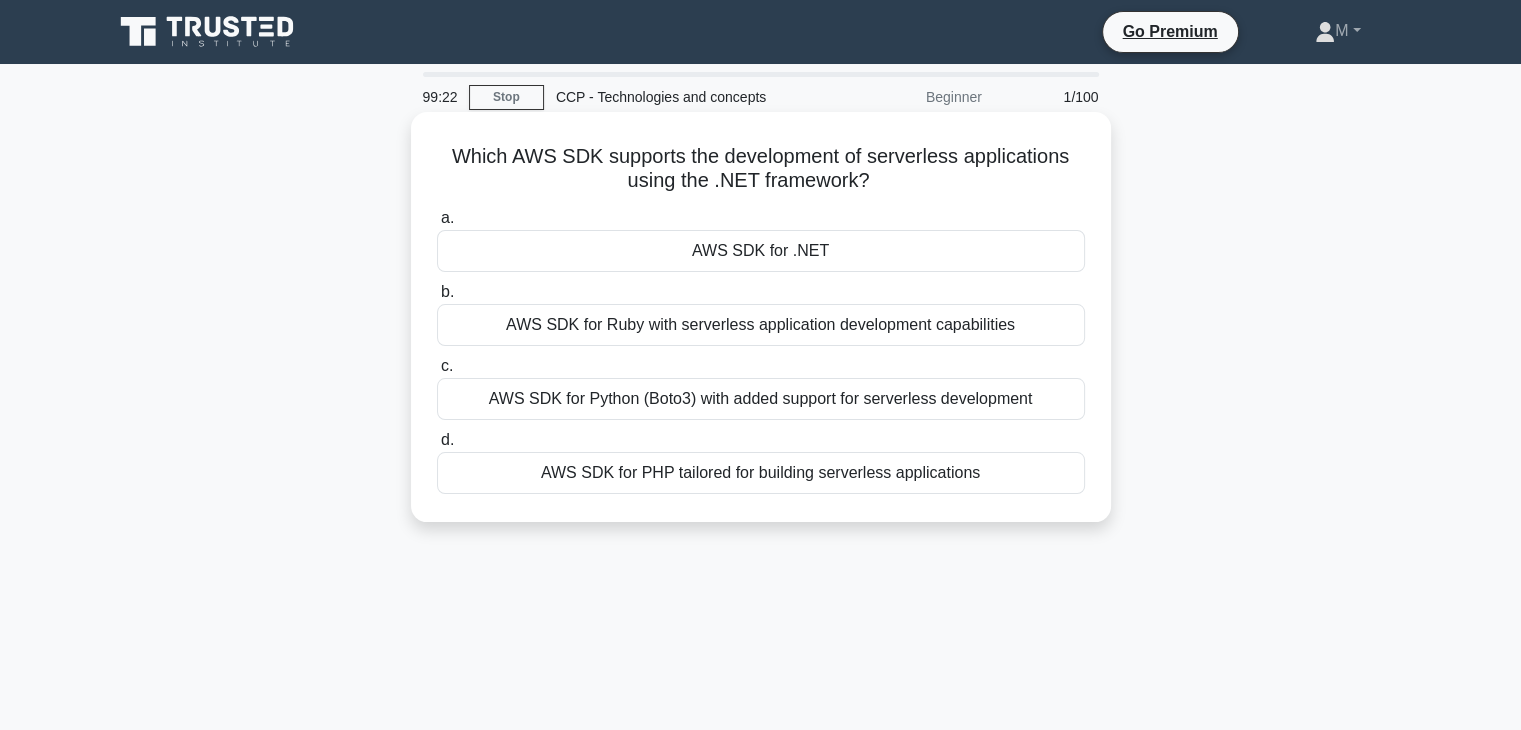 click on "AWS SDK for .NET" at bounding box center [761, 251] 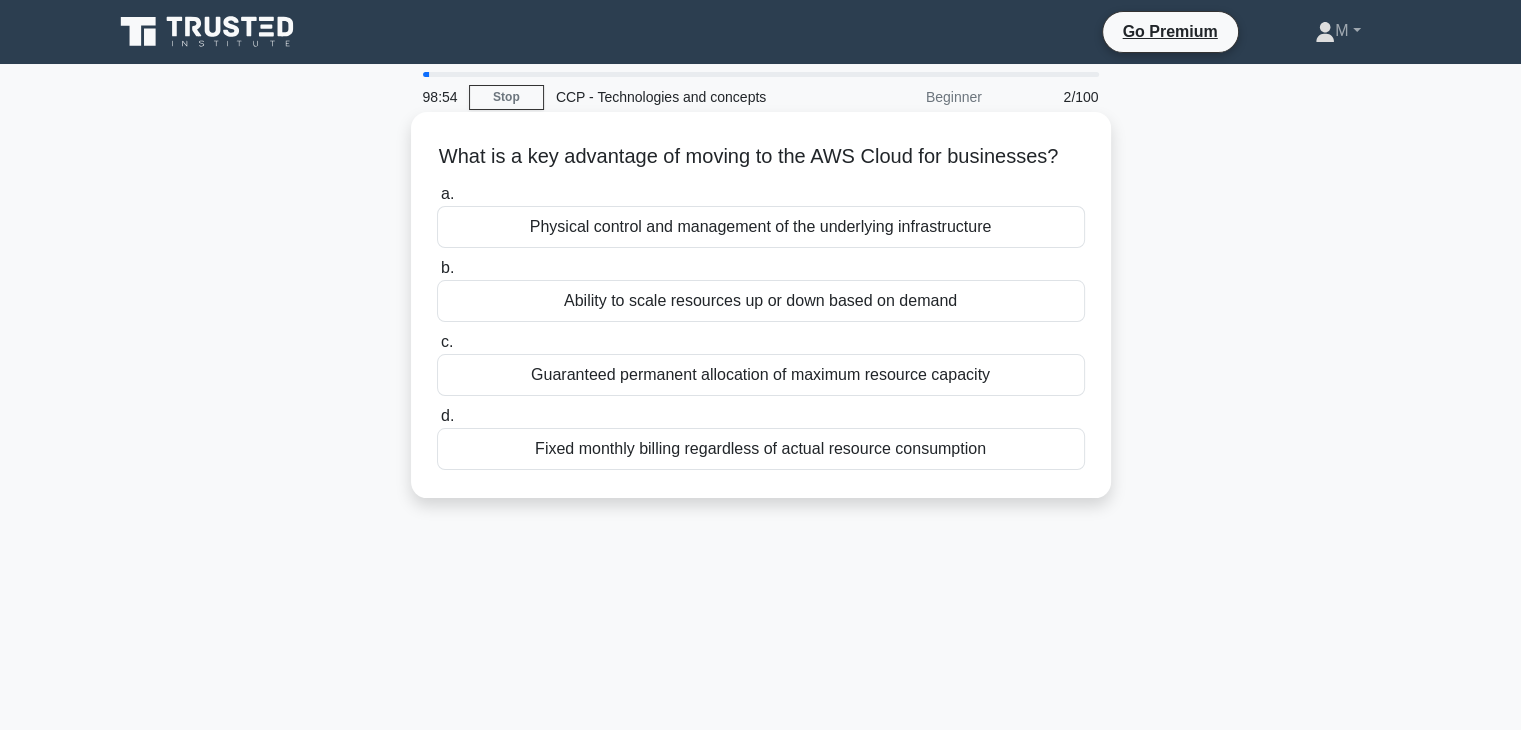click on "Ability to scale resources up or down based on demand" at bounding box center [761, 301] 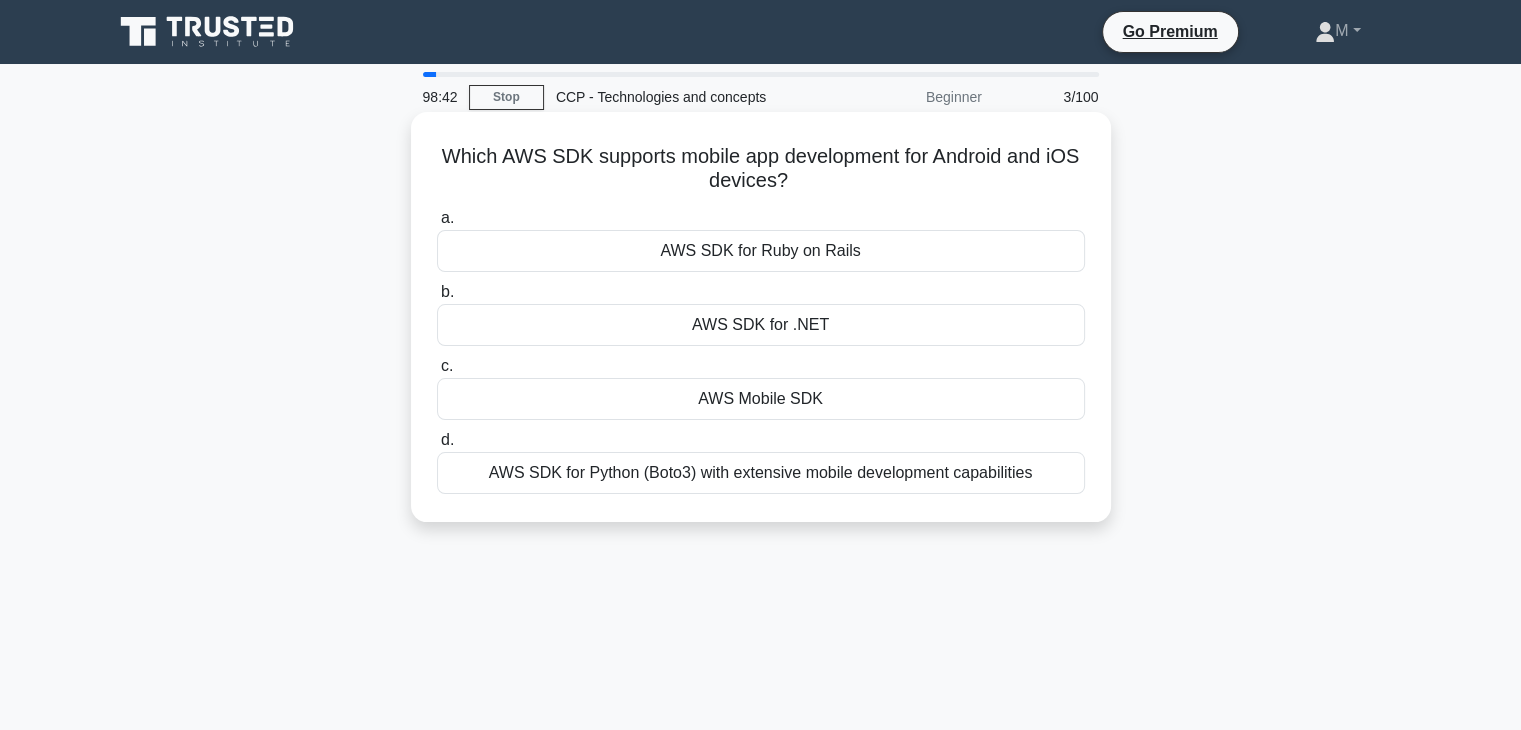 click on "AWS Mobile SDK" at bounding box center [761, 399] 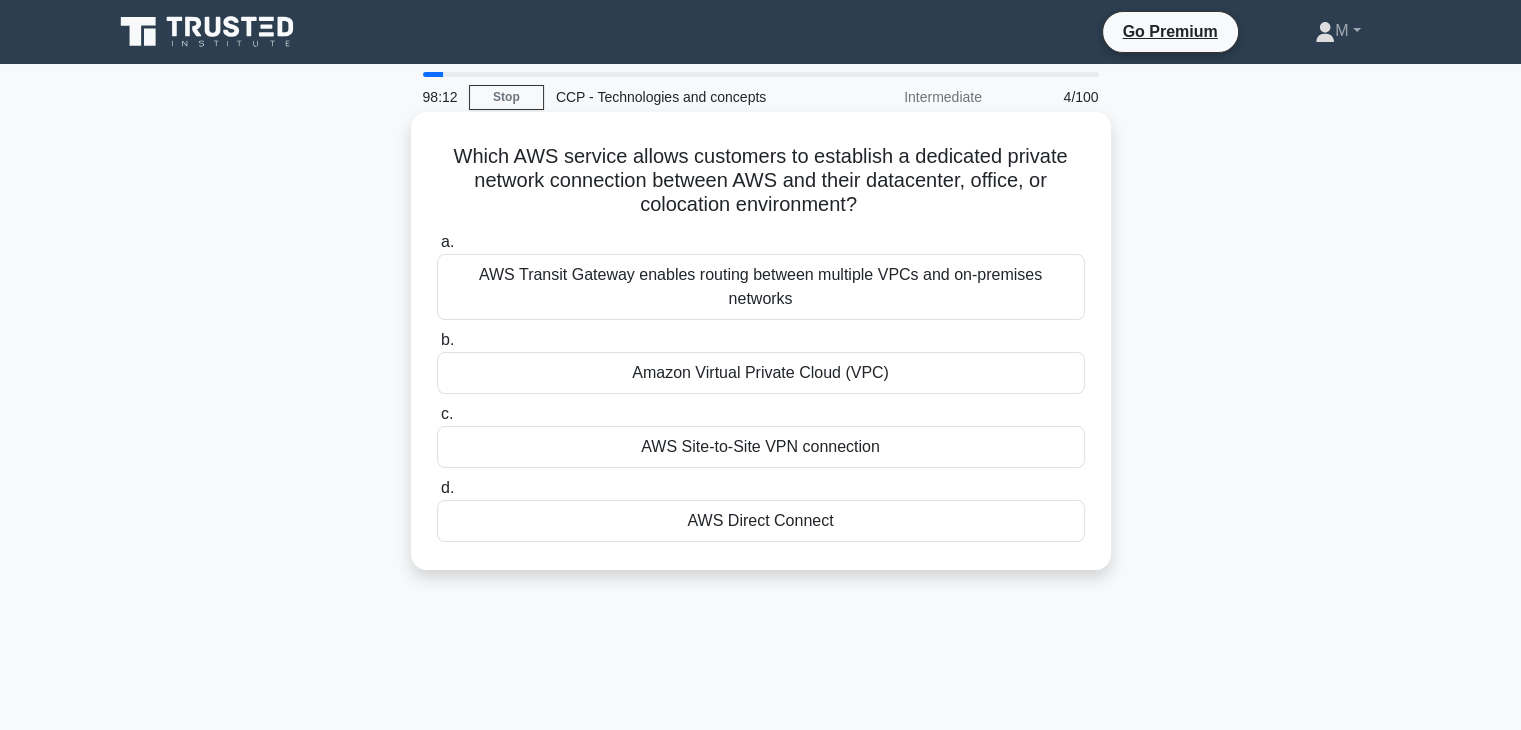 click on "Amazon Virtual Private Cloud (VPC)" at bounding box center (761, 373) 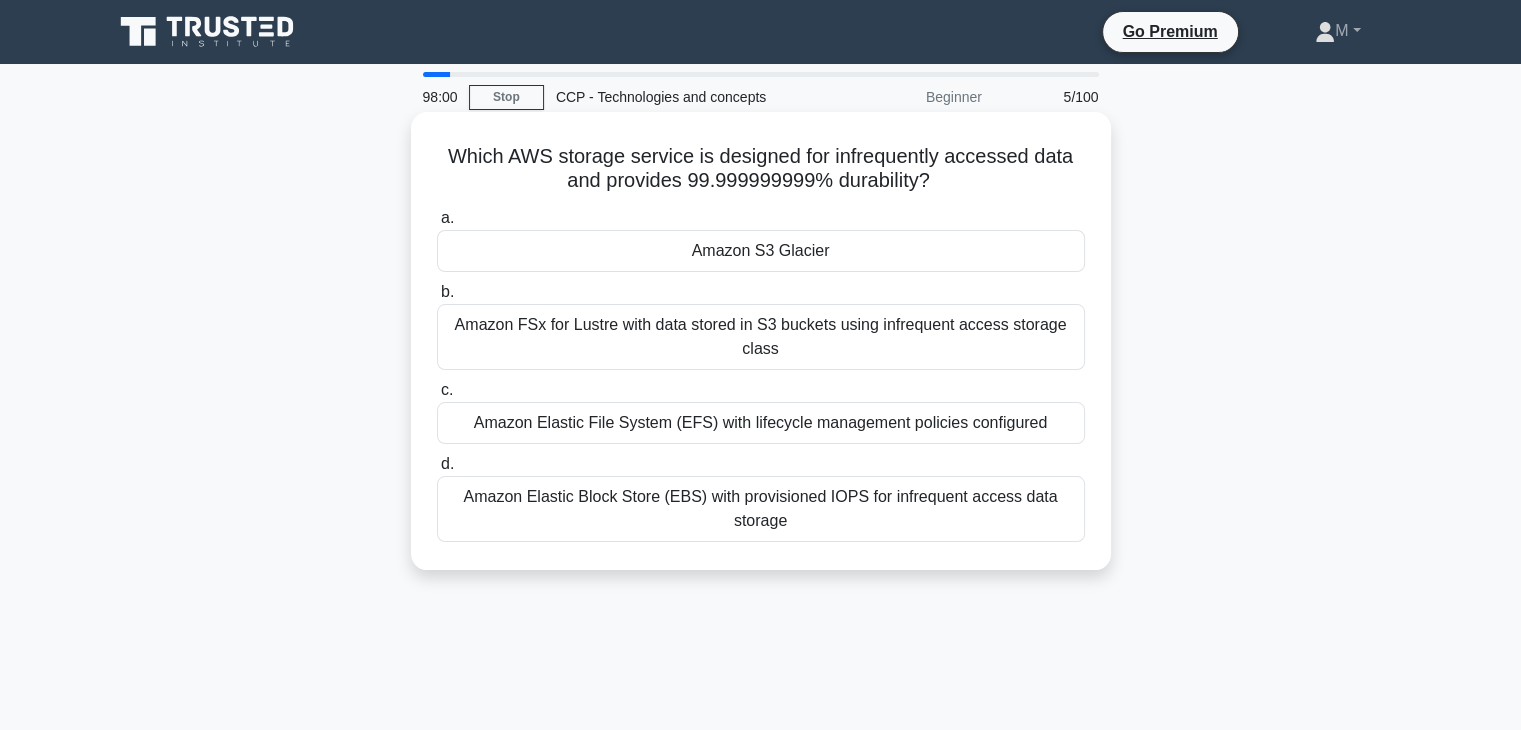 click on "Amazon S3 Glacier" at bounding box center (761, 251) 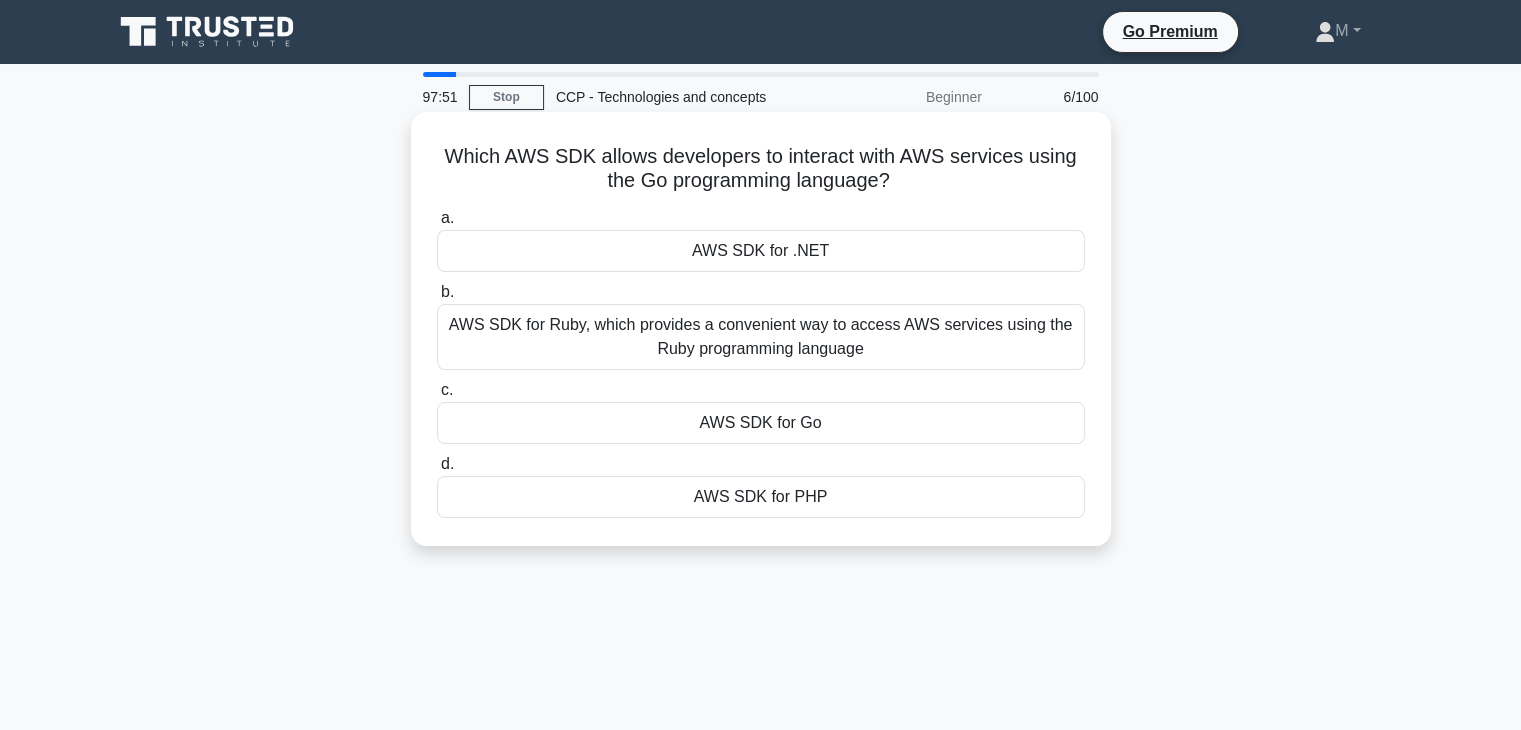 click on "AWS SDK for Go" at bounding box center [761, 423] 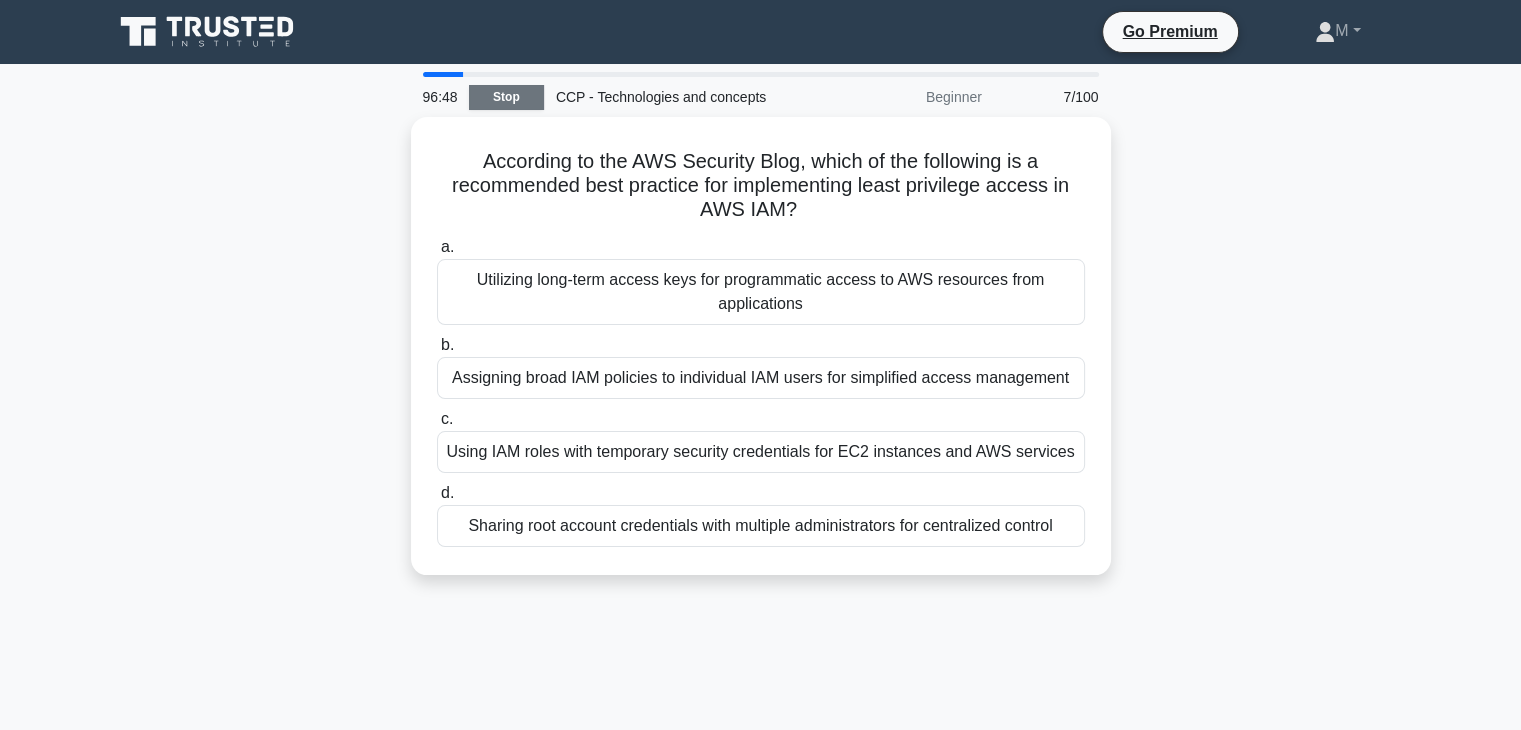 click on "Stop" at bounding box center (506, 97) 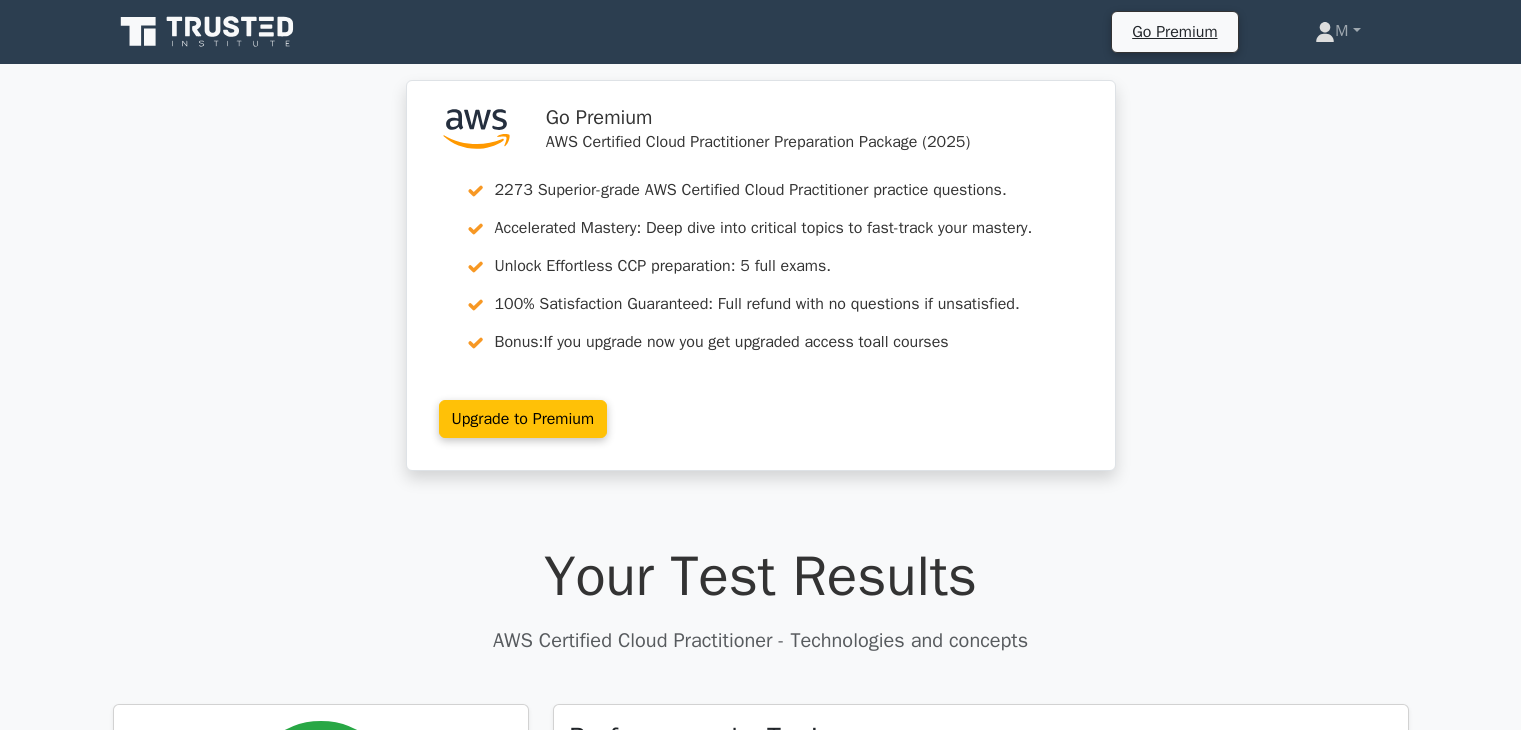 scroll, scrollTop: 0, scrollLeft: 0, axis: both 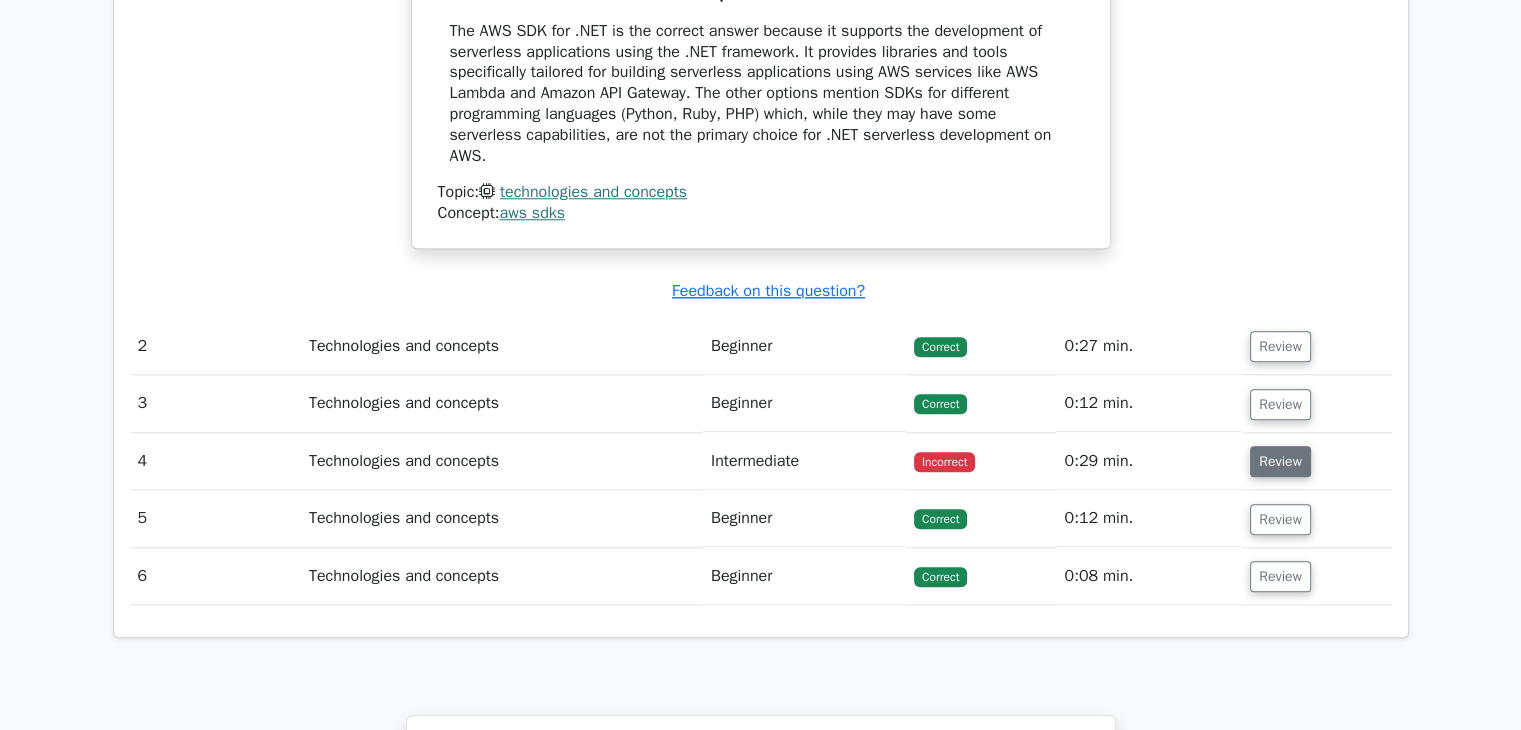 click on "Review" at bounding box center (1280, 461) 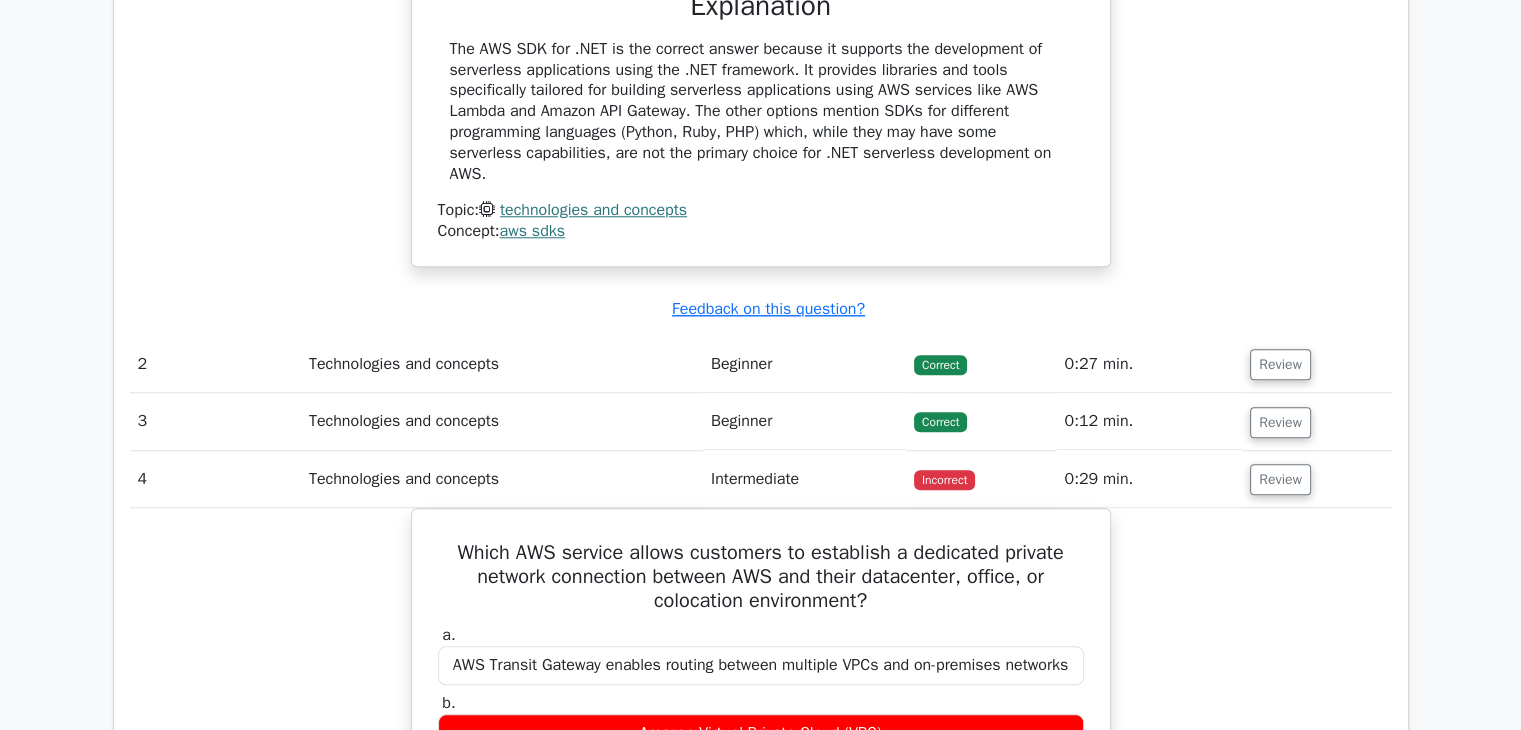 scroll, scrollTop: 1852, scrollLeft: 0, axis: vertical 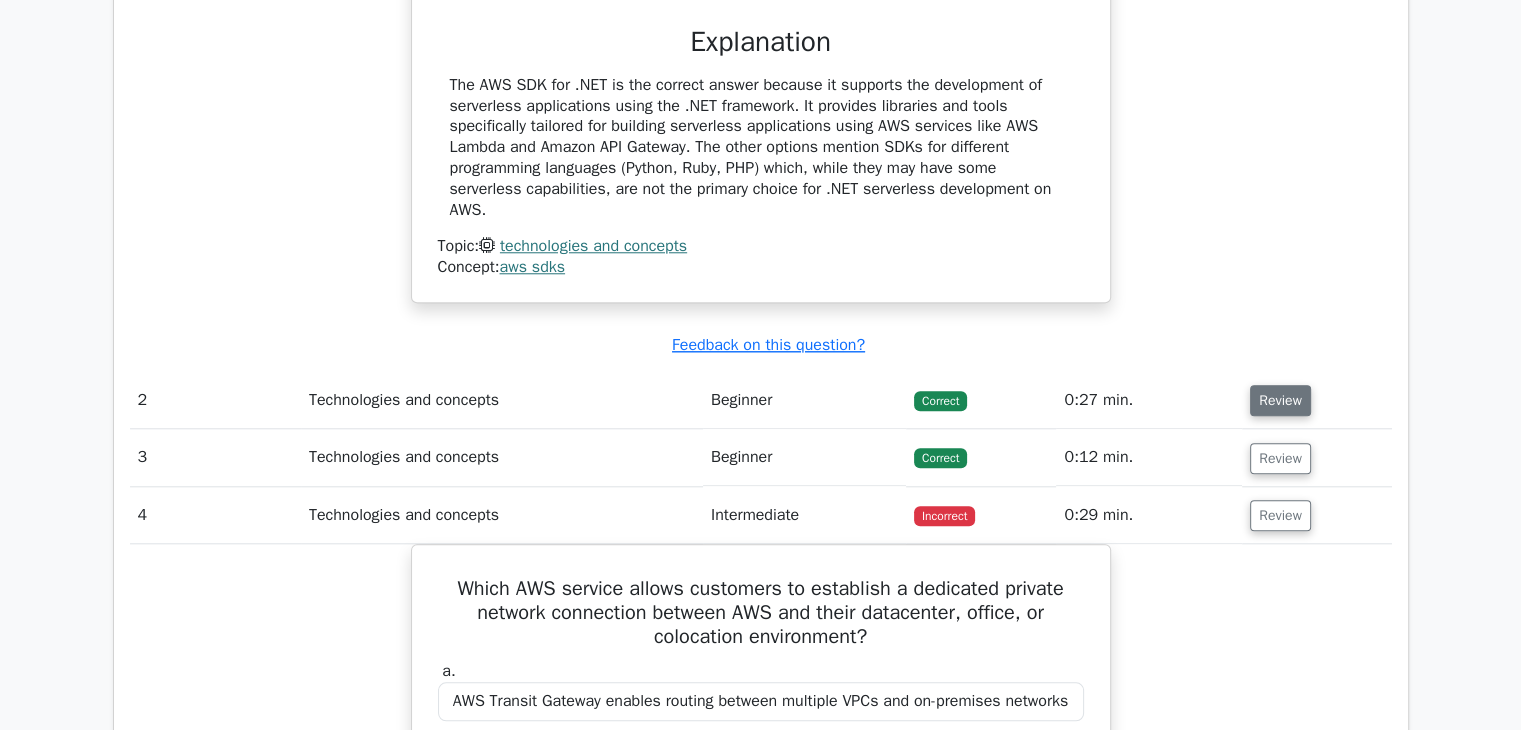 click on "Review" at bounding box center (1280, 400) 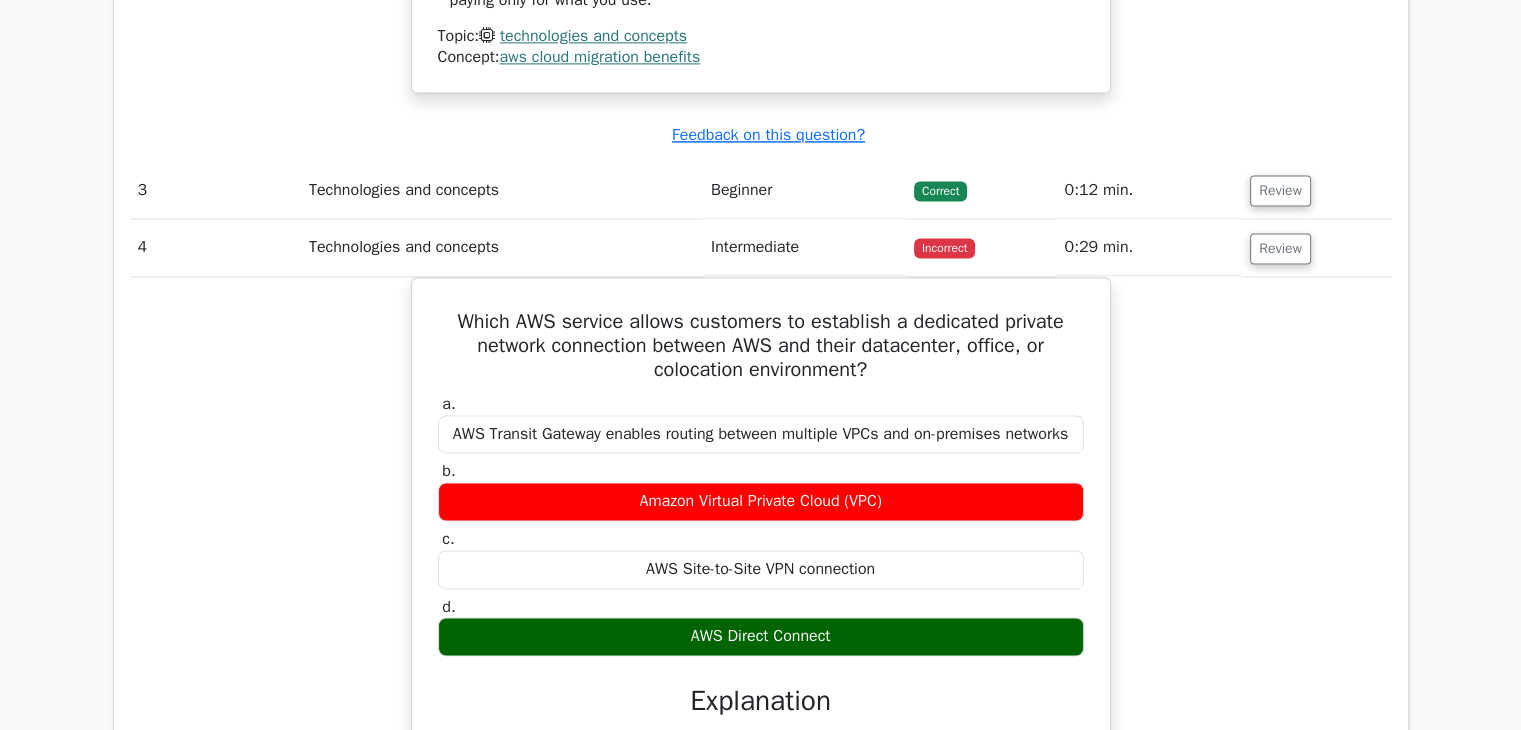 scroll, scrollTop: 2864, scrollLeft: 0, axis: vertical 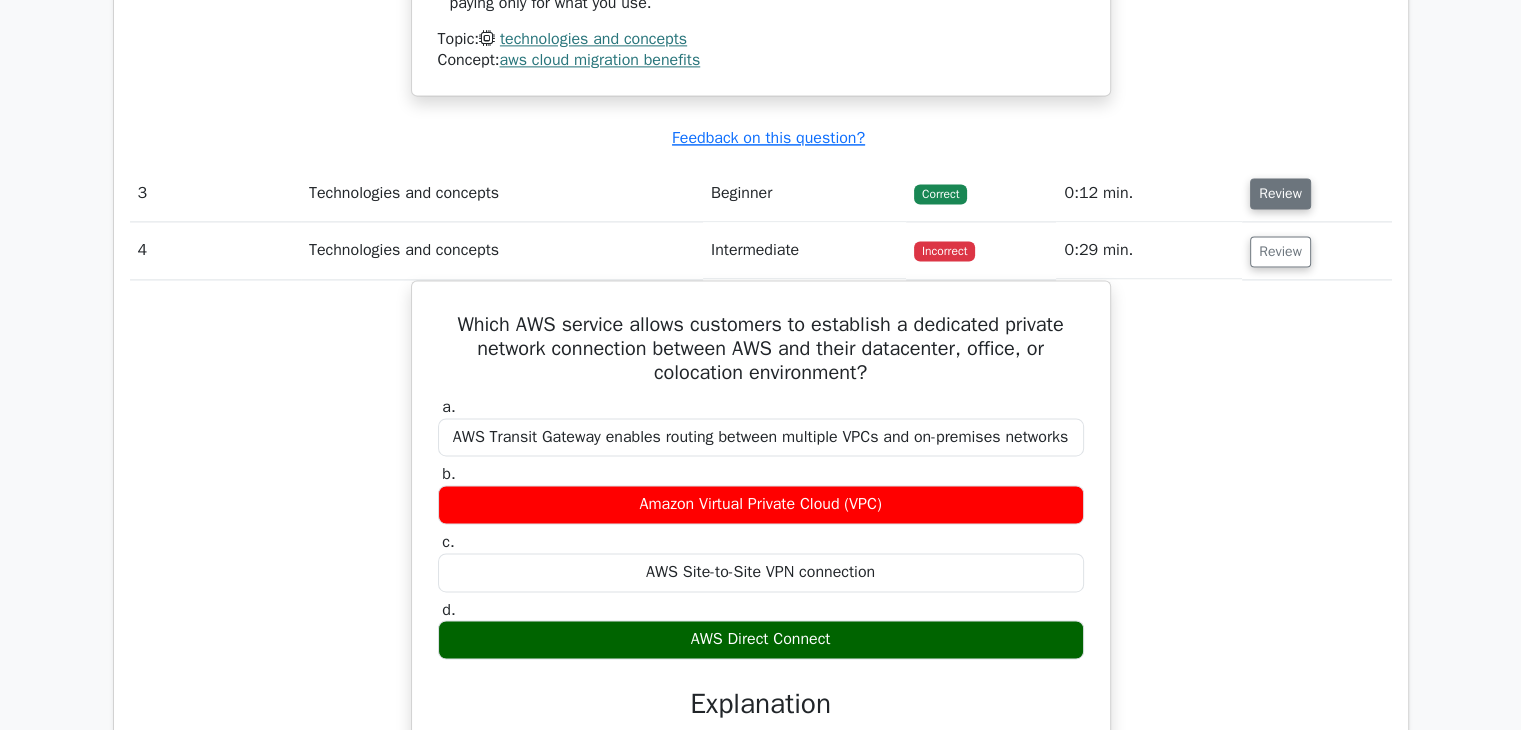 click on "Review" at bounding box center (1280, 193) 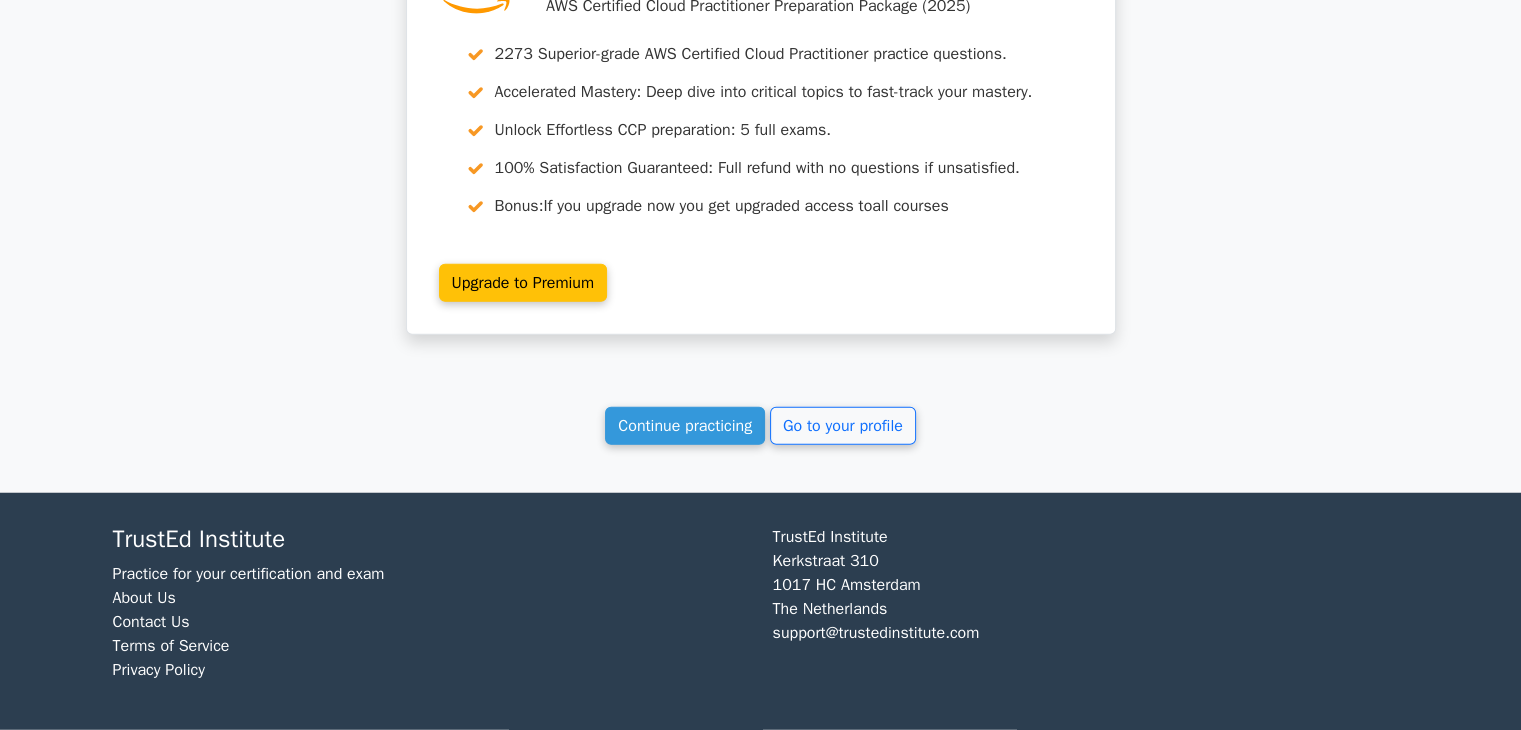 scroll, scrollTop: 5068, scrollLeft: 0, axis: vertical 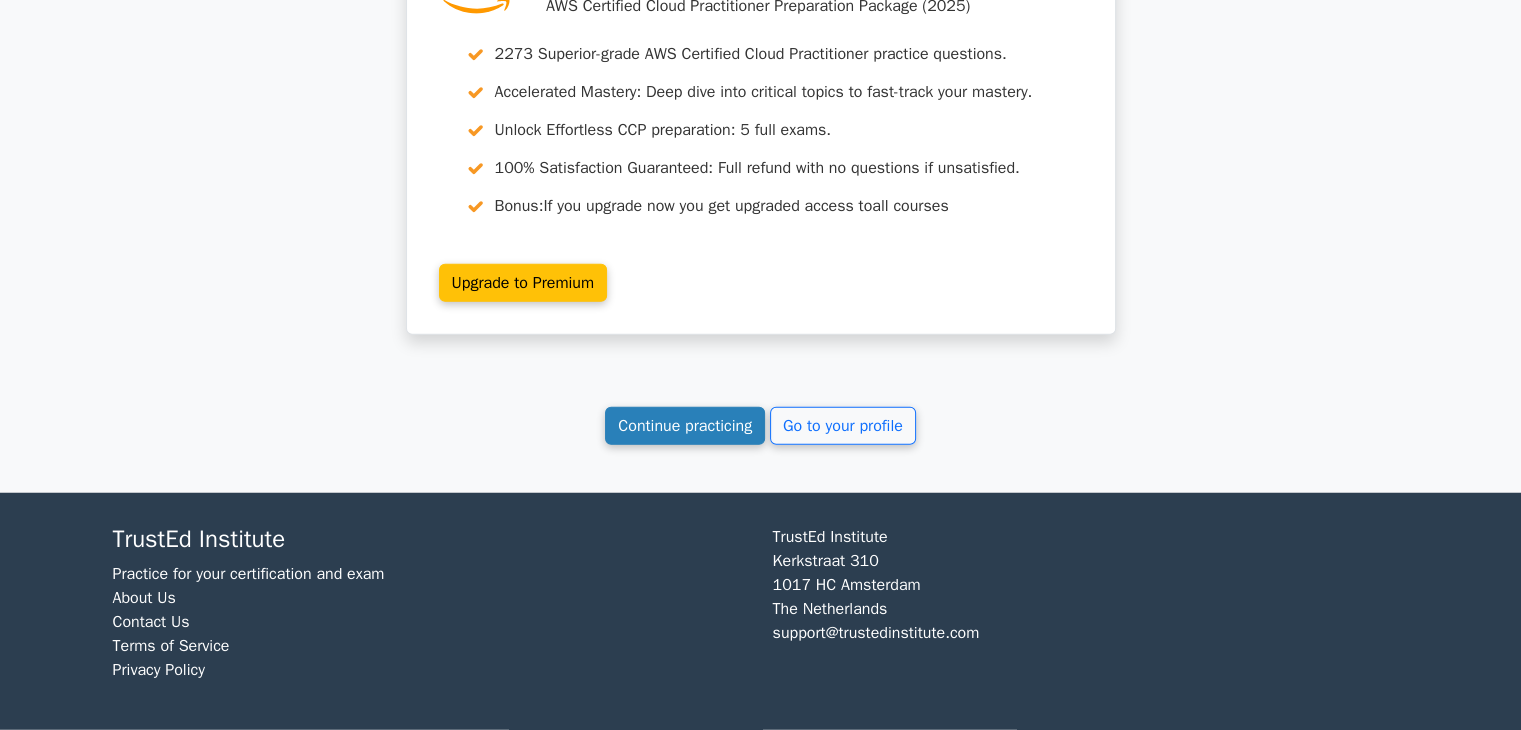 click on "Continue practicing" at bounding box center (685, 426) 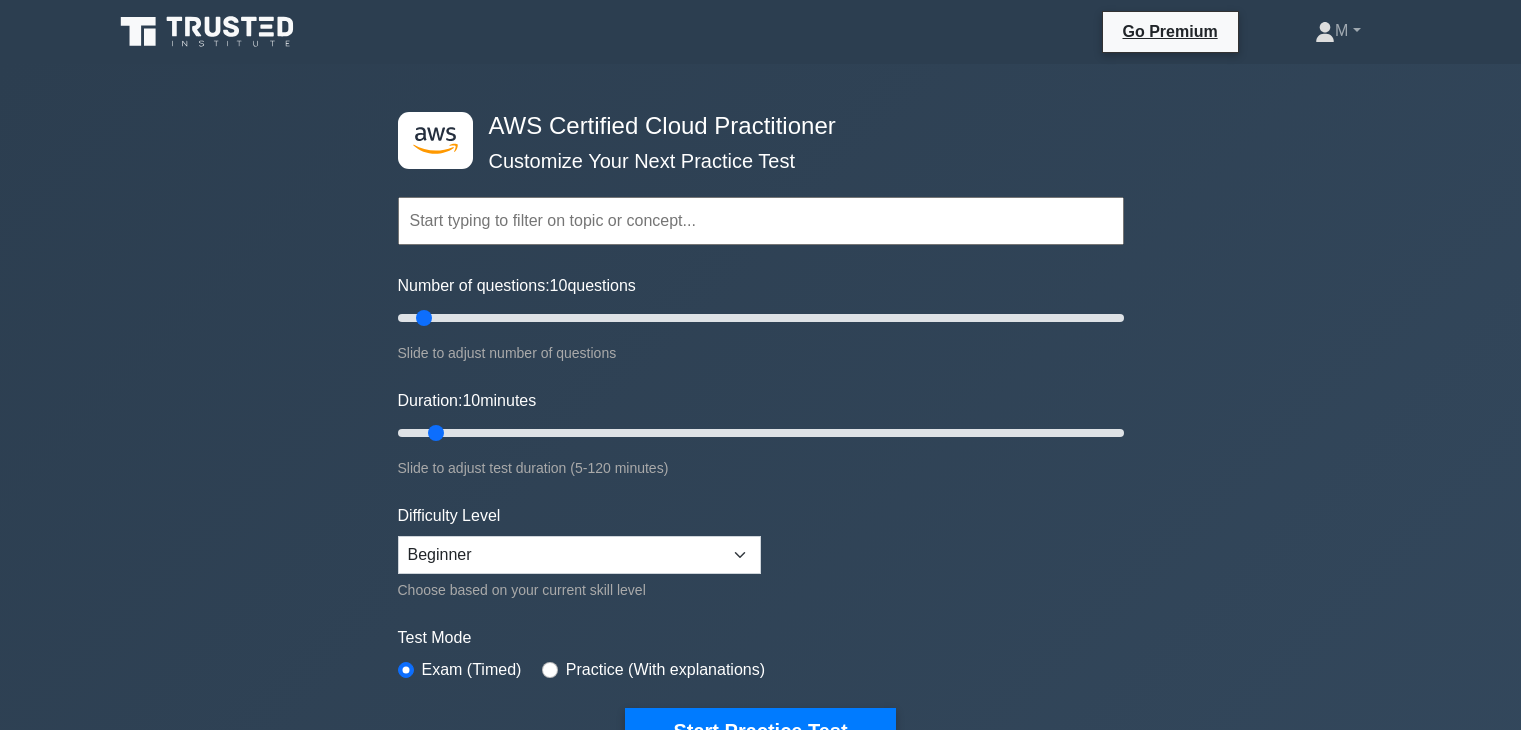 scroll, scrollTop: 0, scrollLeft: 0, axis: both 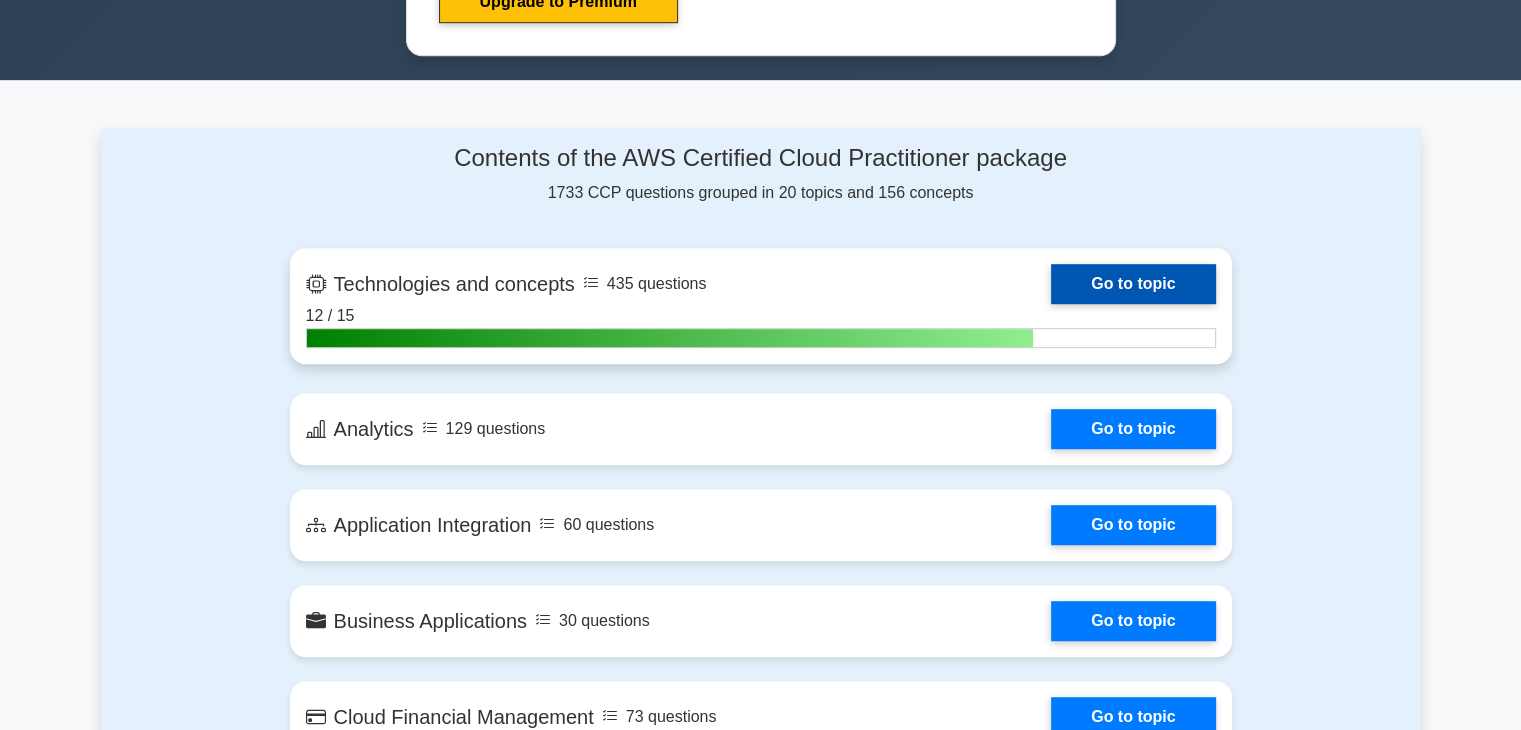 click on "Go to topic" at bounding box center [1133, 284] 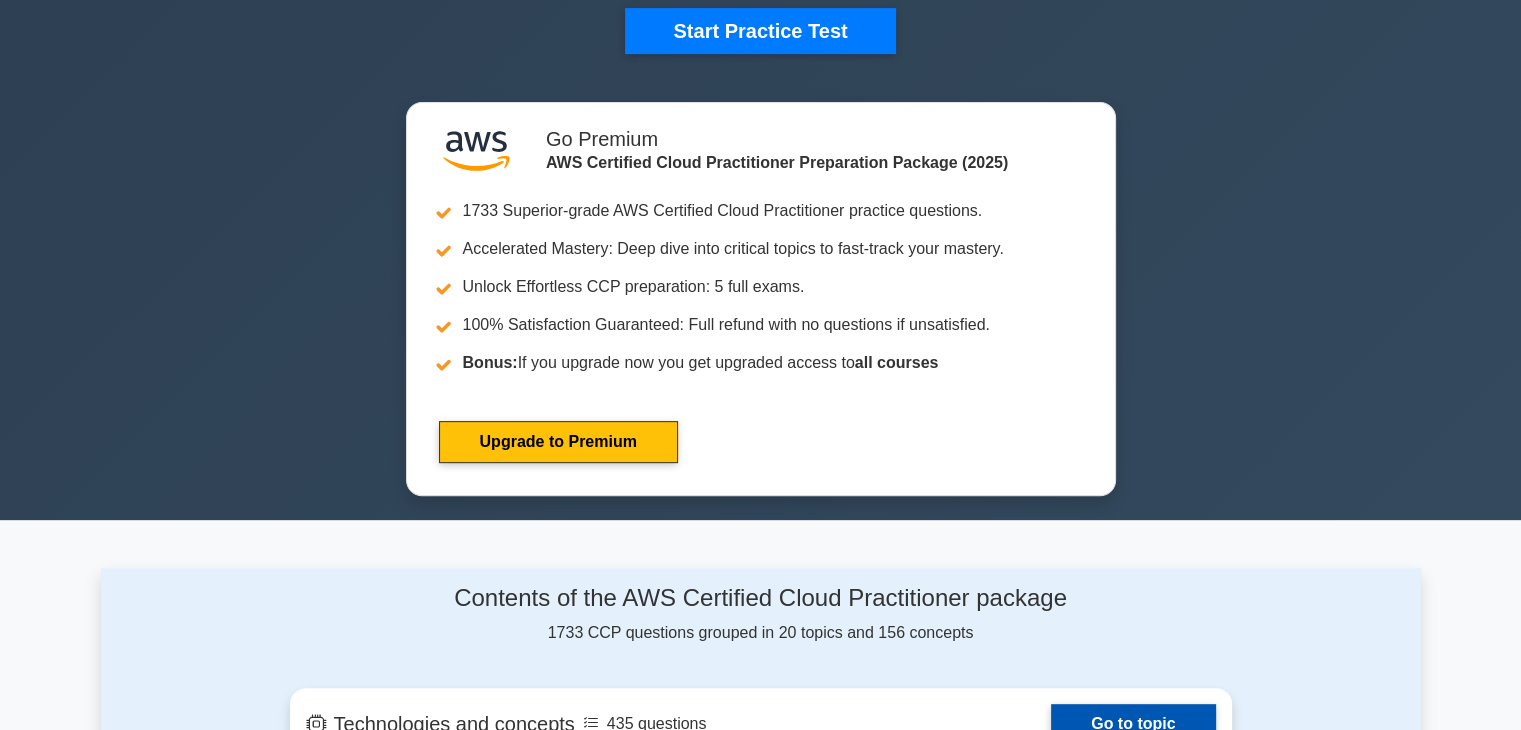 scroll, scrollTop: 682, scrollLeft: 0, axis: vertical 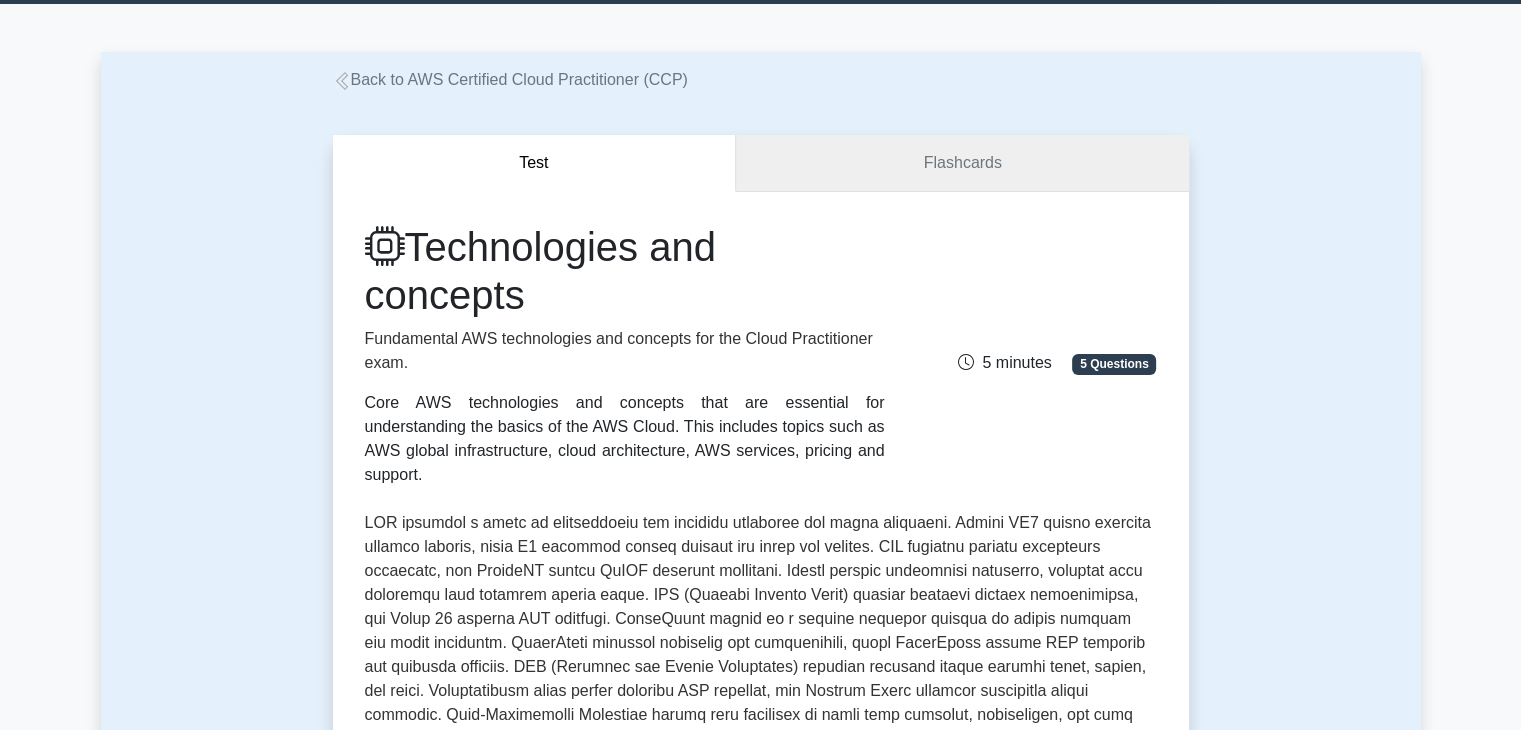 click on "Flashcards" at bounding box center (962, 163) 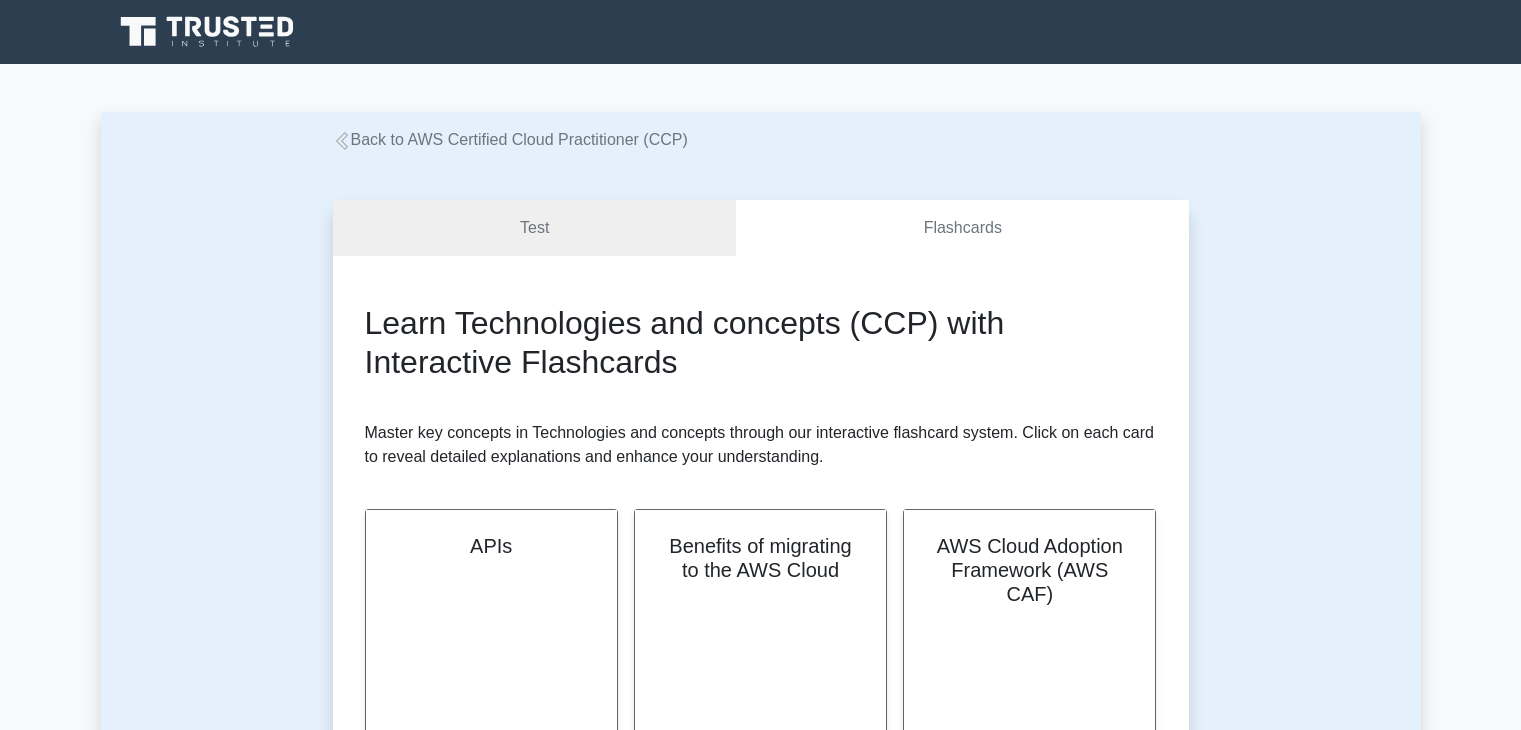 scroll, scrollTop: 544, scrollLeft: 0, axis: vertical 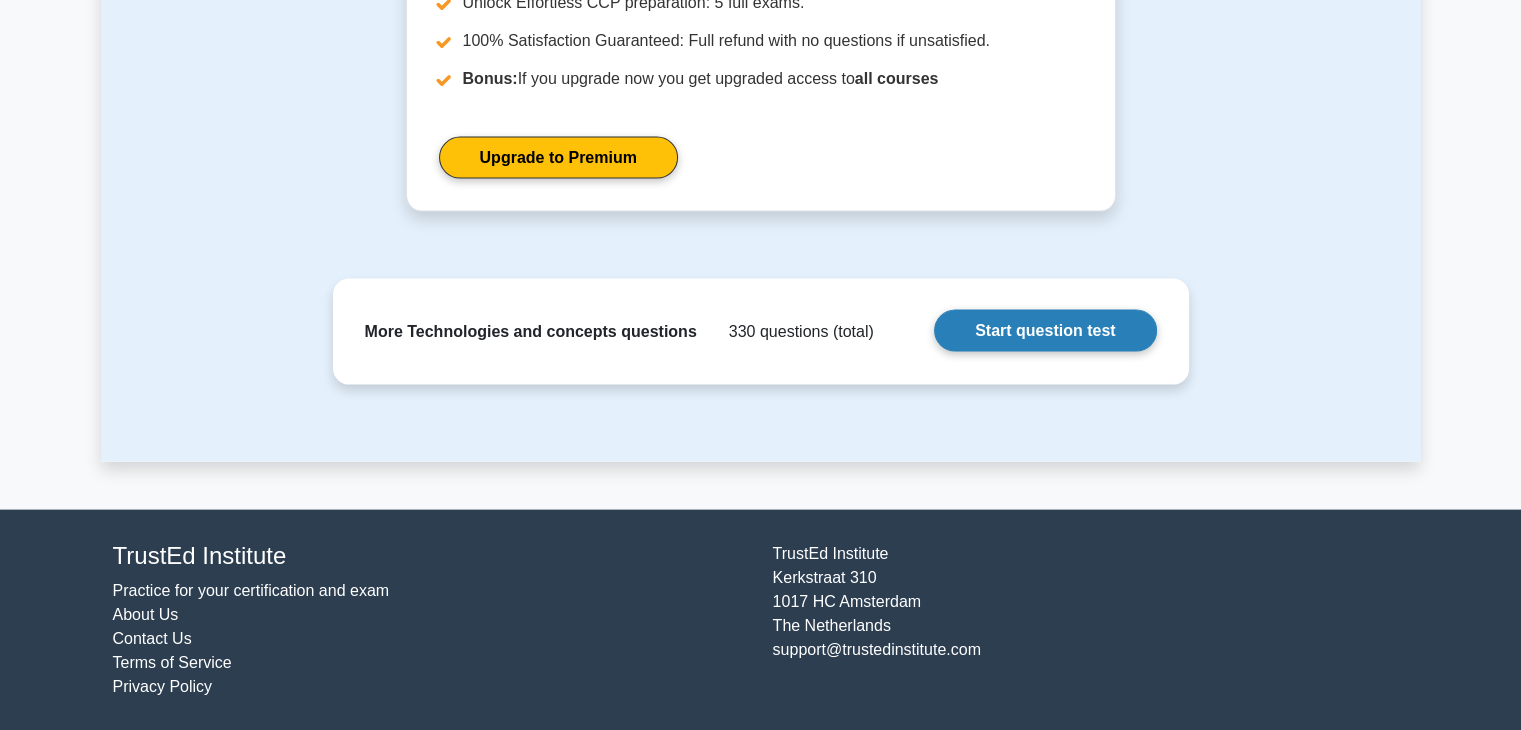 click on "Start  question test" at bounding box center (1045, 331) 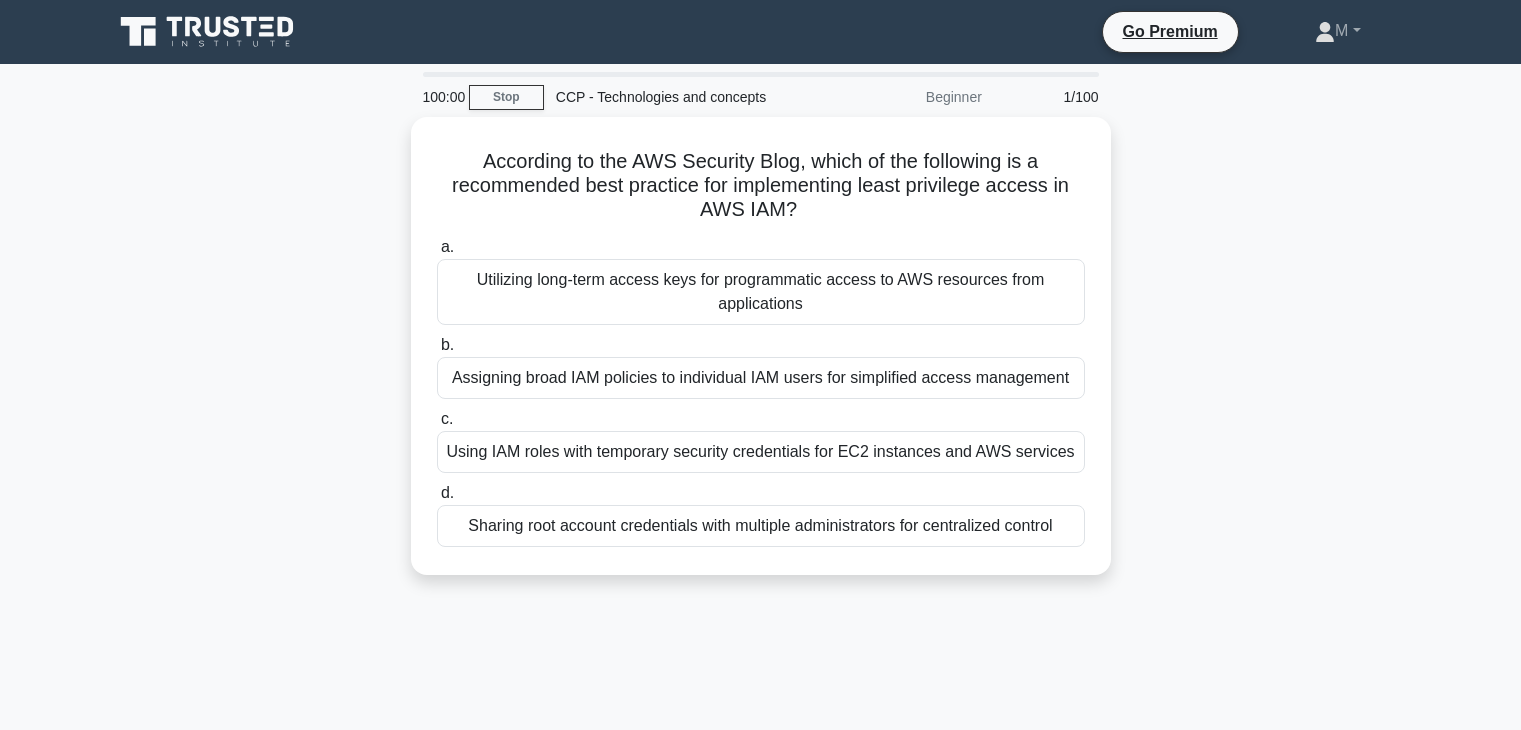 scroll, scrollTop: 0, scrollLeft: 0, axis: both 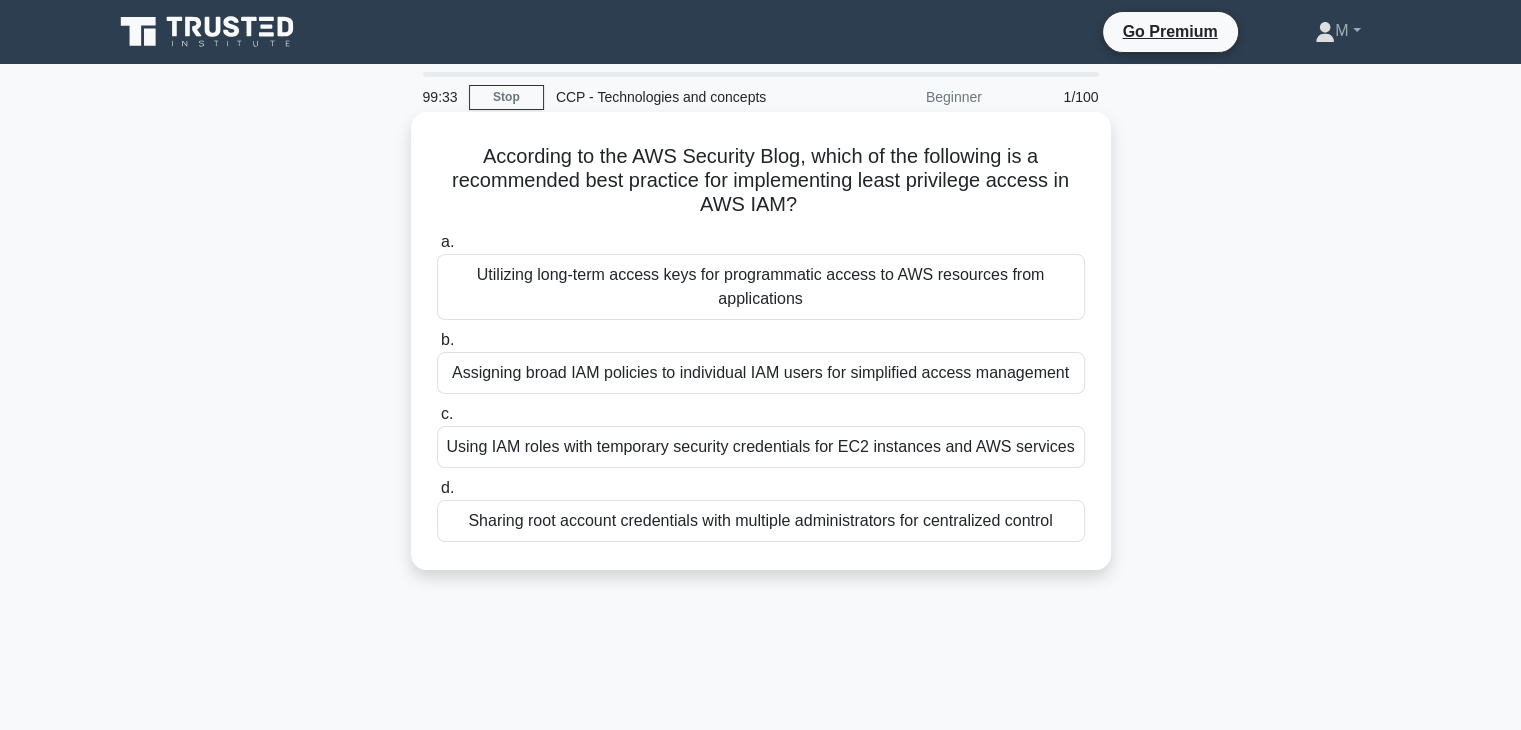 click on "Using IAM roles with temporary security credentials for EC2 instances and AWS services" at bounding box center (761, 447) 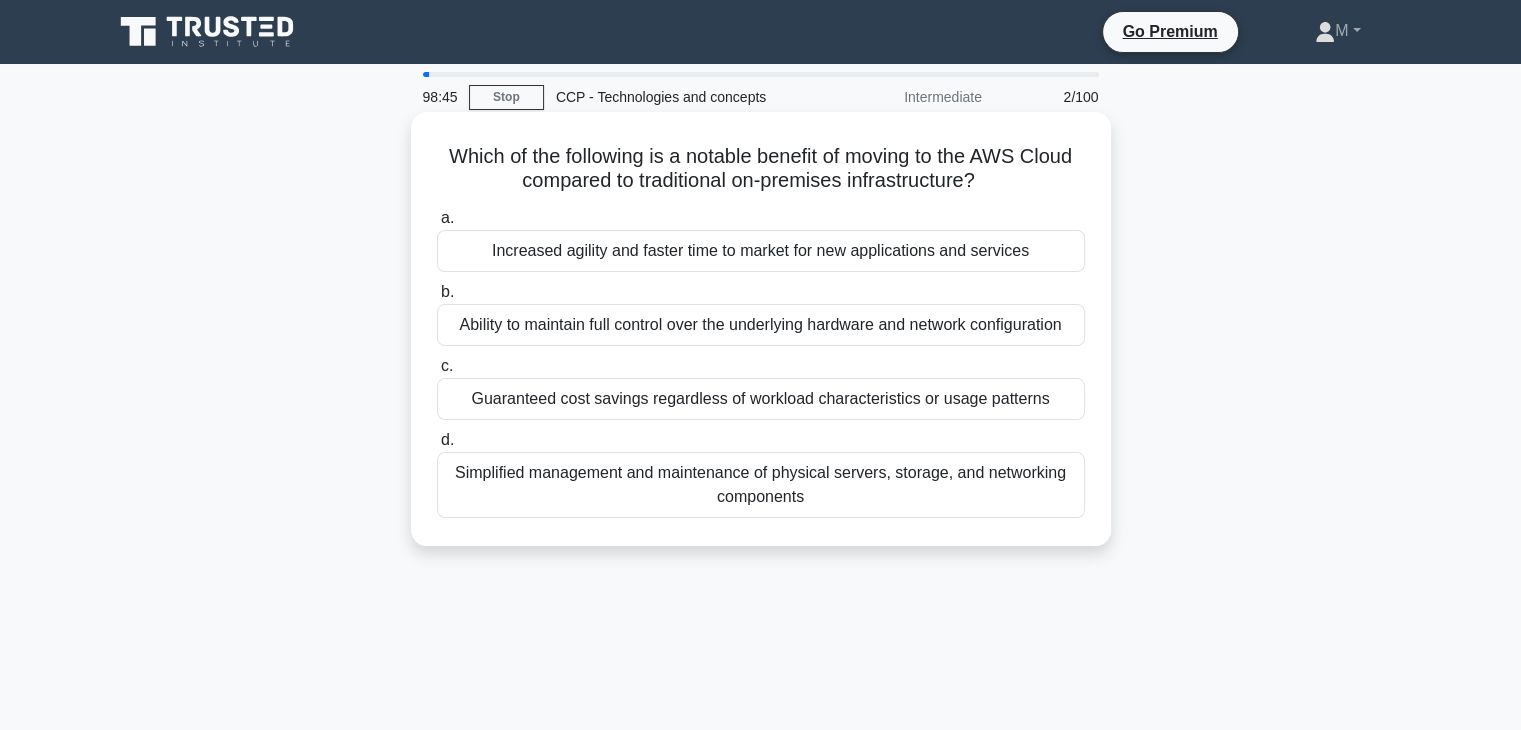 click on "Increased agility and faster time to market for new applications and services" at bounding box center [761, 251] 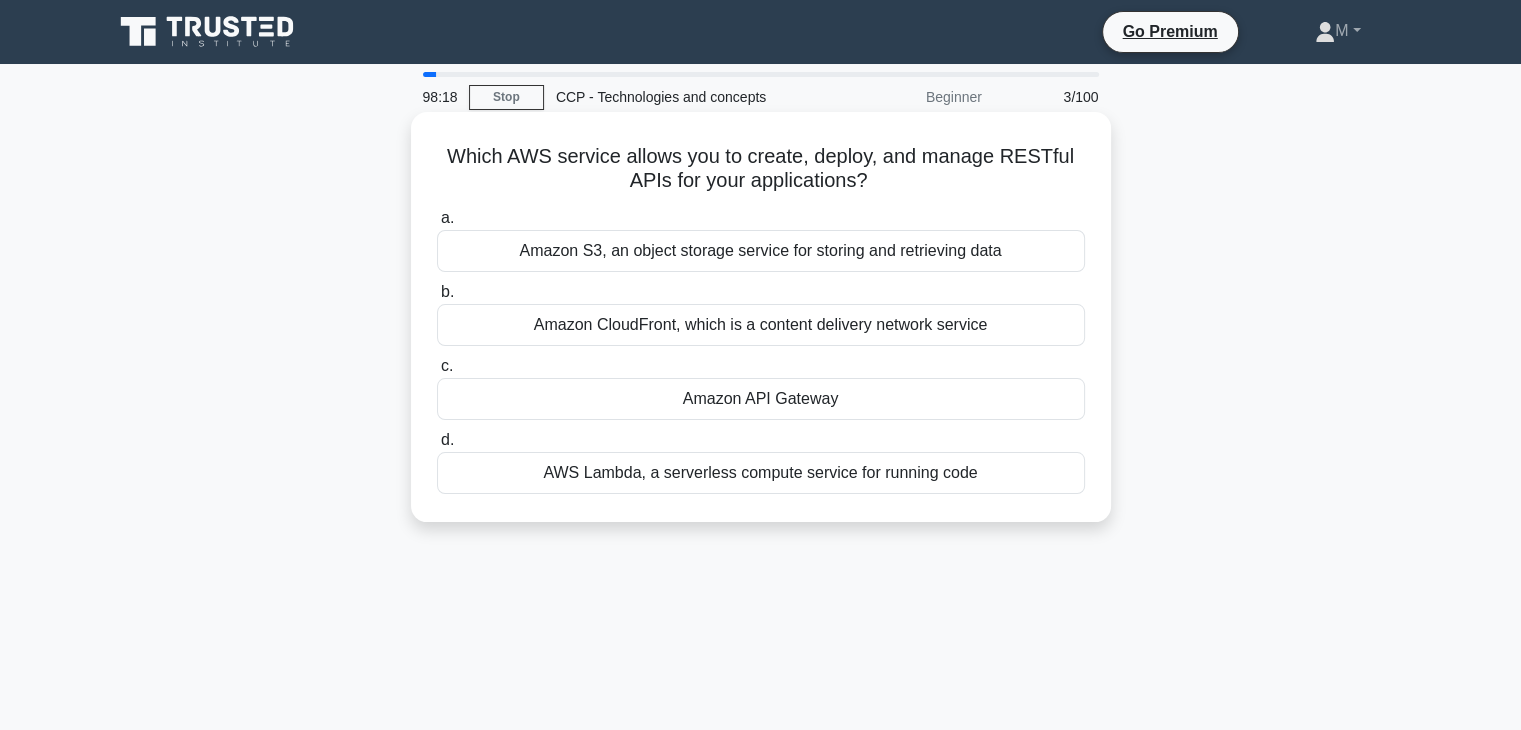click on "AWS Lambda, a serverless compute service for running code" at bounding box center (761, 473) 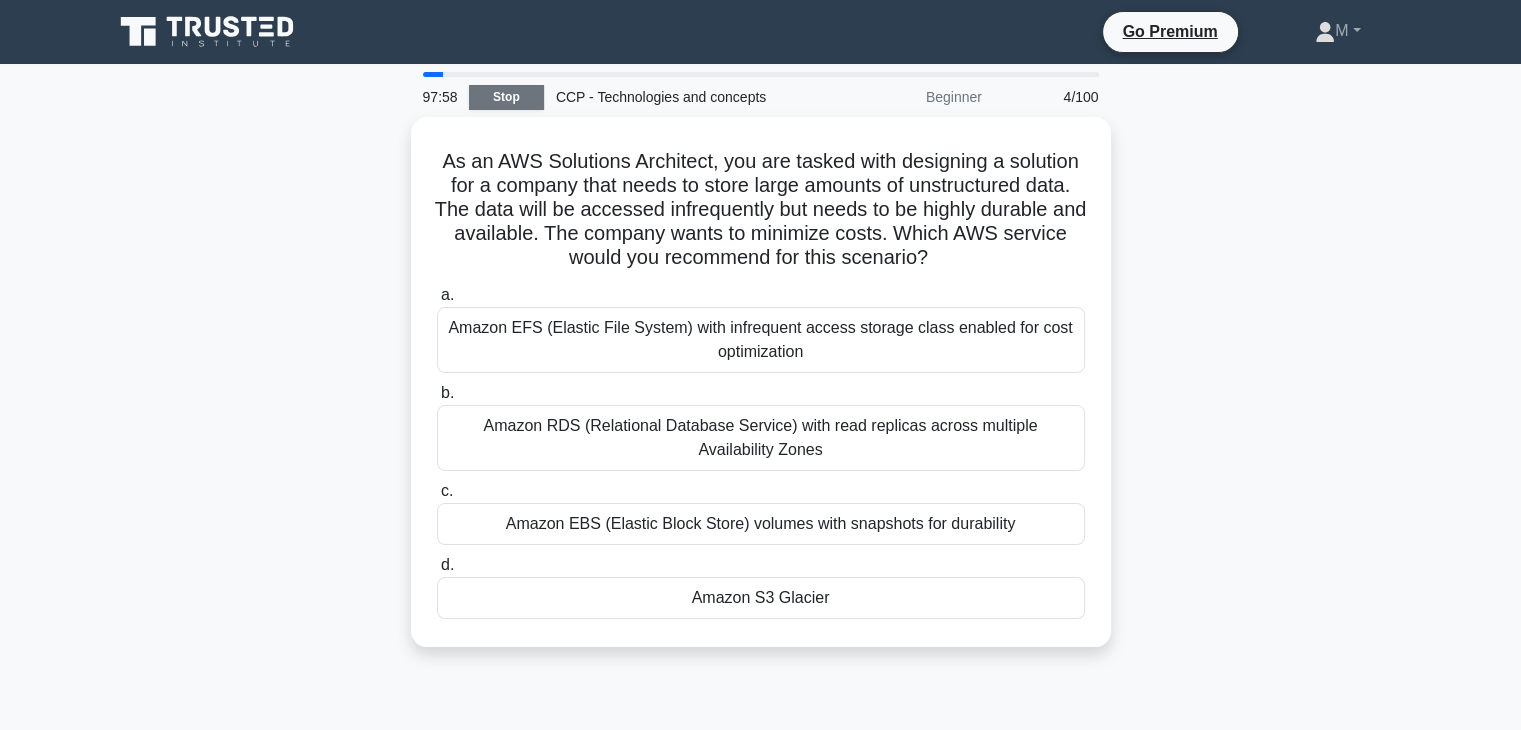 click on "Stop" at bounding box center [506, 97] 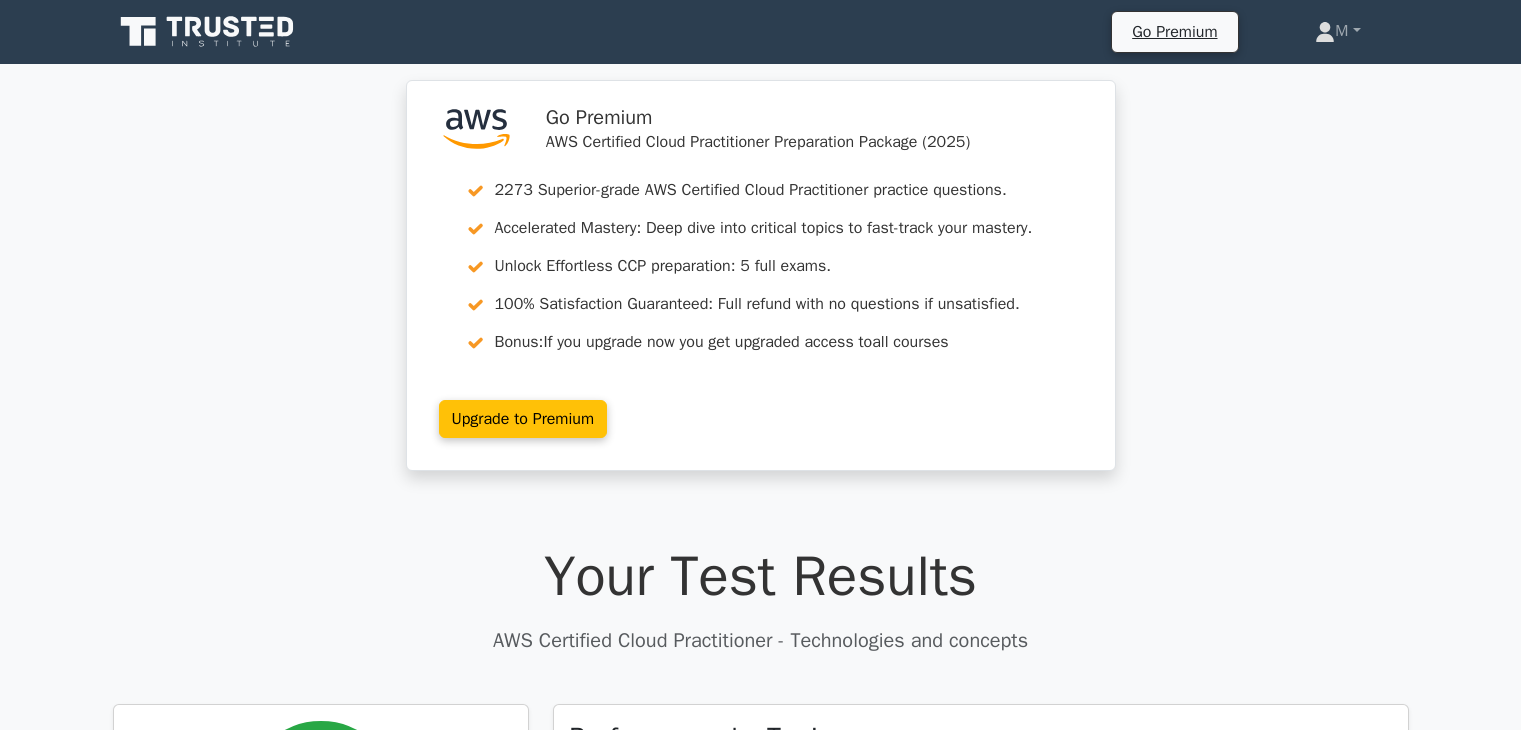 scroll, scrollTop: 0, scrollLeft: 0, axis: both 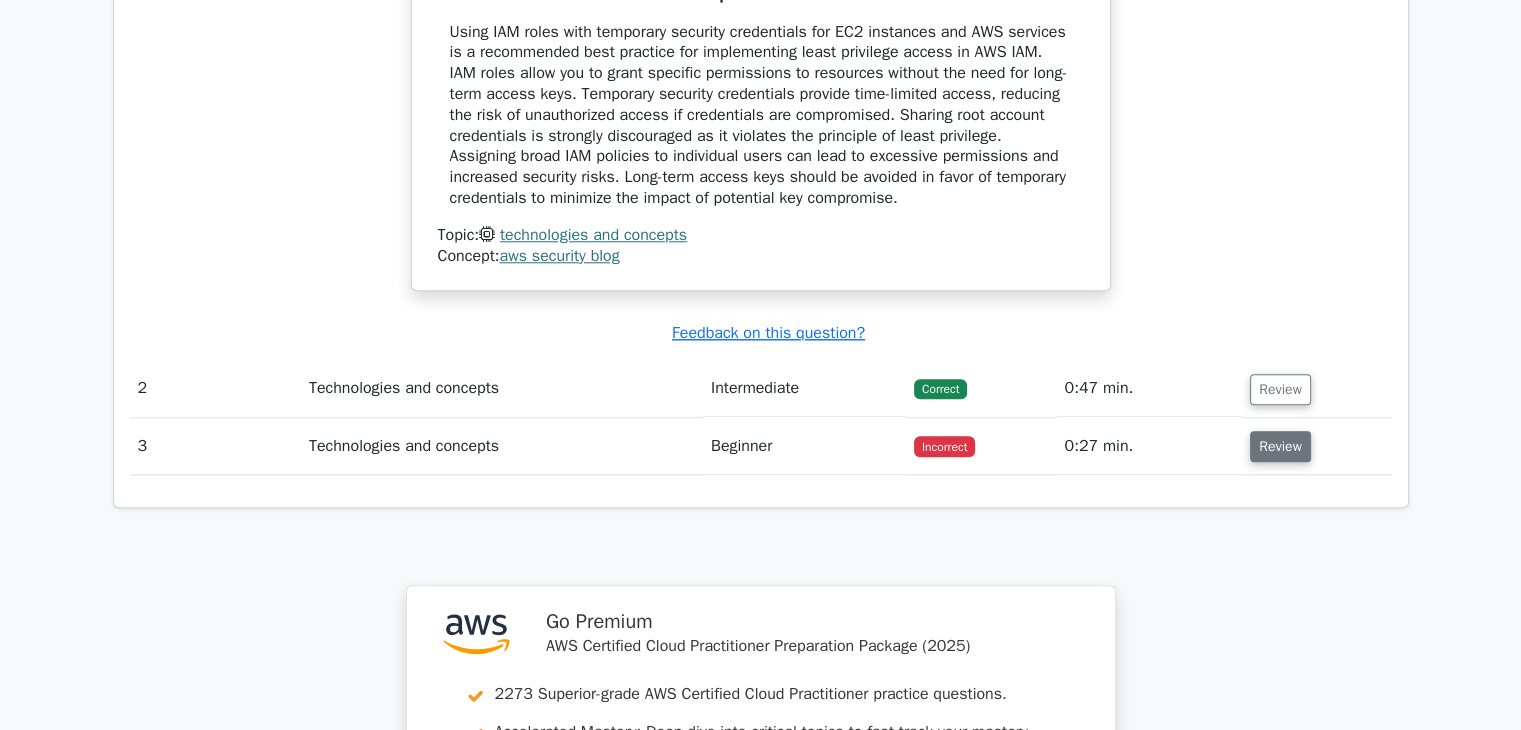 click on "Review" at bounding box center (1280, 446) 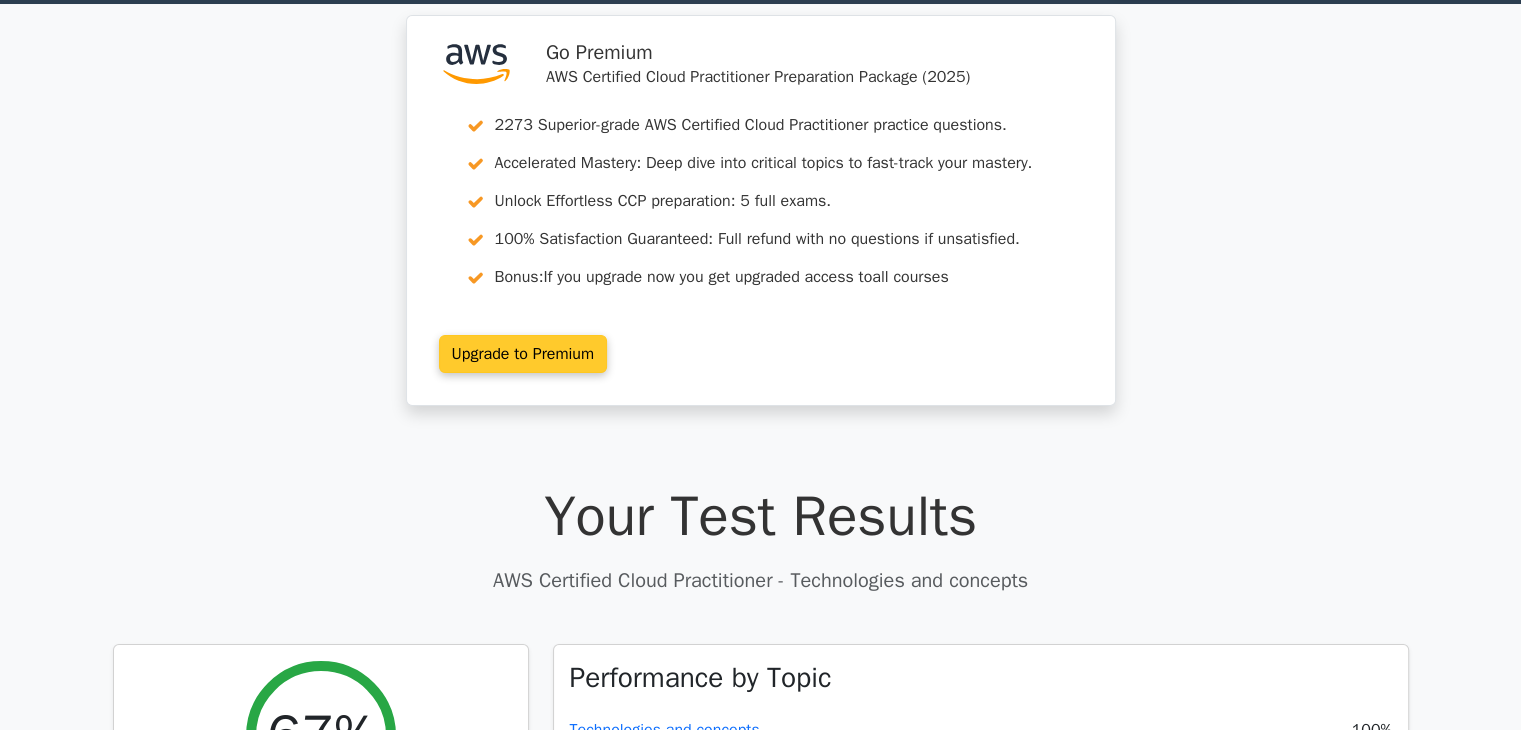 scroll, scrollTop: 0, scrollLeft: 0, axis: both 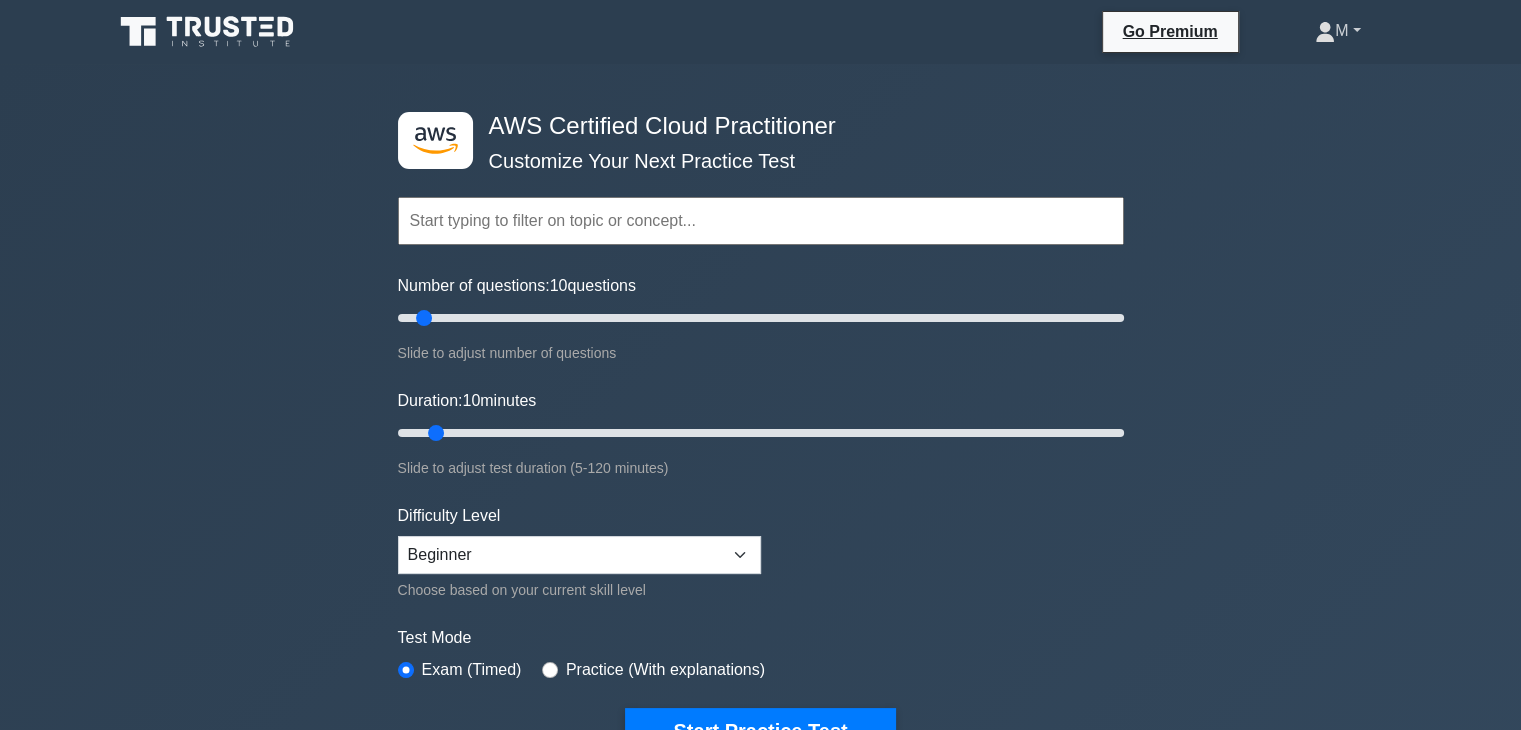 click on "M" at bounding box center [1337, 31] 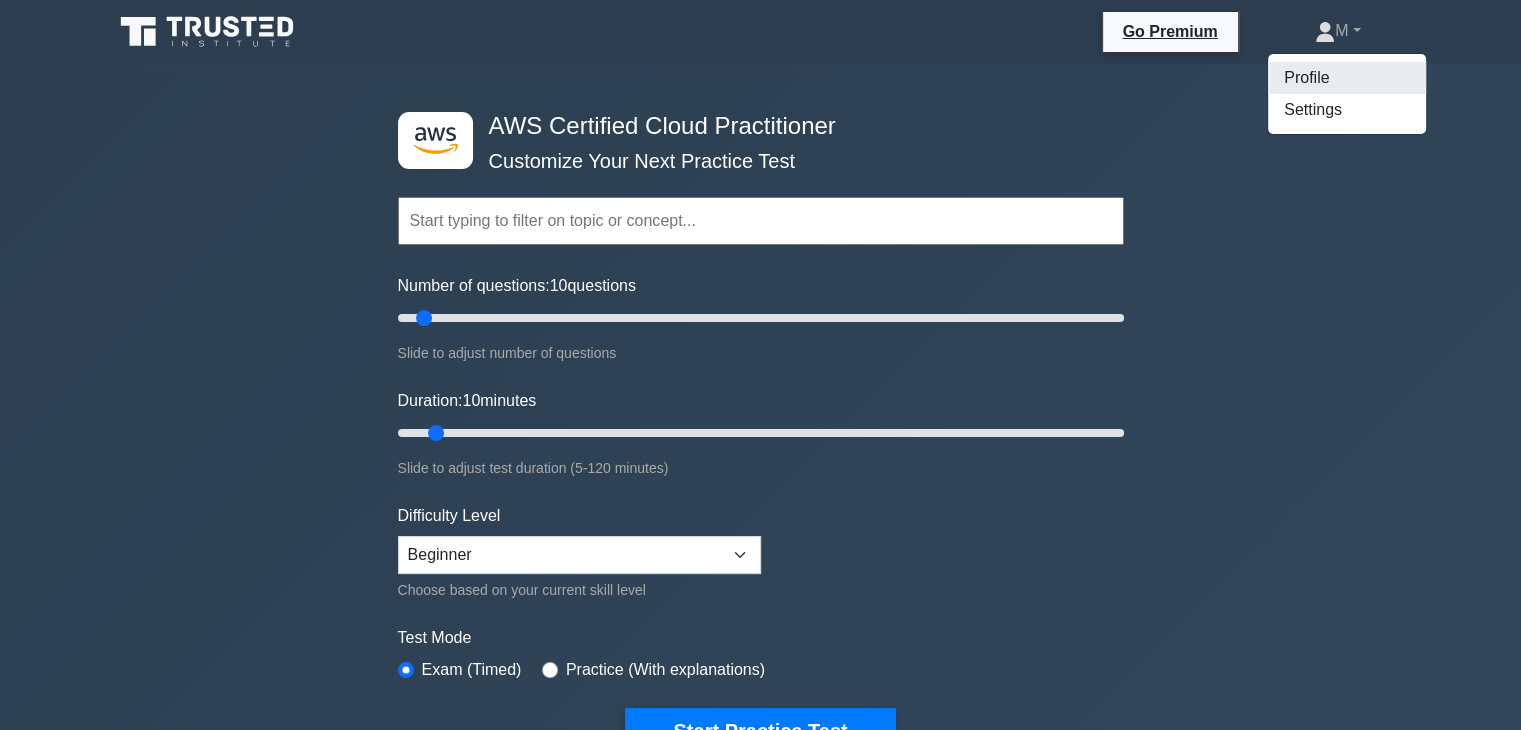click on "Profile" at bounding box center (1347, 78) 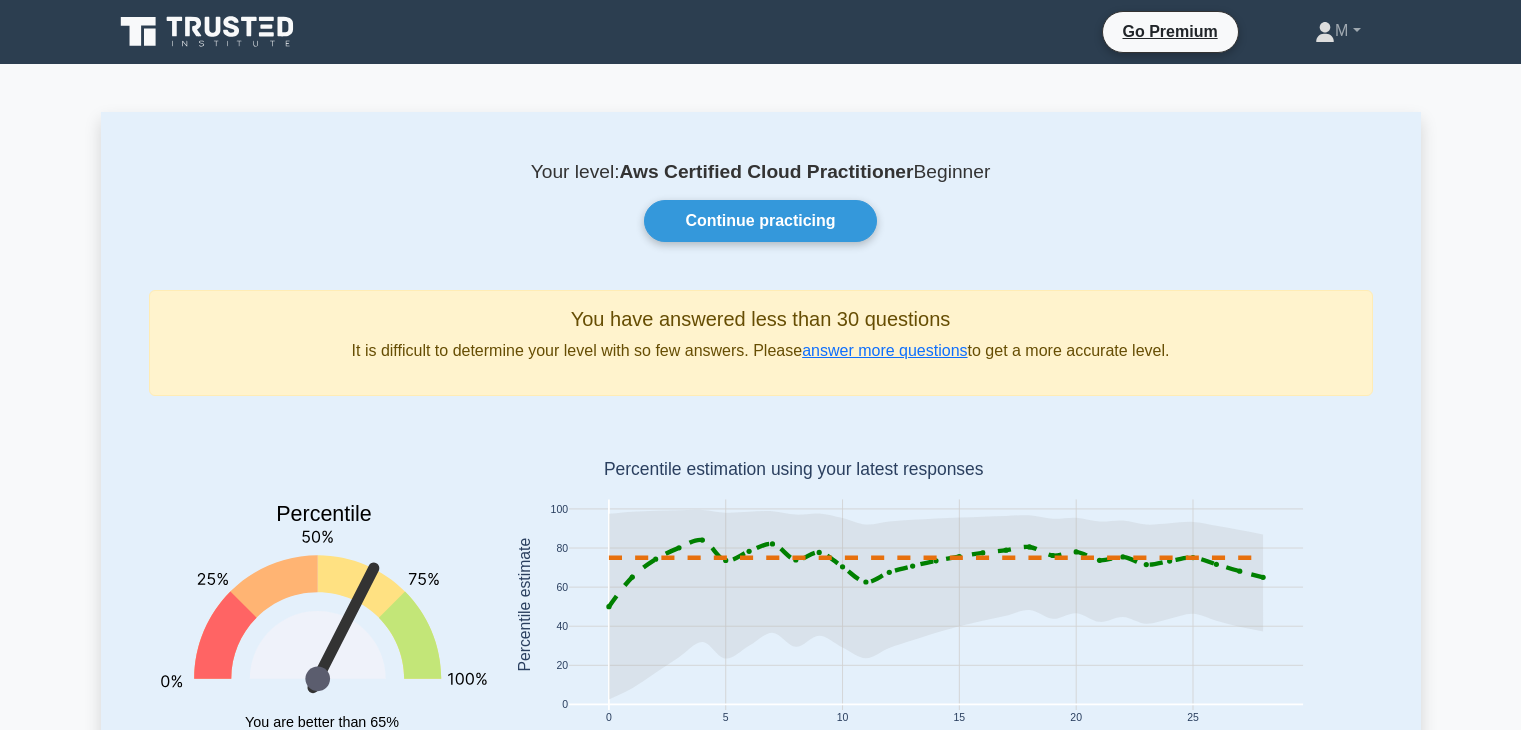 scroll, scrollTop: 0, scrollLeft: 0, axis: both 